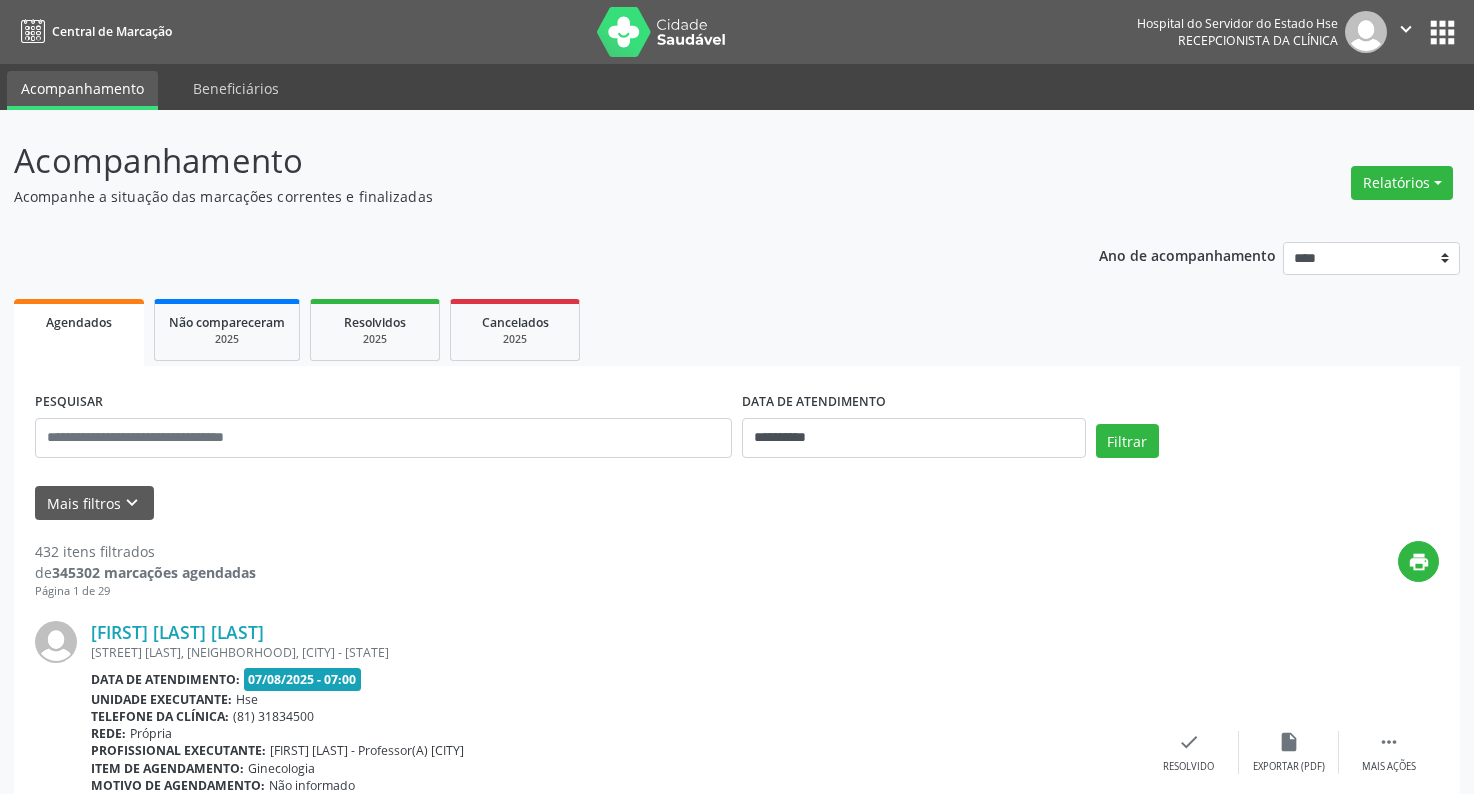 scroll, scrollTop: 0, scrollLeft: 0, axis: both 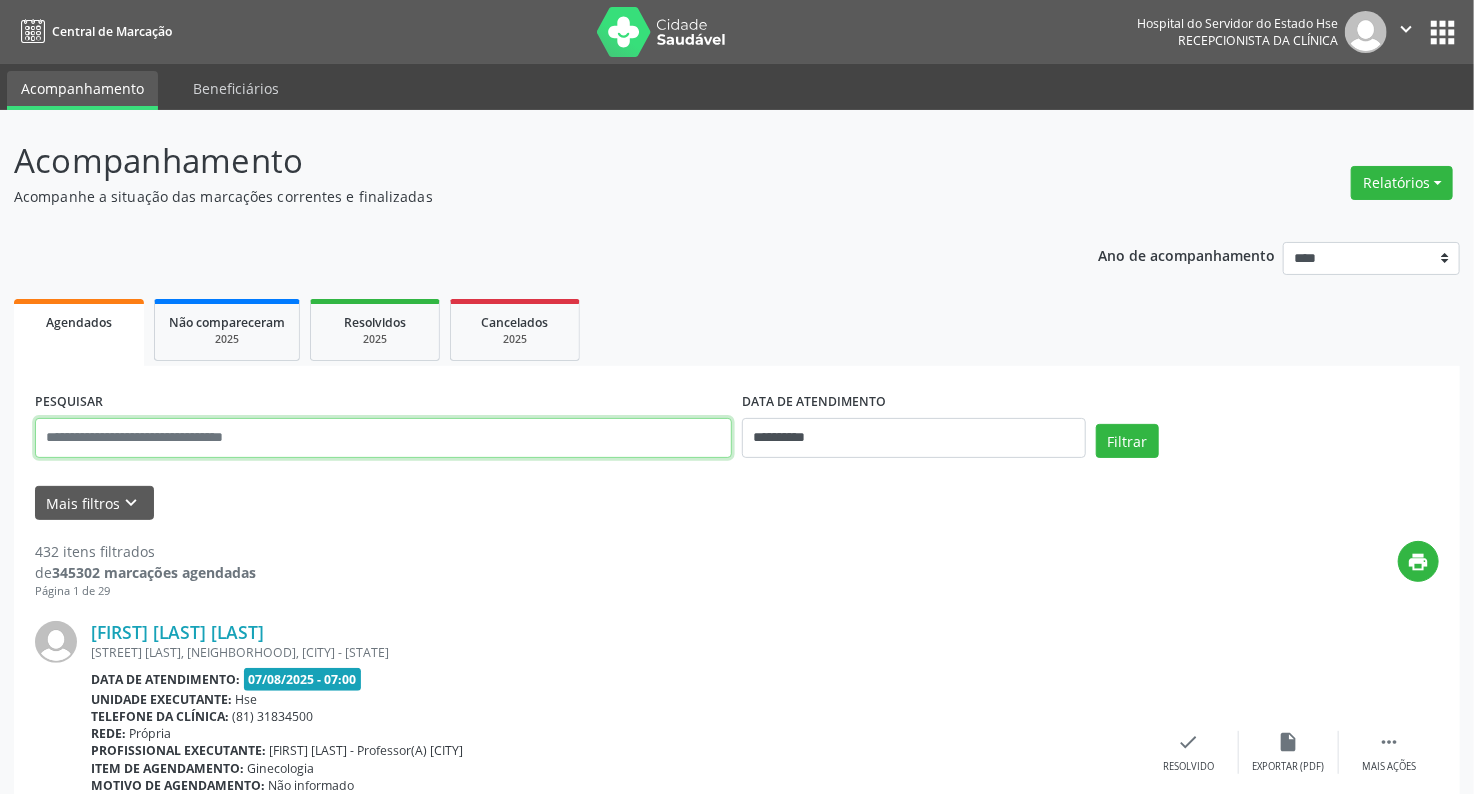 click at bounding box center (383, 438) 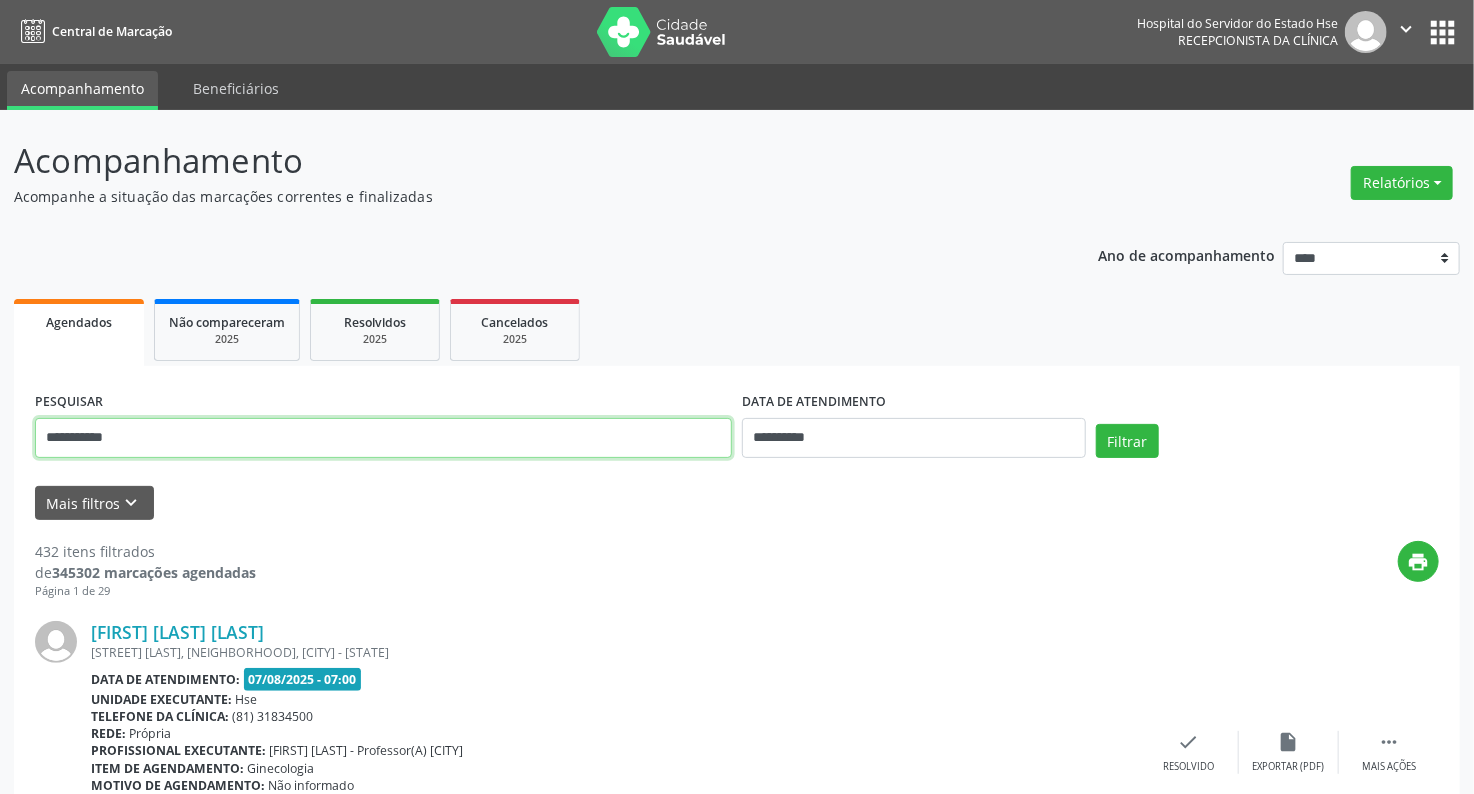 type on "**********" 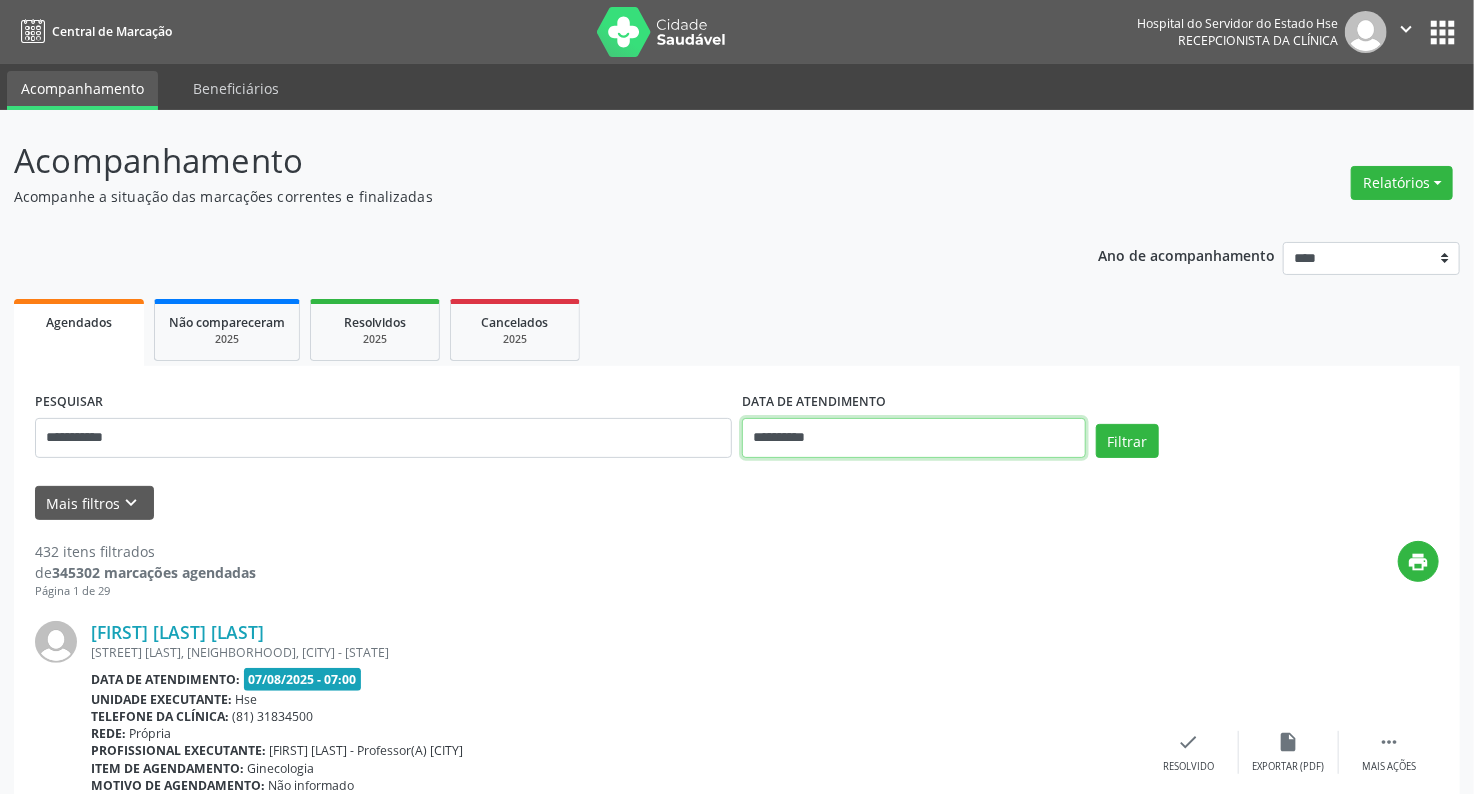 click on "**********" at bounding box center [914, 438] 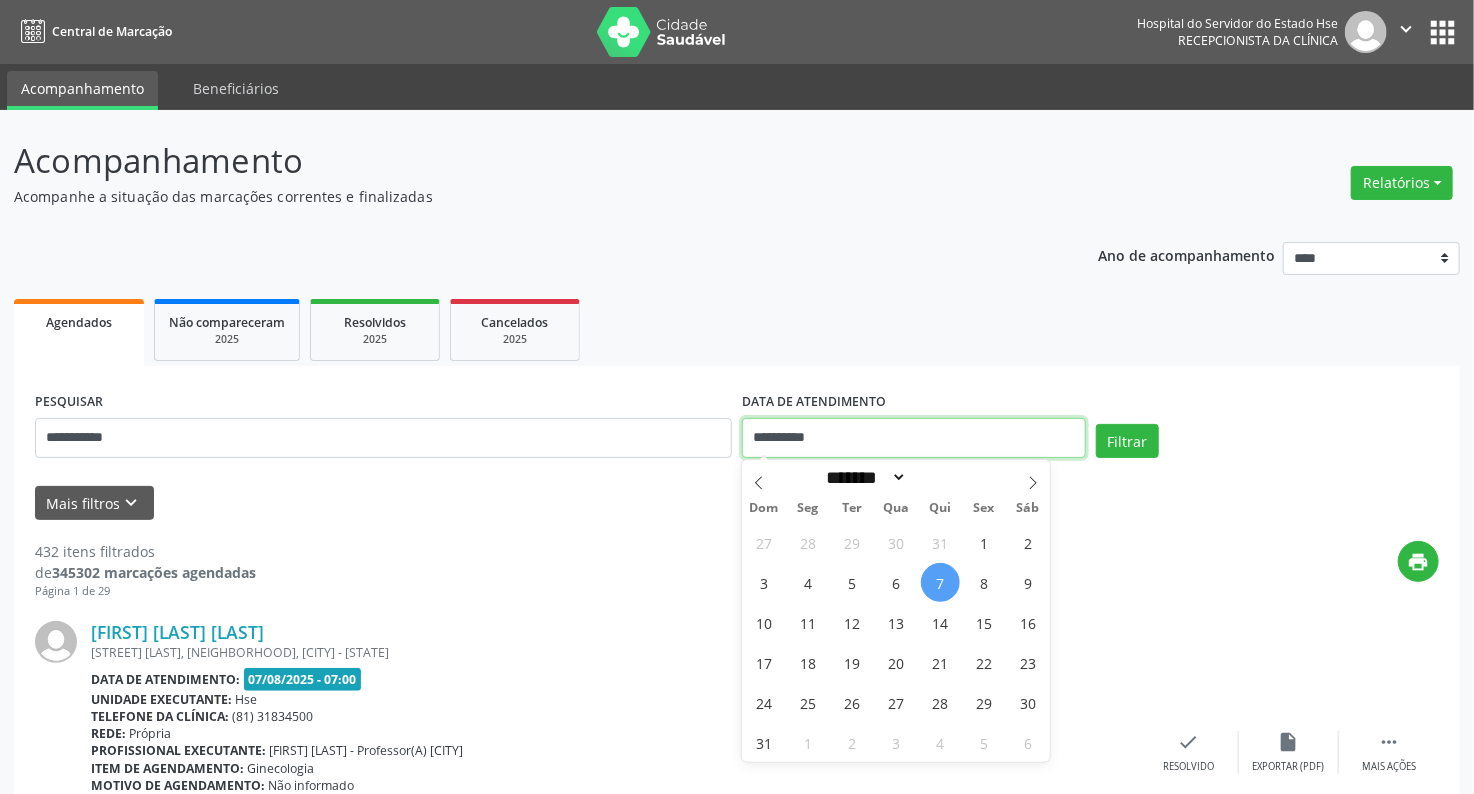click on "**********" at bounding box center [914, 438] 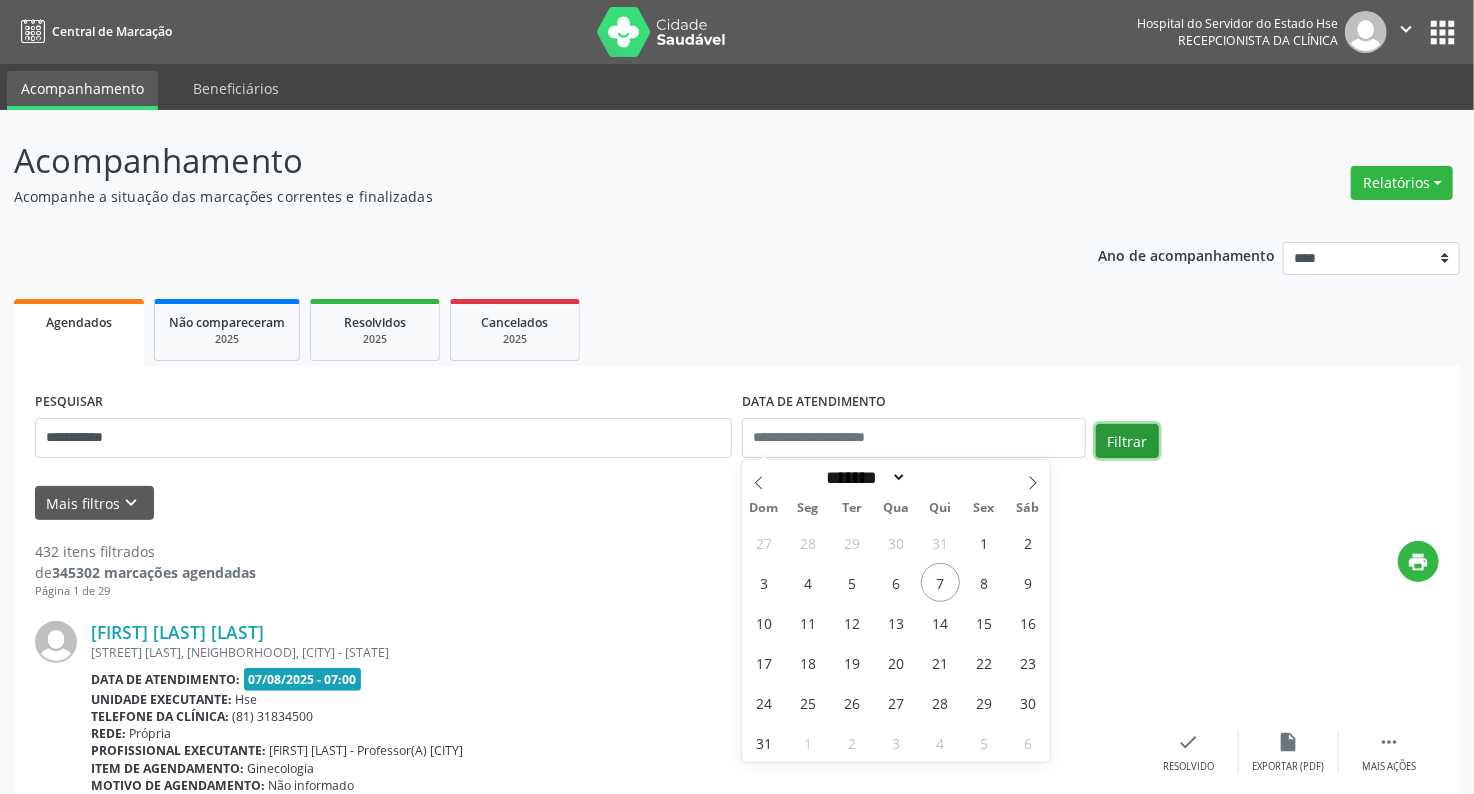 click on "Filtrar" at bounding box center (1127, 441) 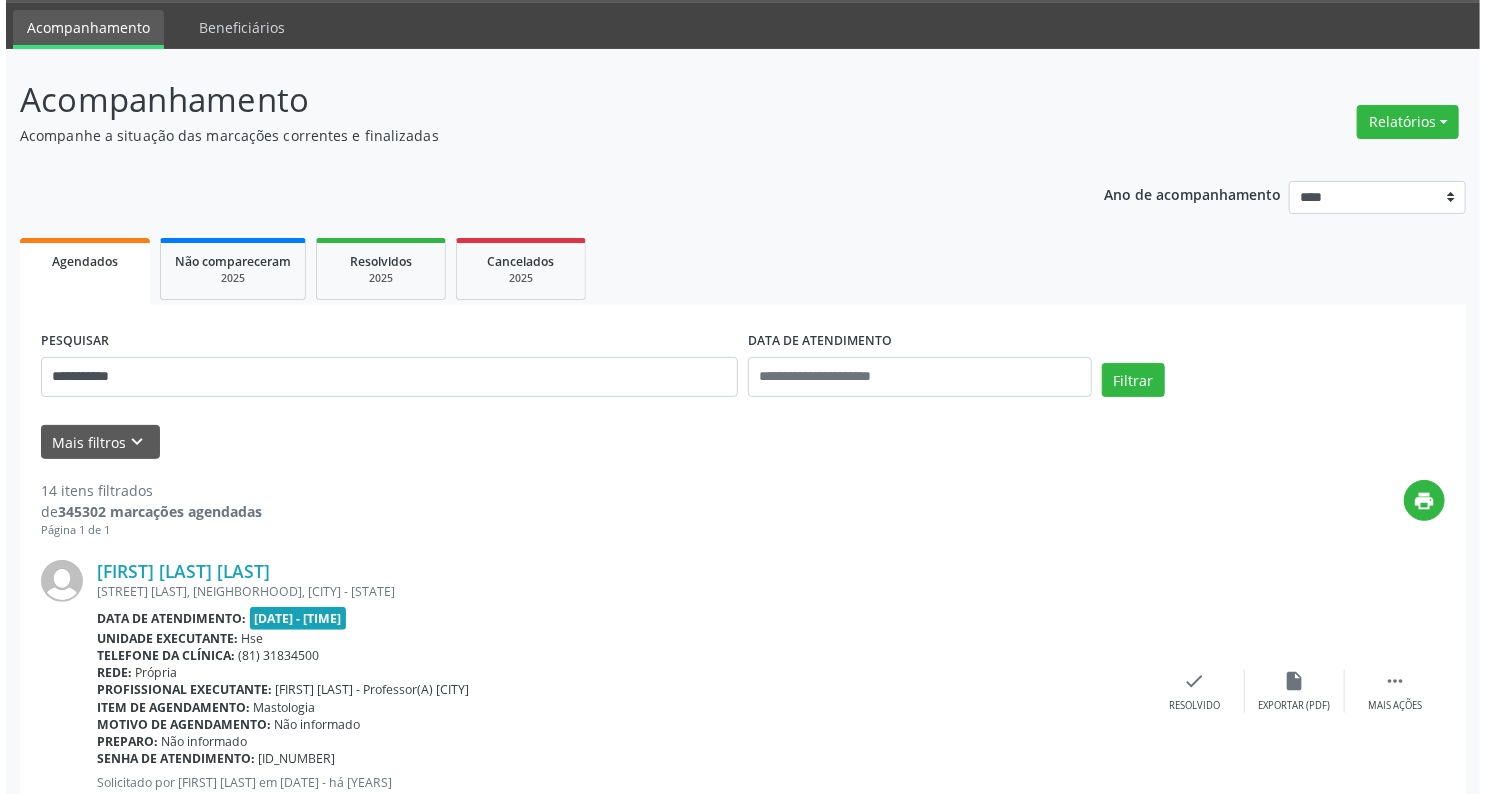 scroll, scrollTop: 80, scrollLeft: 0, axis: vertical 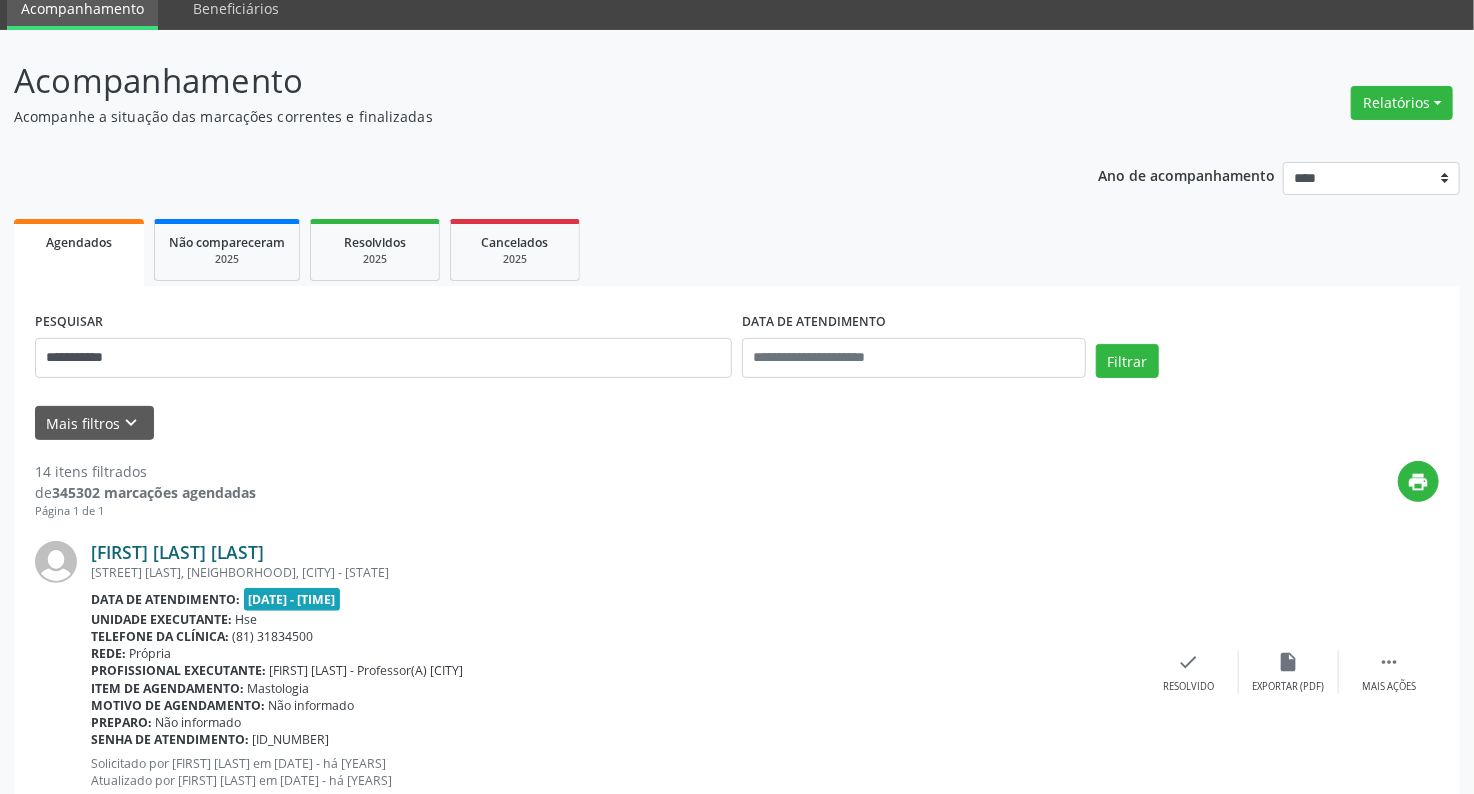 click on "[FIRST] [LAST] [LAST]" at bounding box center (177, 552) 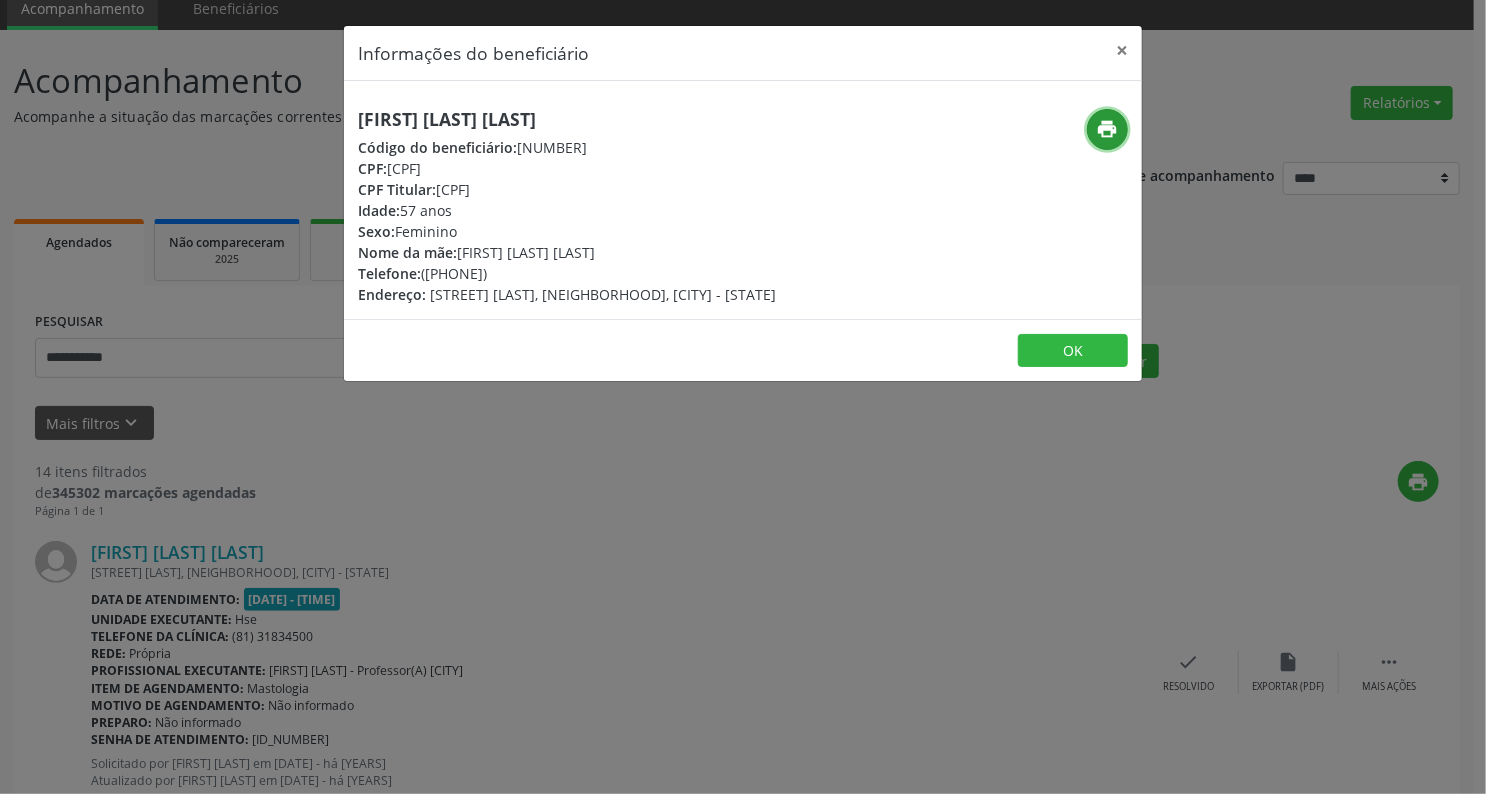 click on "print" at bounding box center (1108, 129) 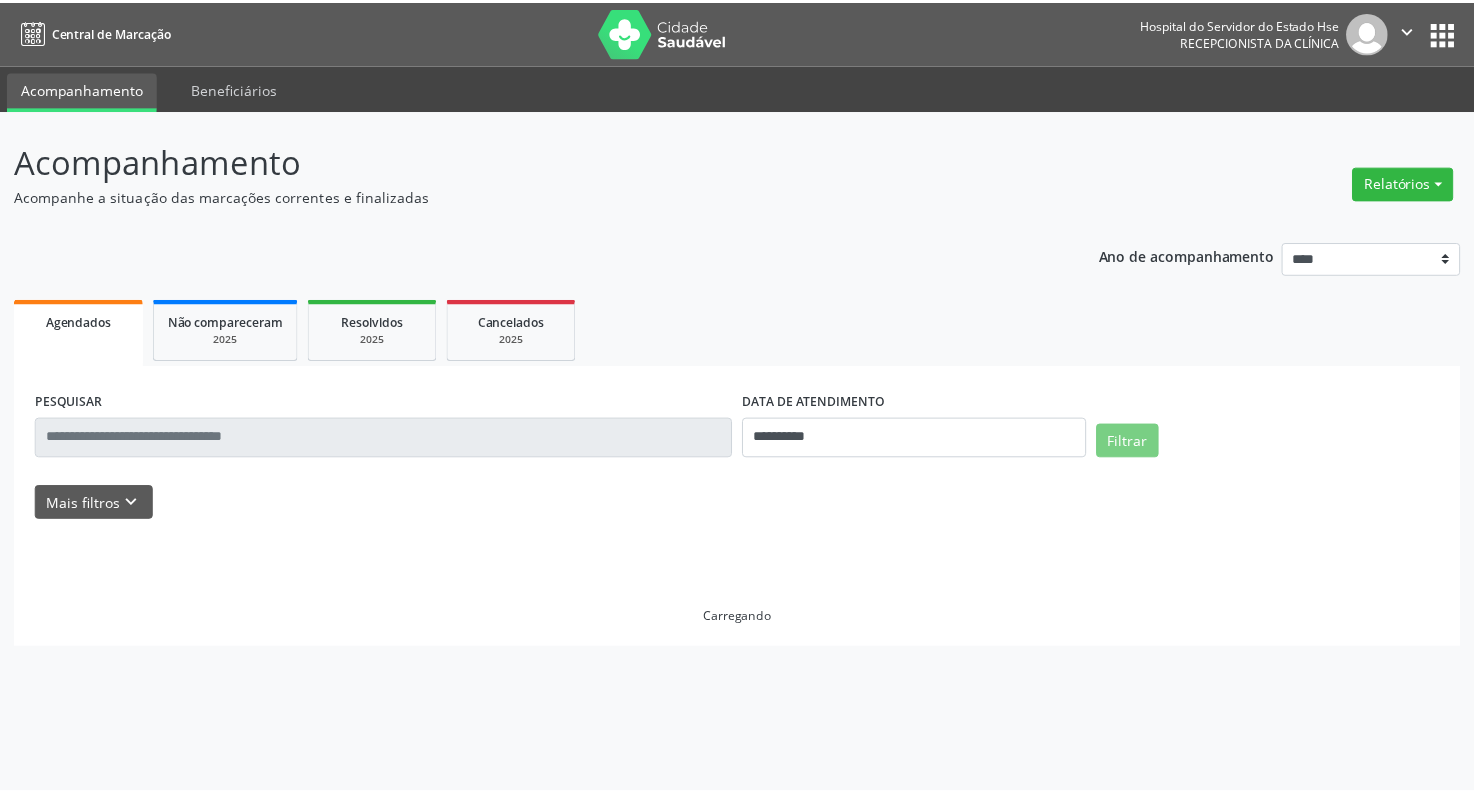 scroll, scrollTop: 0, scrollLeft: 0, axis: both 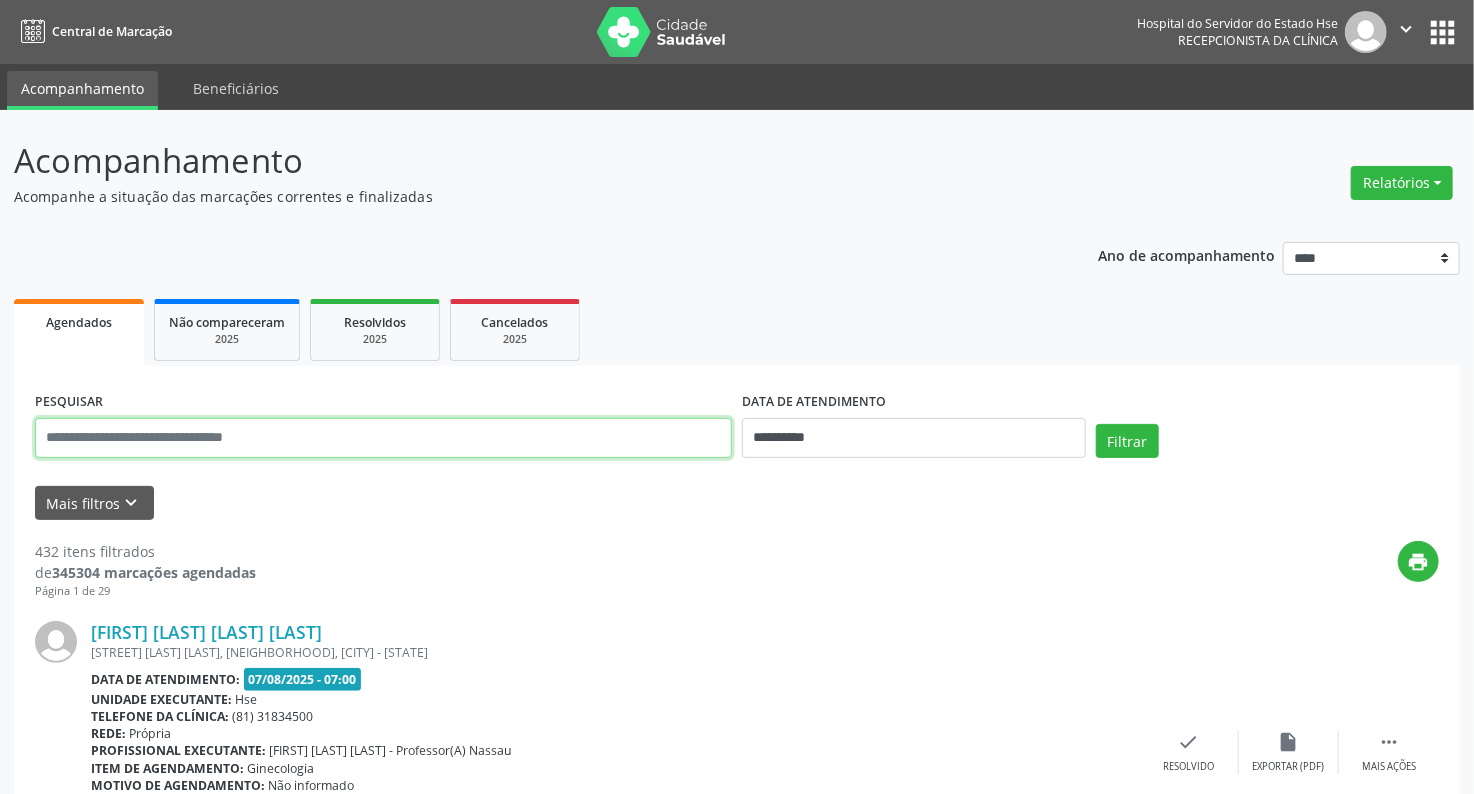 click at bounding box center [383, 438] 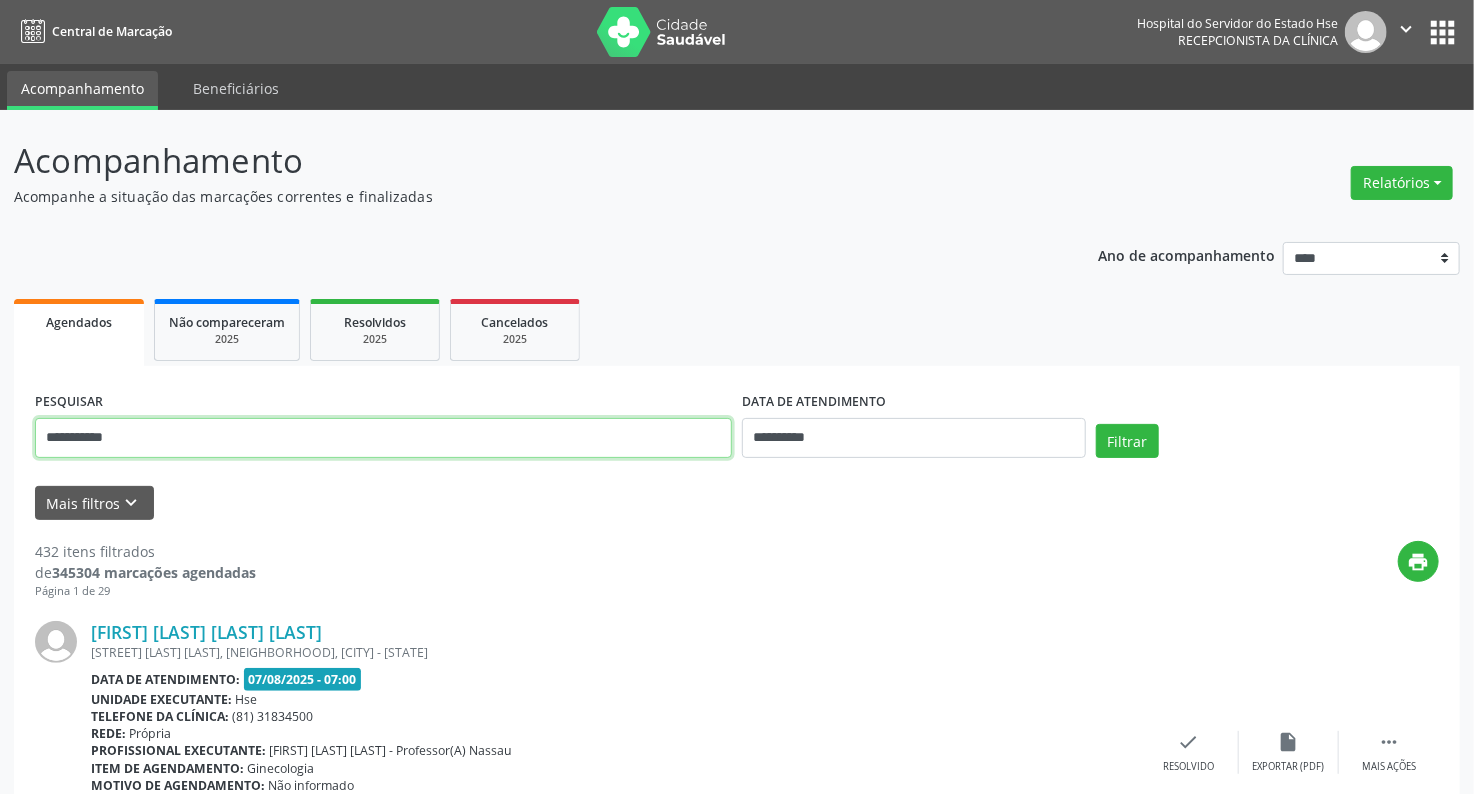 type on "**********" 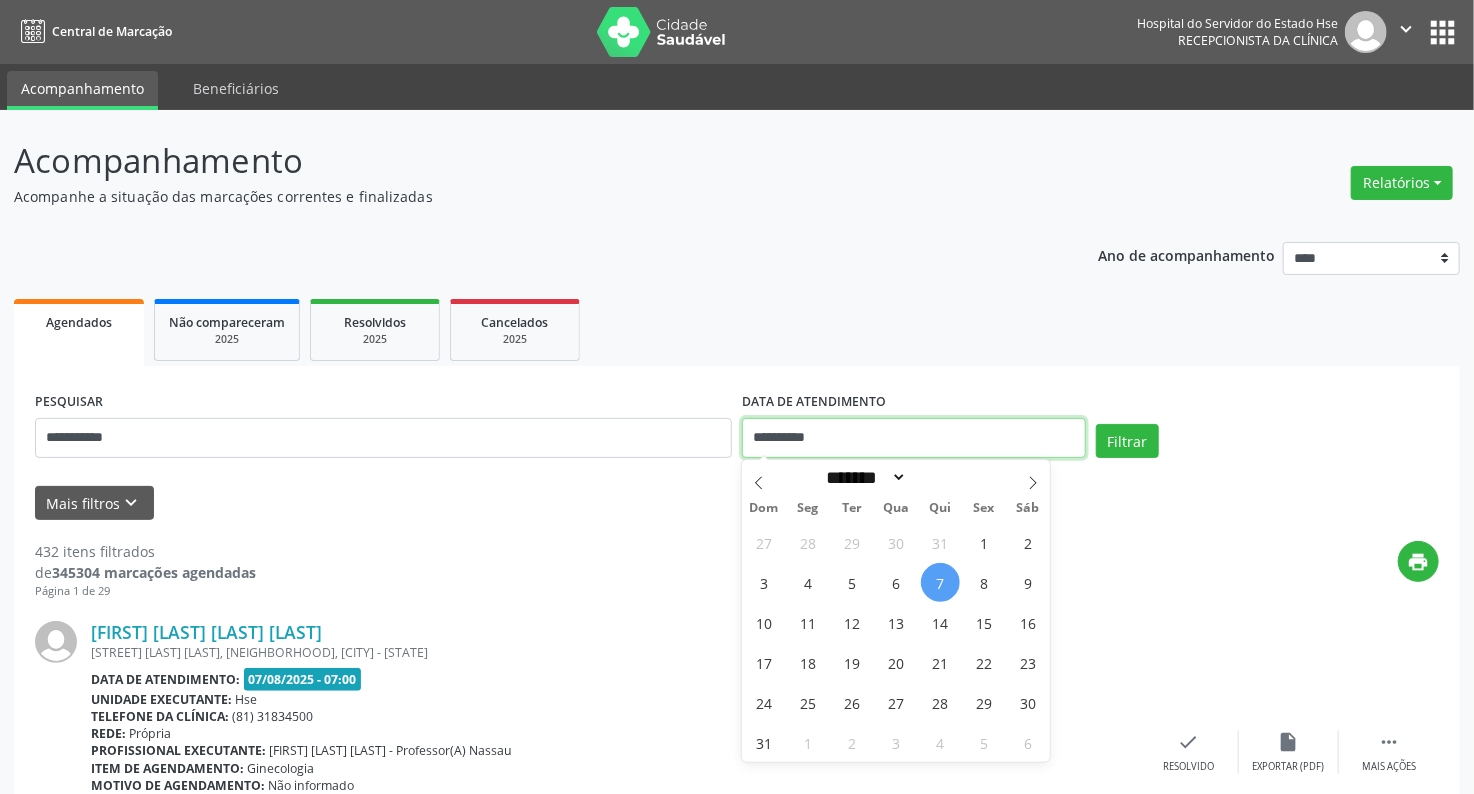 click on "**********" at bounding box center (914, 438) 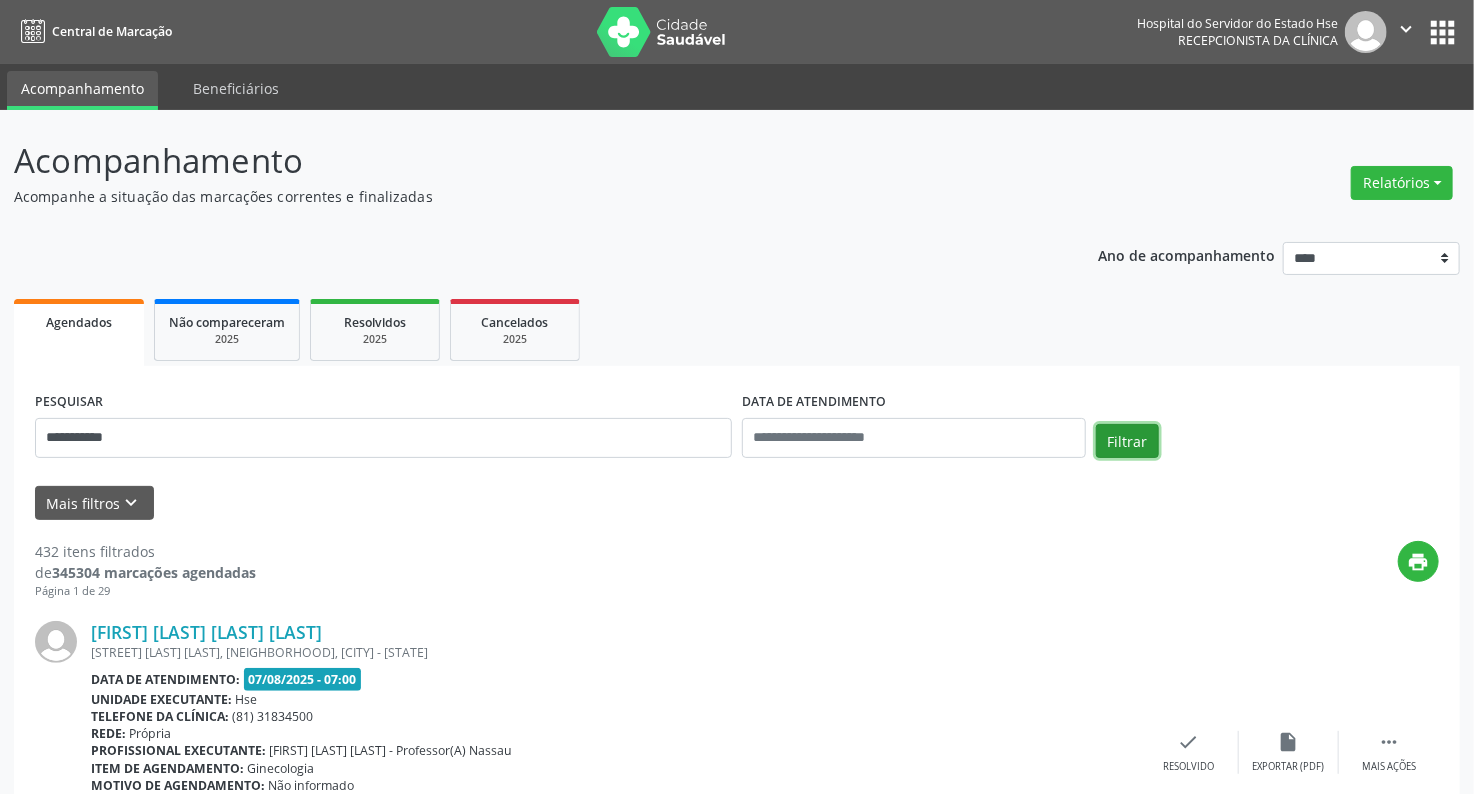 click on "Filtrar" at bounding box center (1127, 441) 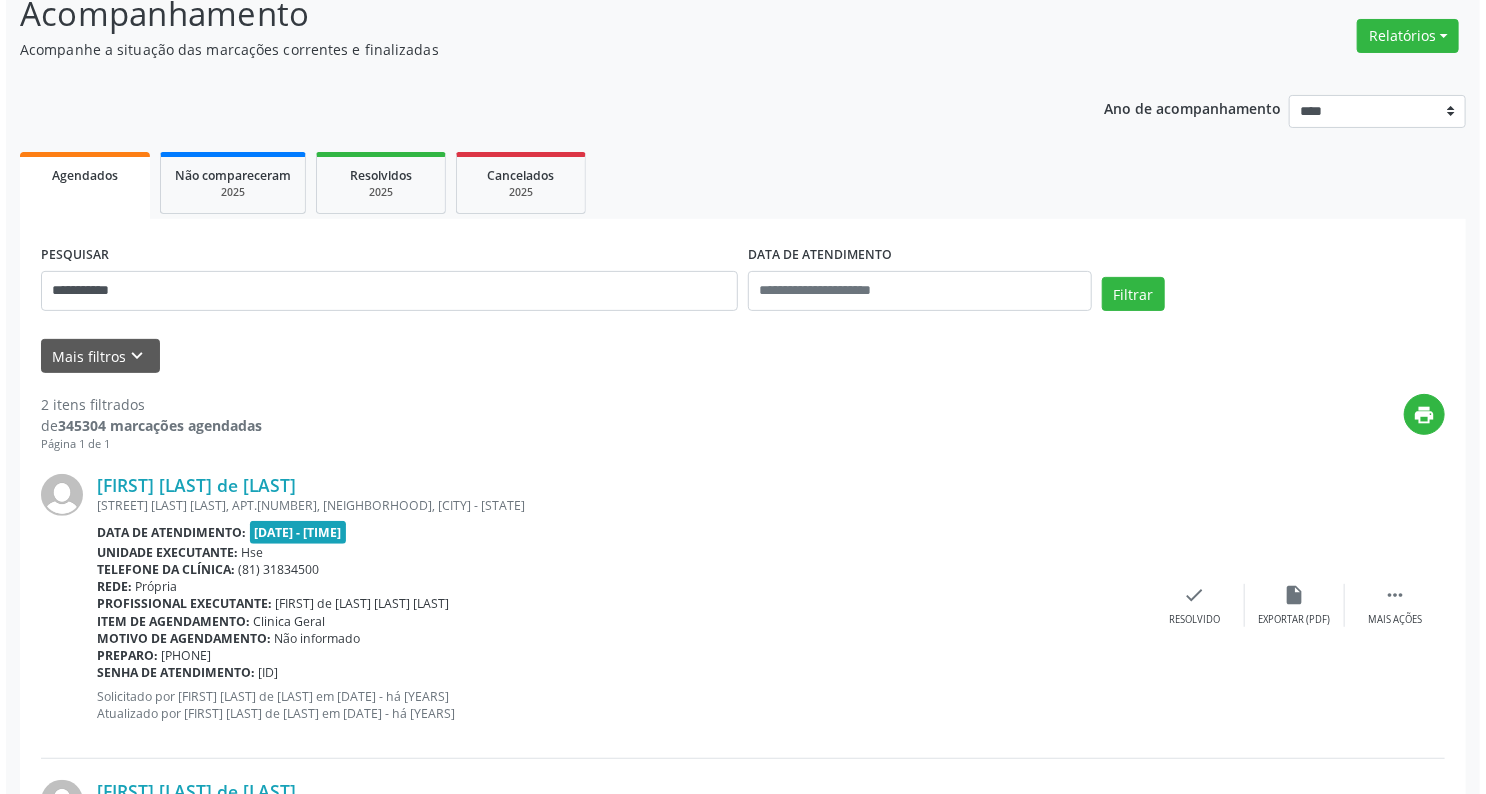 scroll, scrollTop: 160, scrollLeft: 0, axis: vertical 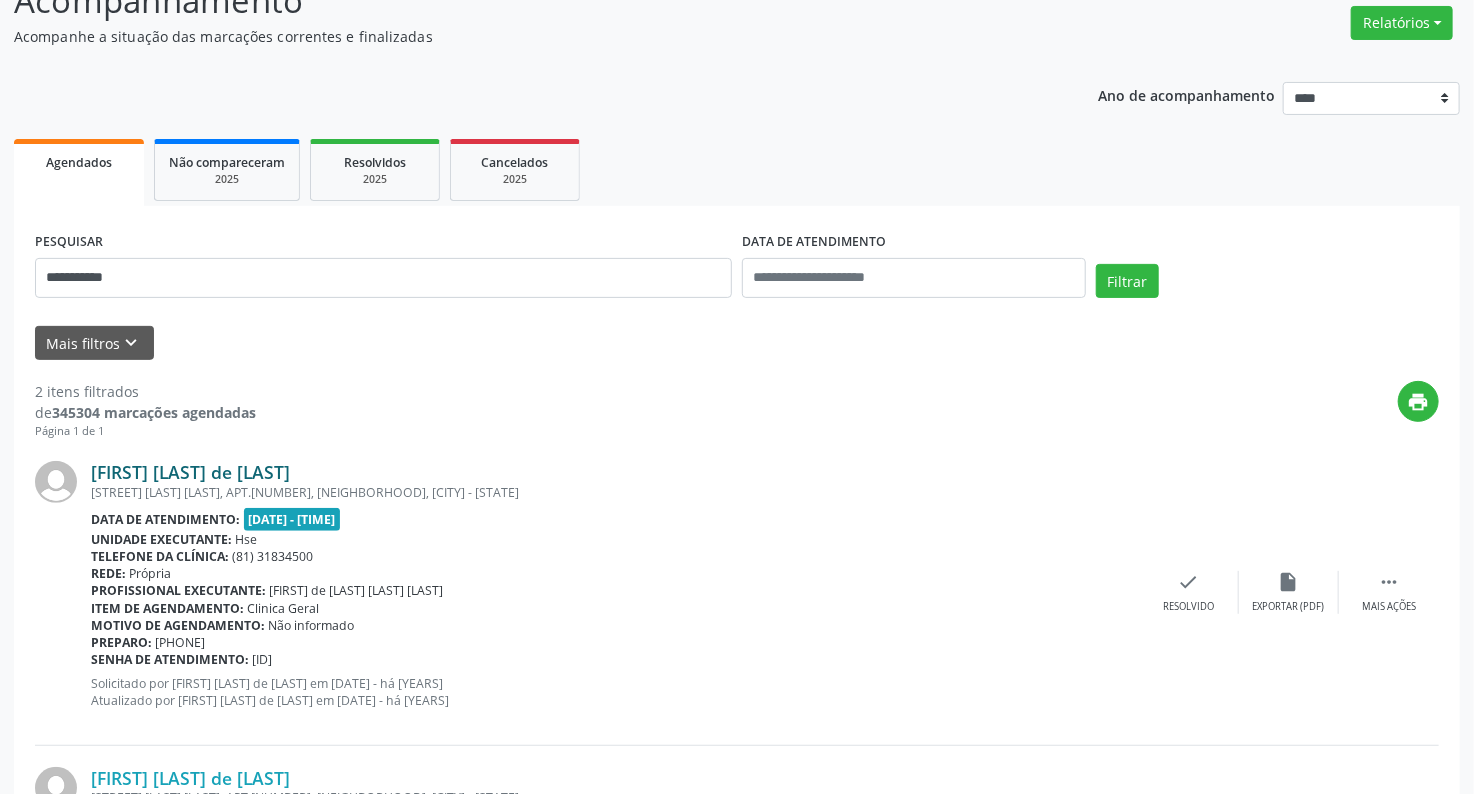 click on "Maria Lucia Albuquerque de Castro" at bounding box center (190, 472) 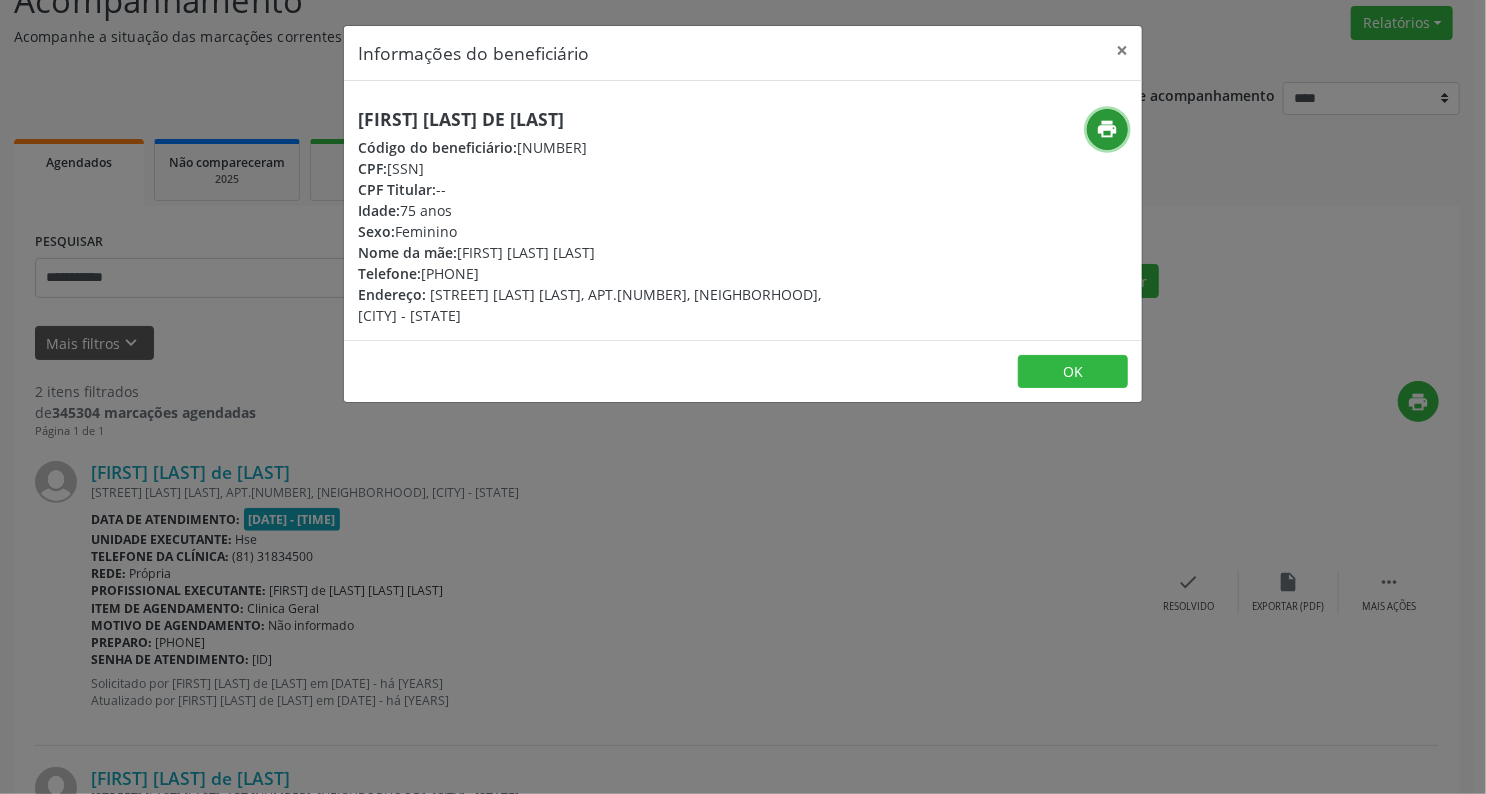 click on "print" at bounding box center [1108, 129] 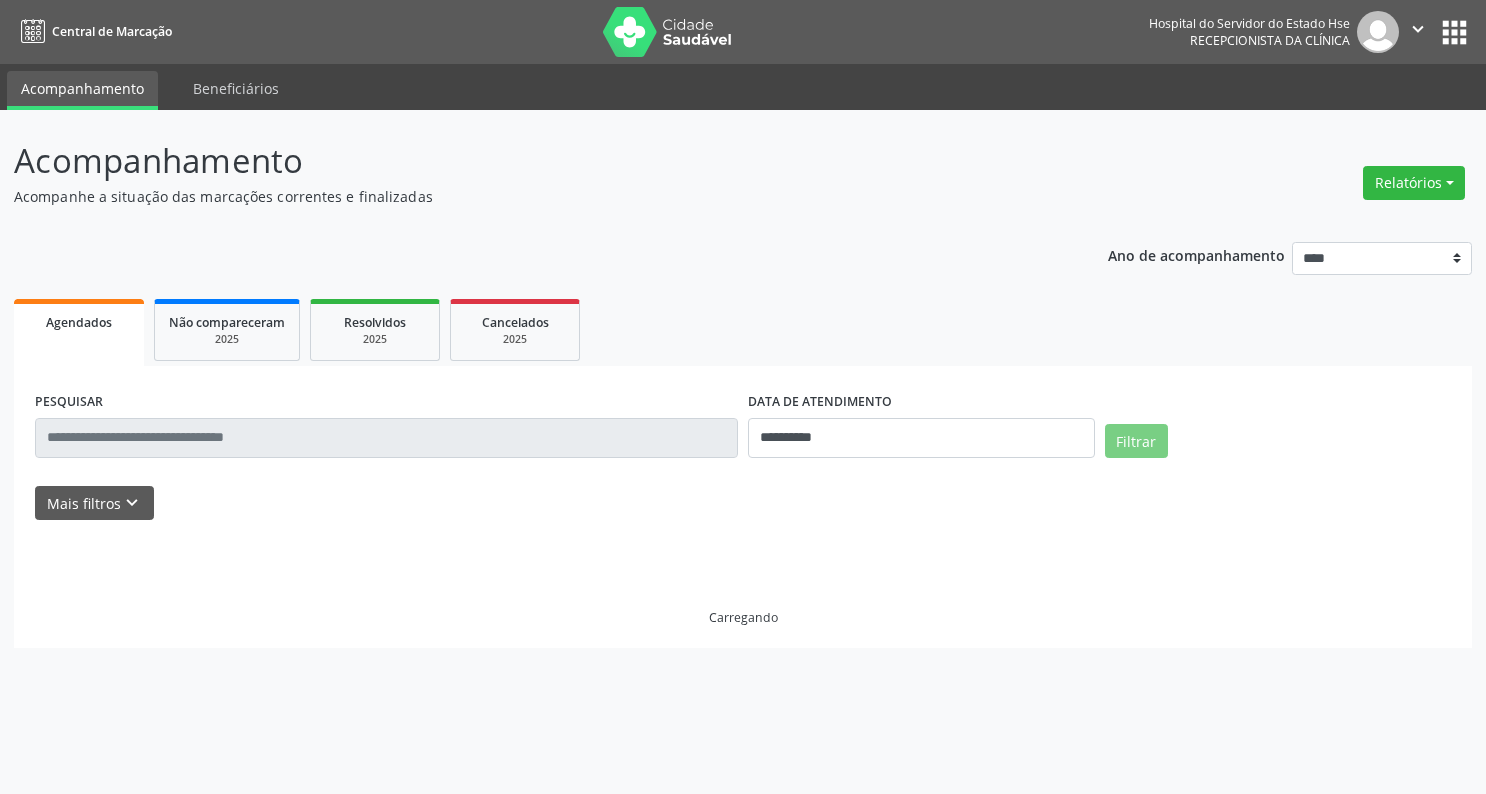scroll, scrollTop: 0, scrollLeft: 0, axis: both 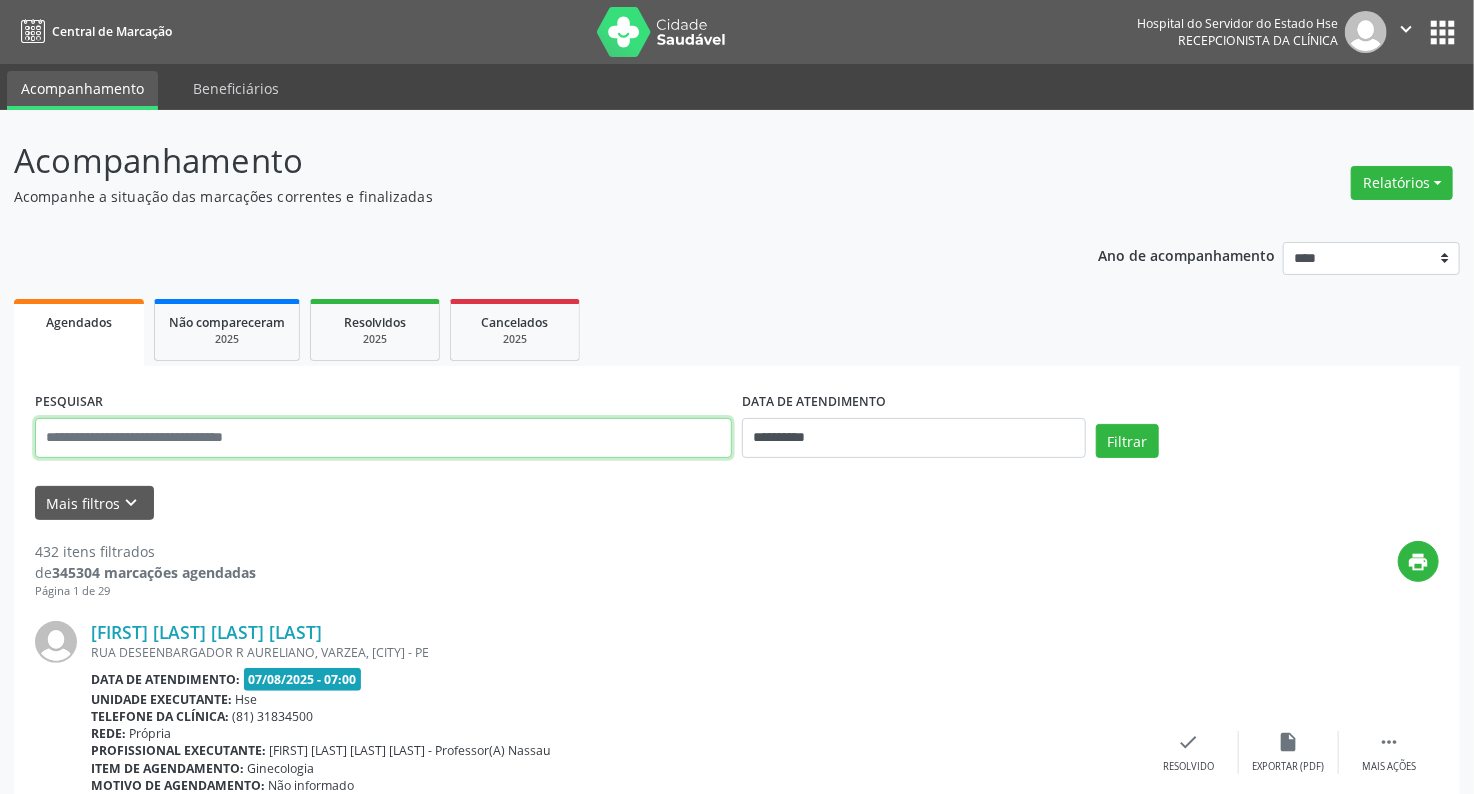 click at bounding box center [383, 438] 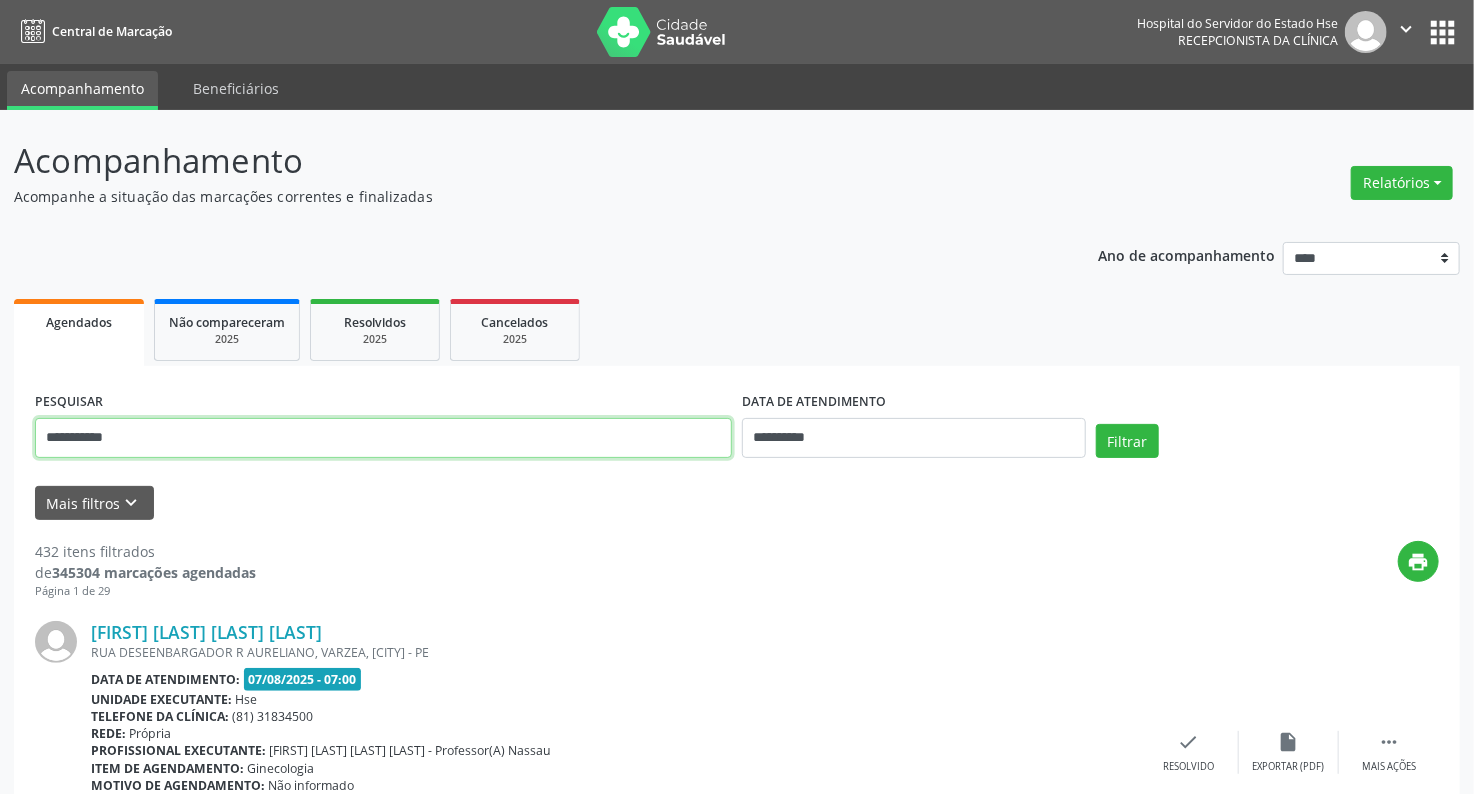 type on "**********" 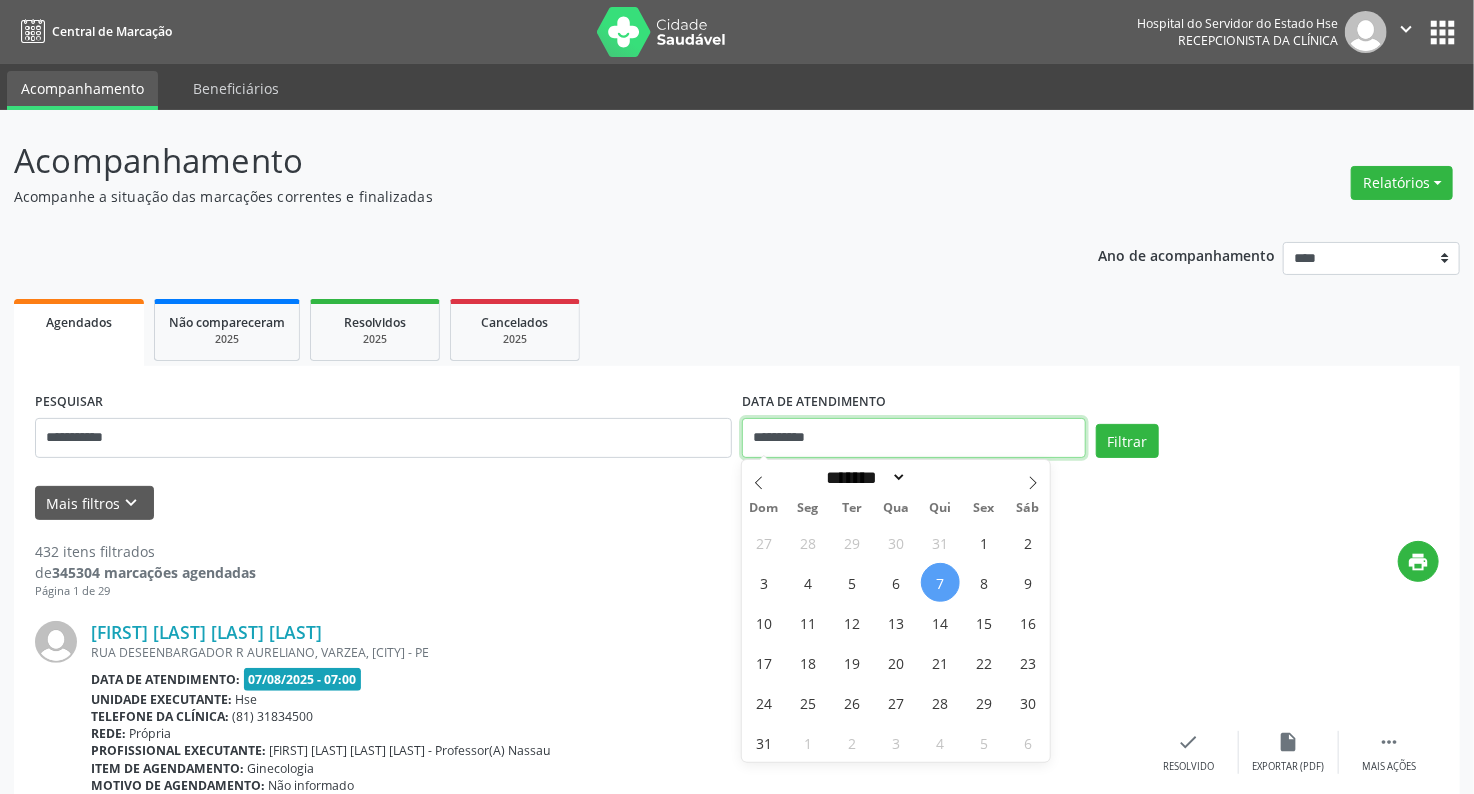 click on "**********" at bounding box center (914, 438) 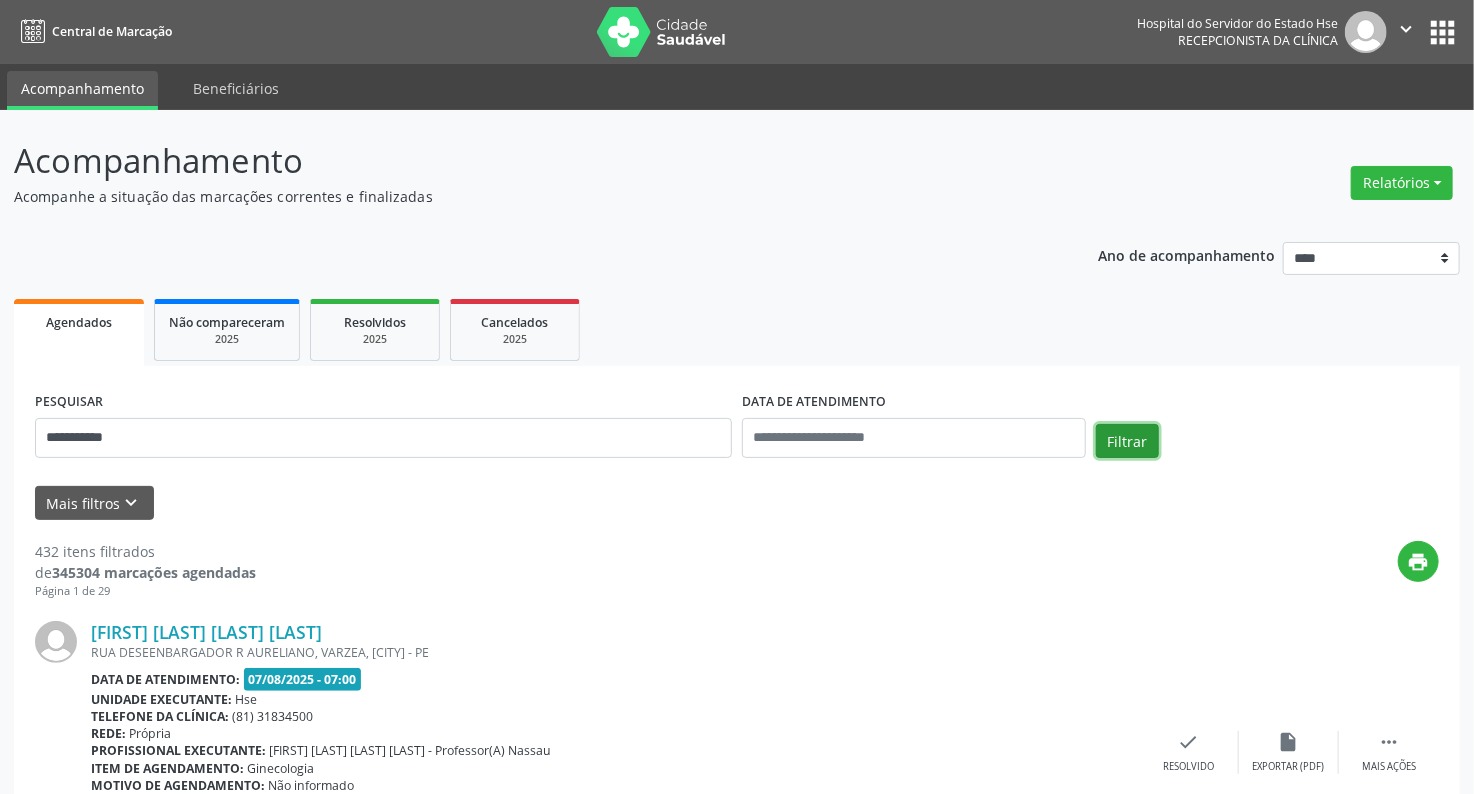 click on "Filtrar" at bounding box center (1127, 441) 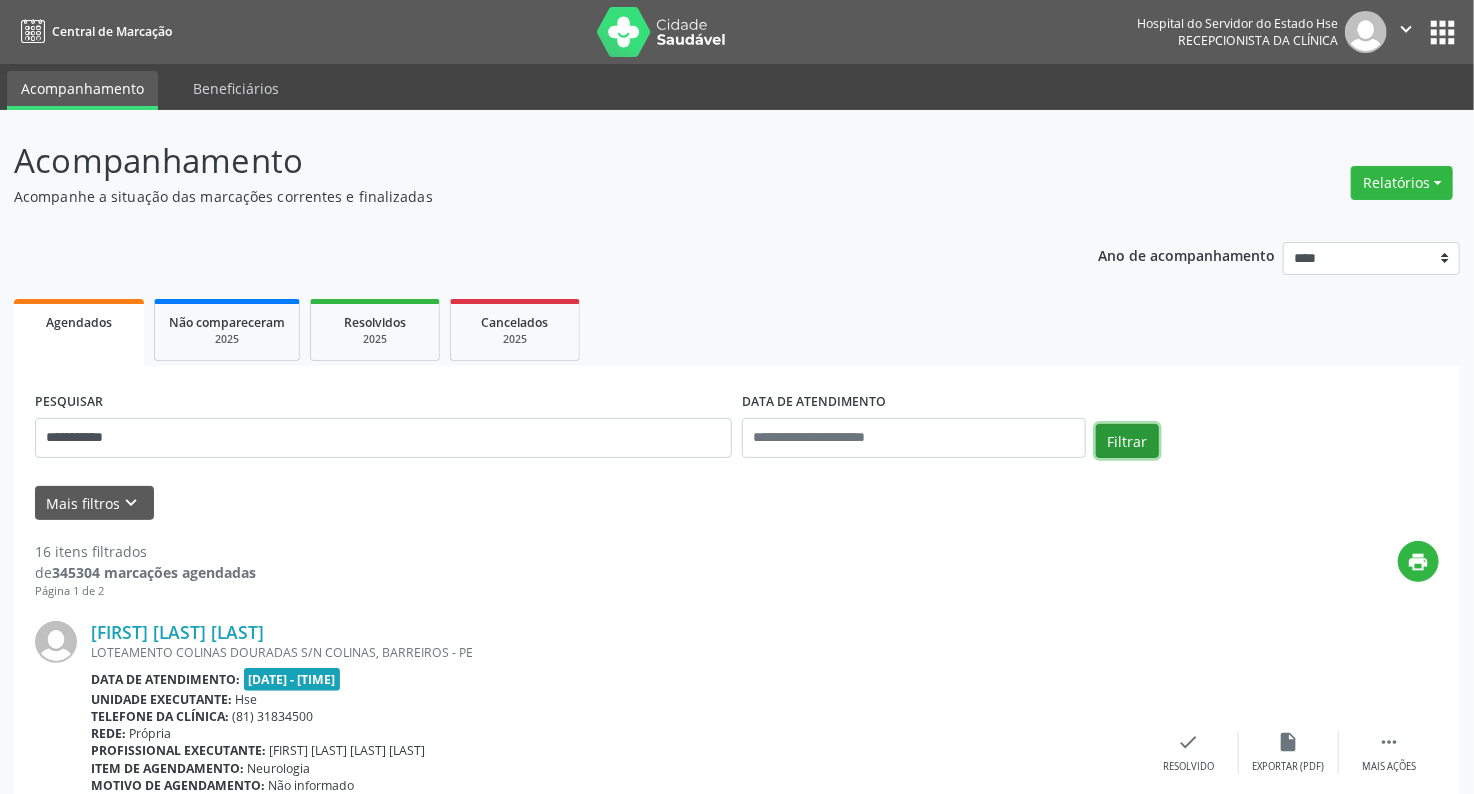 click on "Filtrar" at bounding box center [1127, 441] 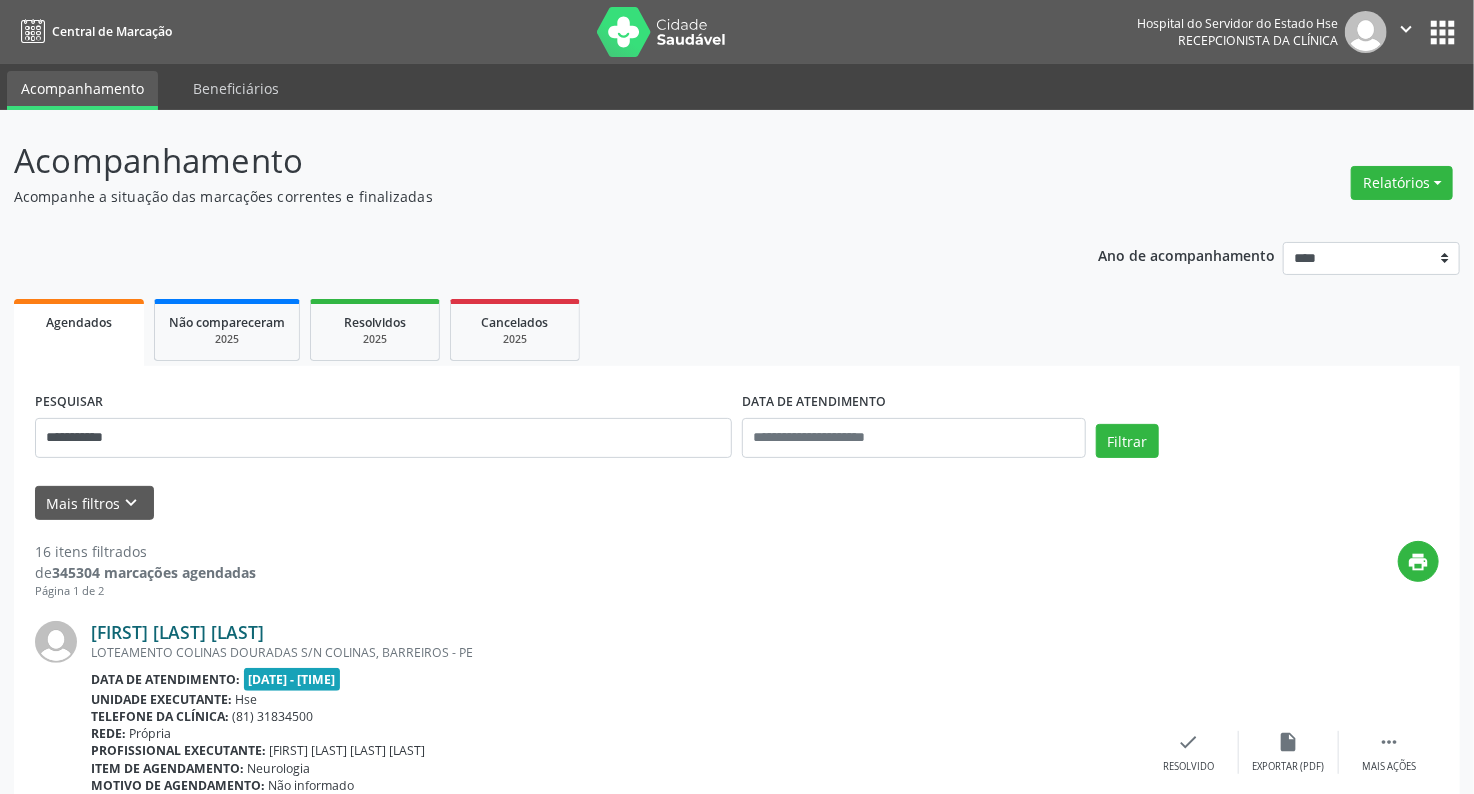 click on "Elinete Maria Ataide" at bounding box center (177, 632) 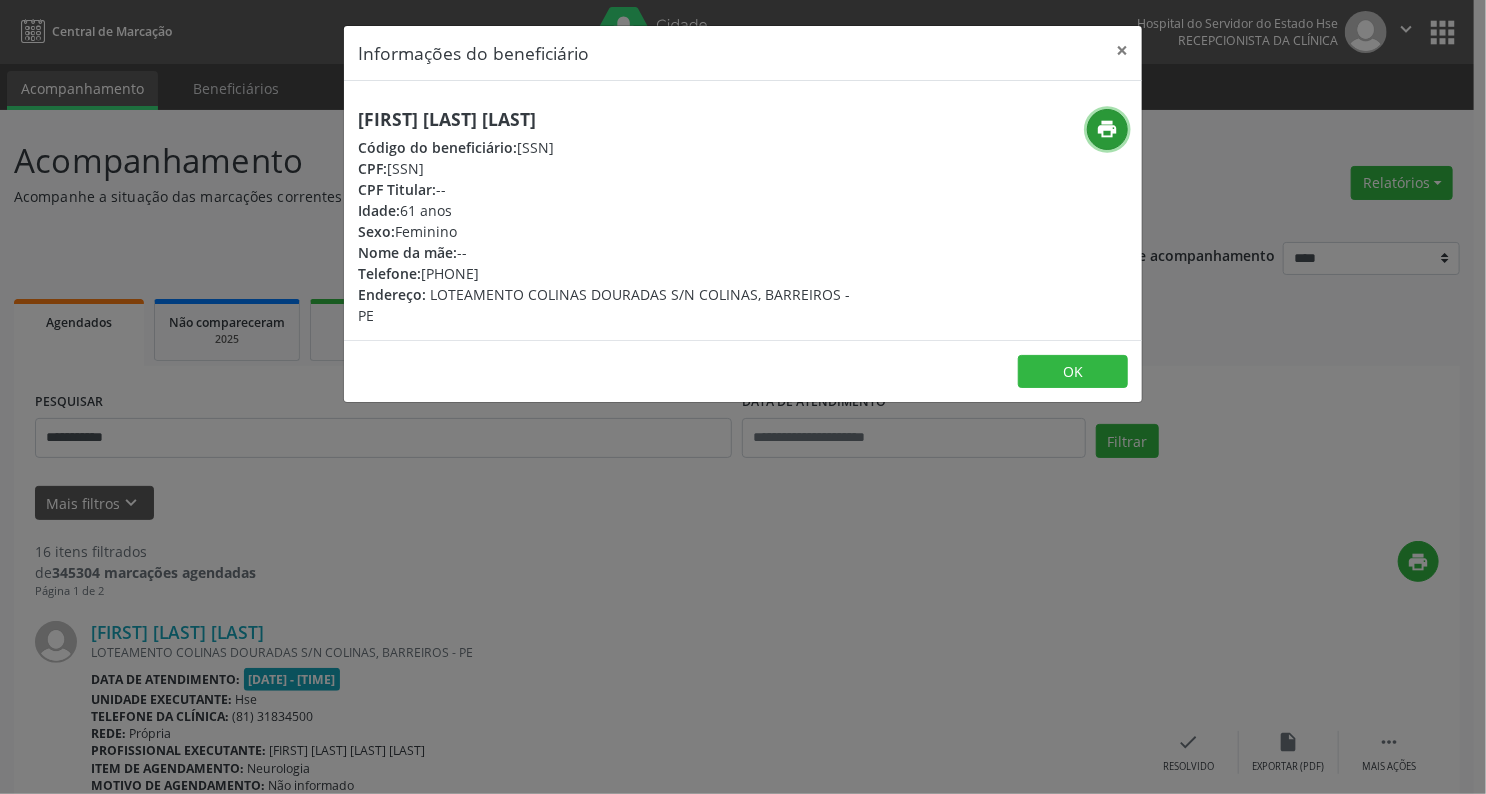 click on "print" at bounding box center [1108, 129] 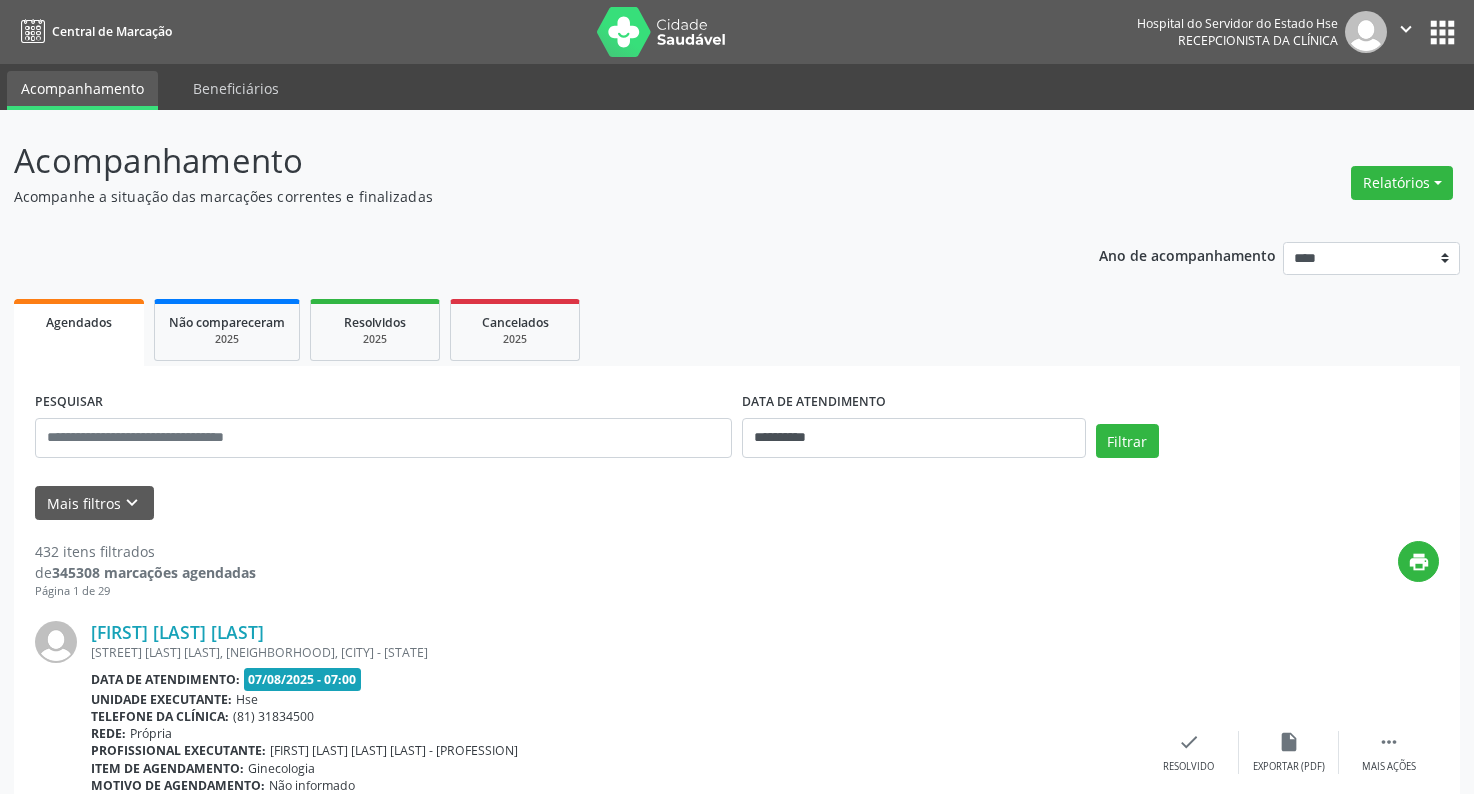 scroll, scrollTop: 0, scrollLeft: 0, axis: both 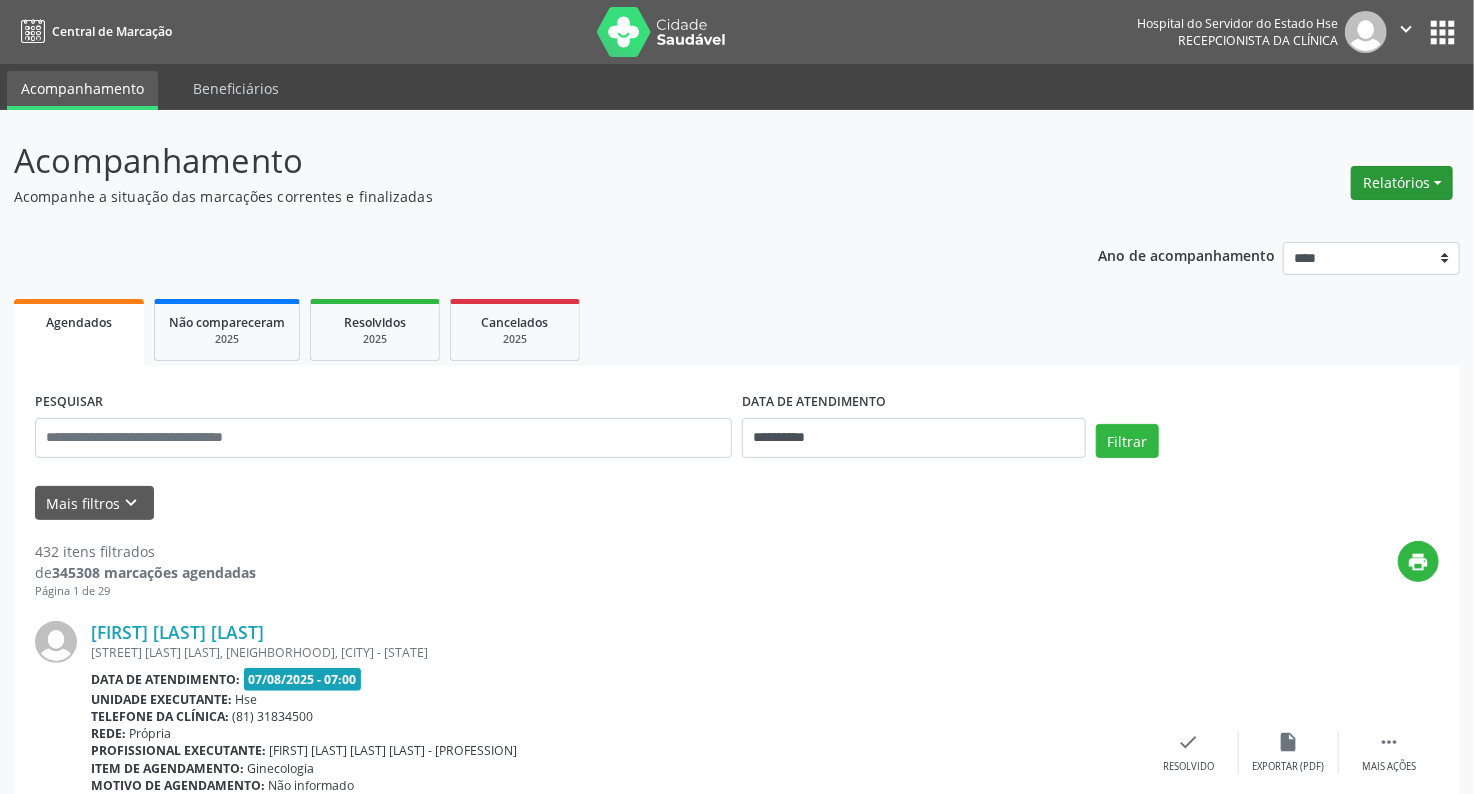click on "Relatórios" at bounding box center [1402, 183] 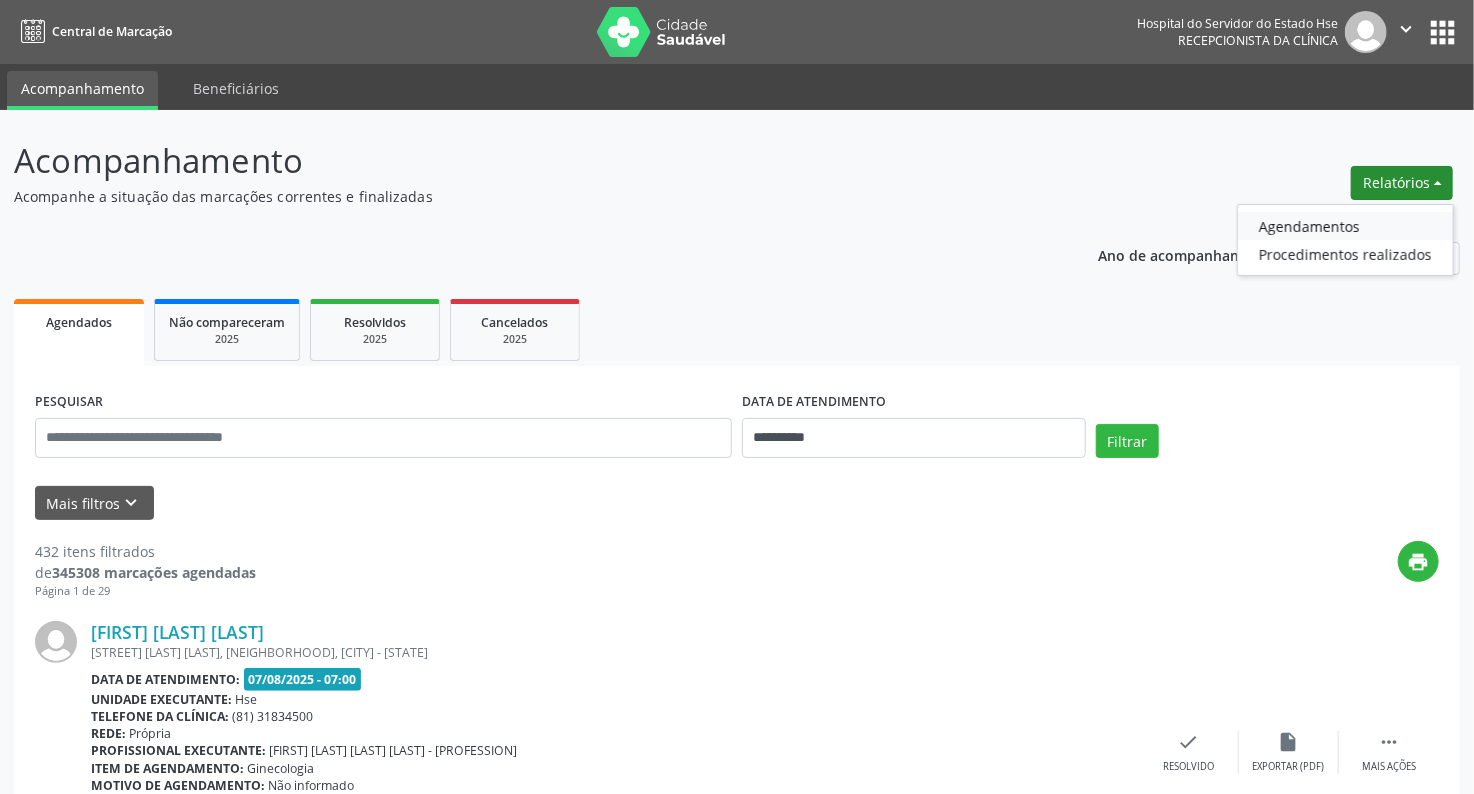 click on "Agendamentos" at bounding box center [1345, 226] 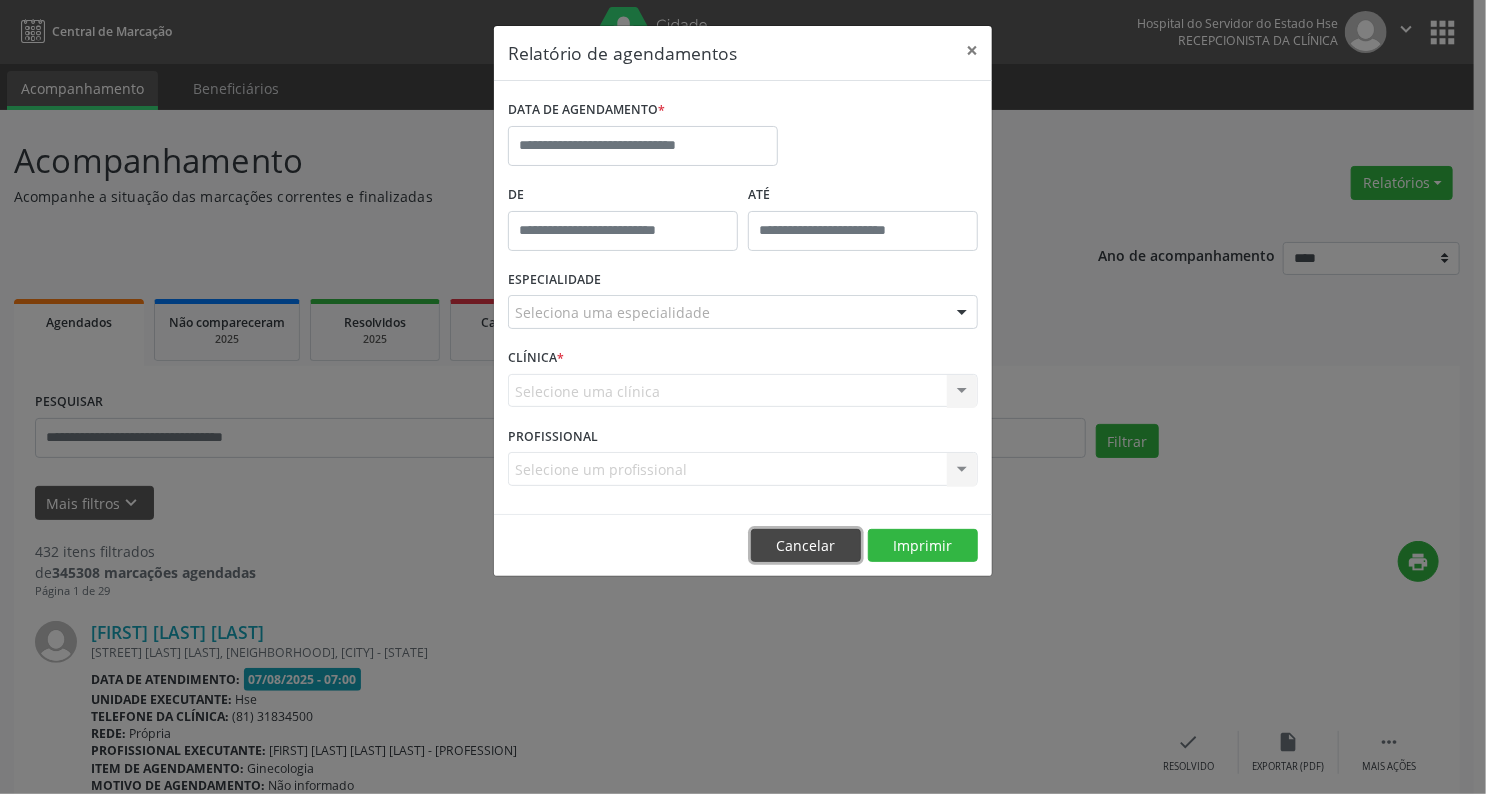 click on "Cancelar" at bounding box center (806, 546) 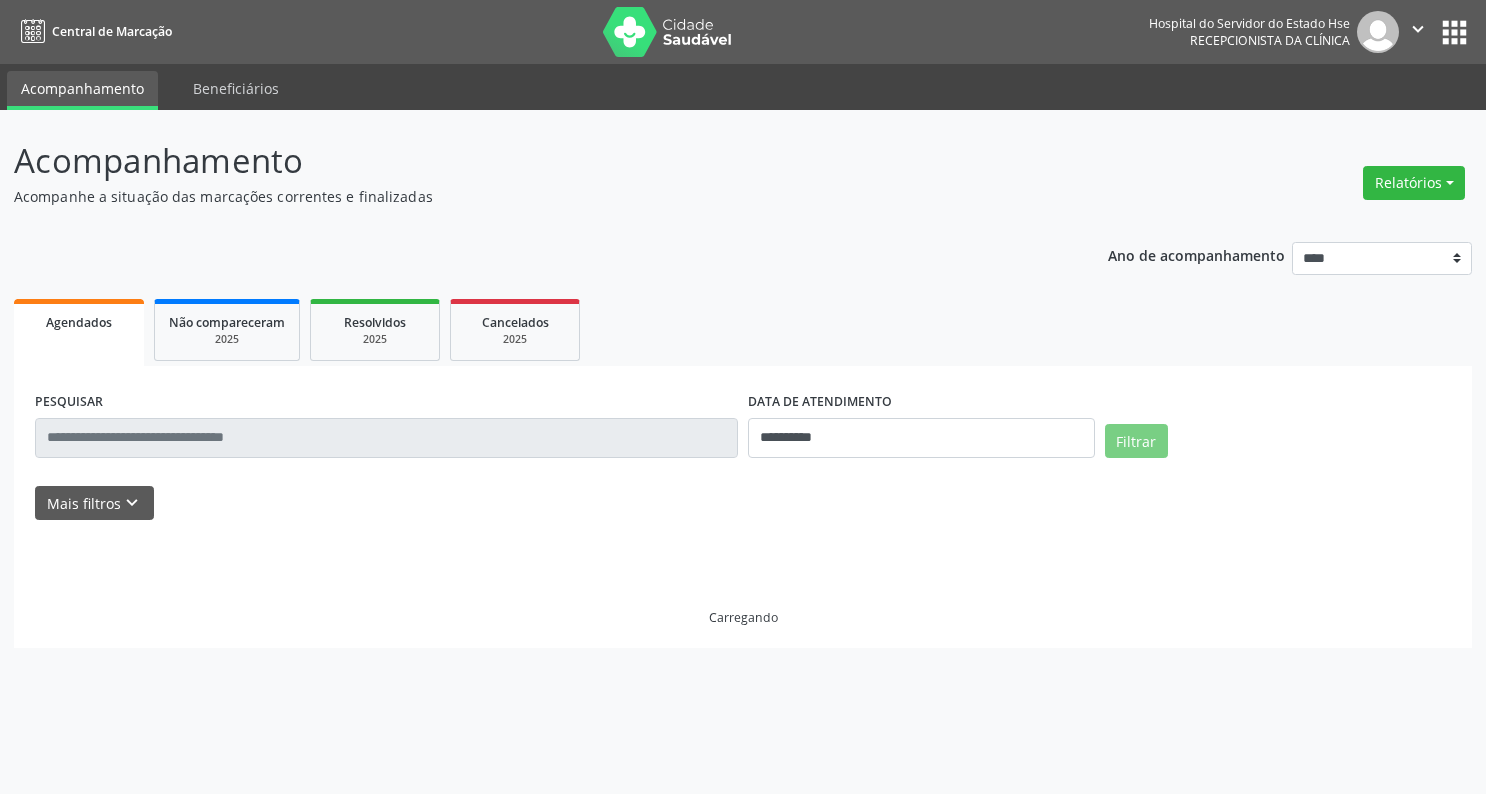 scroll, scrollTop: 0, scrollLeft: 0, axis: both 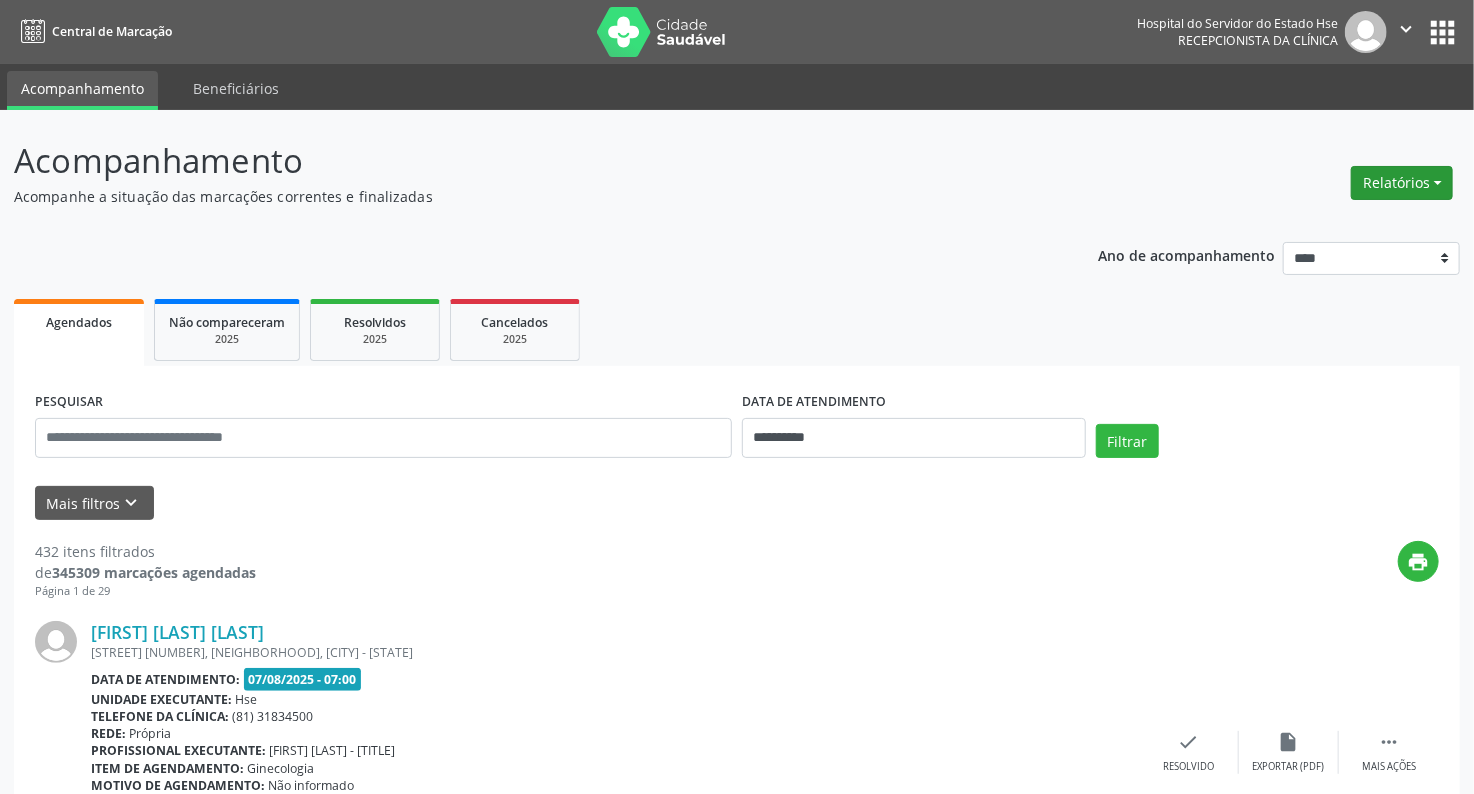 click on "Relatórios" at bounding box center [1402, 183] 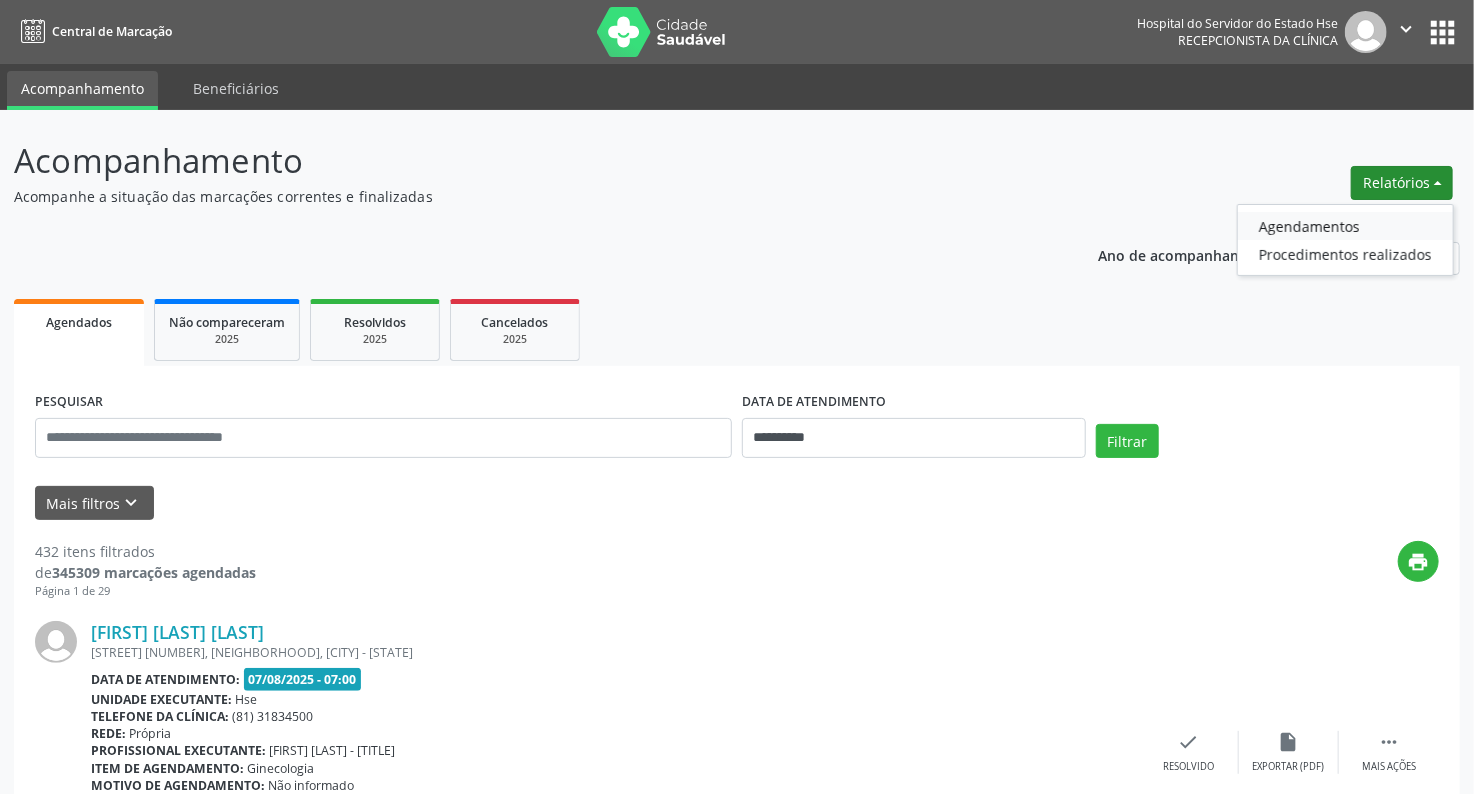 click on "Agendamentos" at bounding box center [1345, 226] 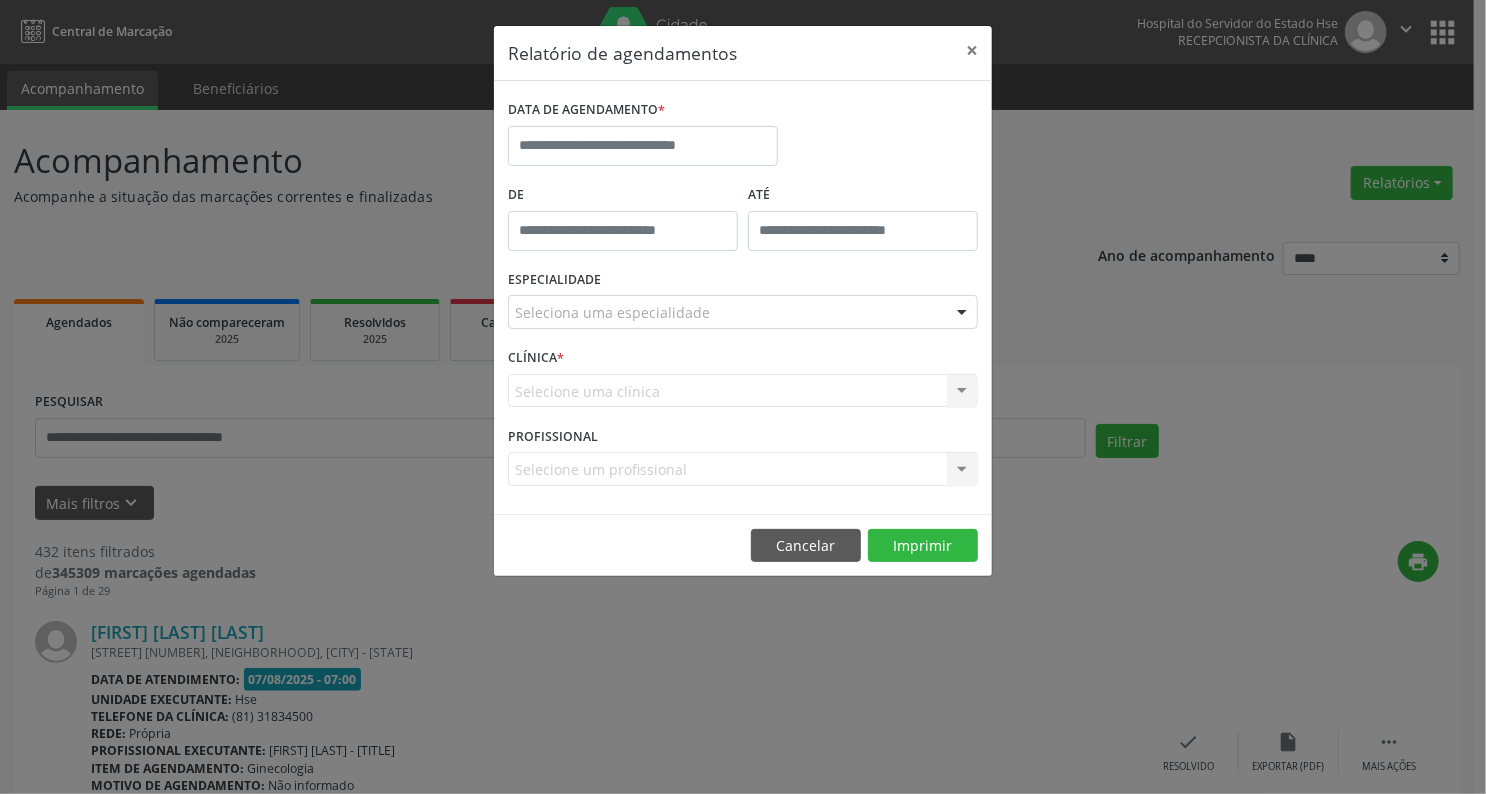 type on "*****" 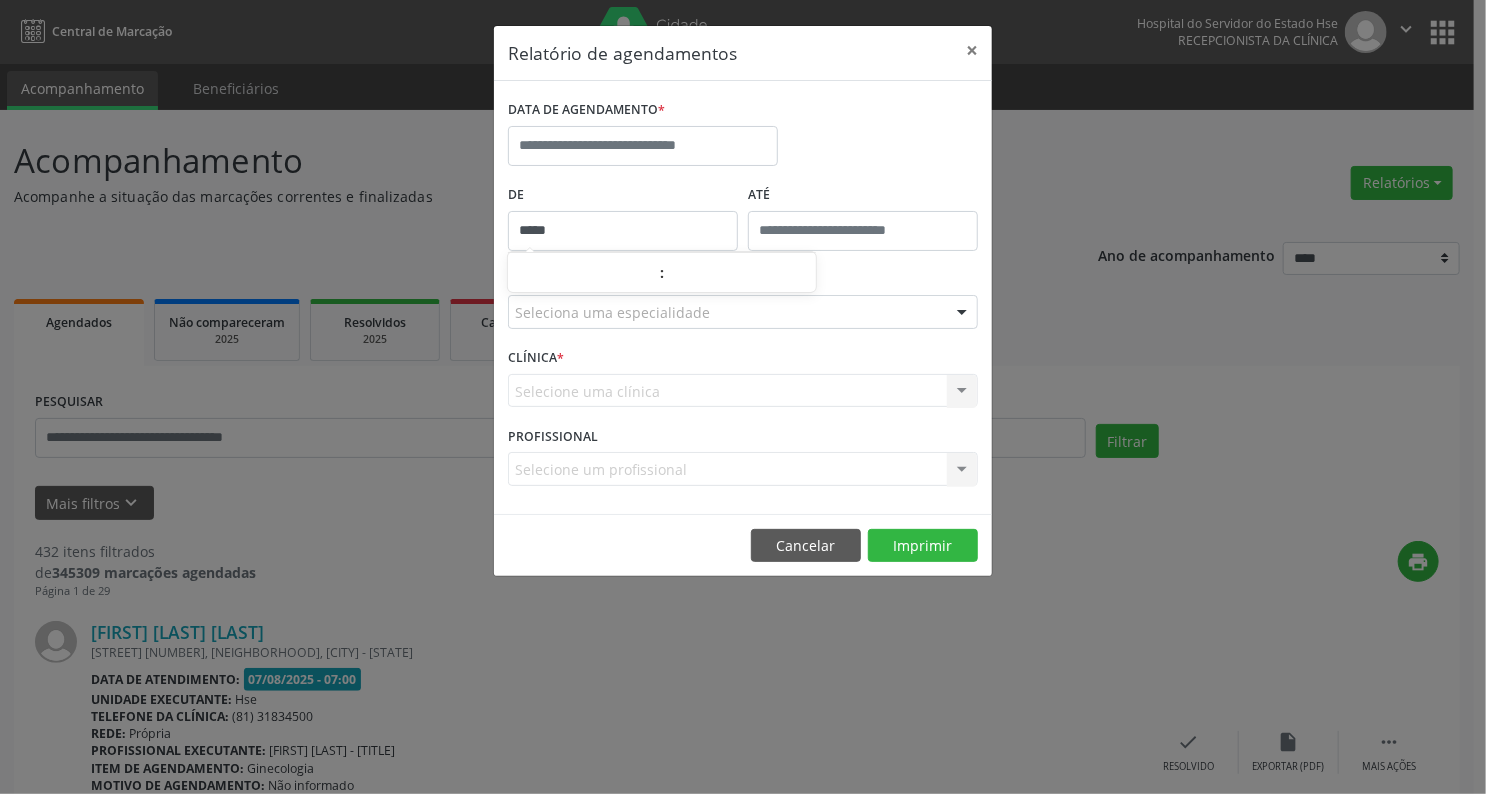 click on "*****" at bounding box center (623, 231) 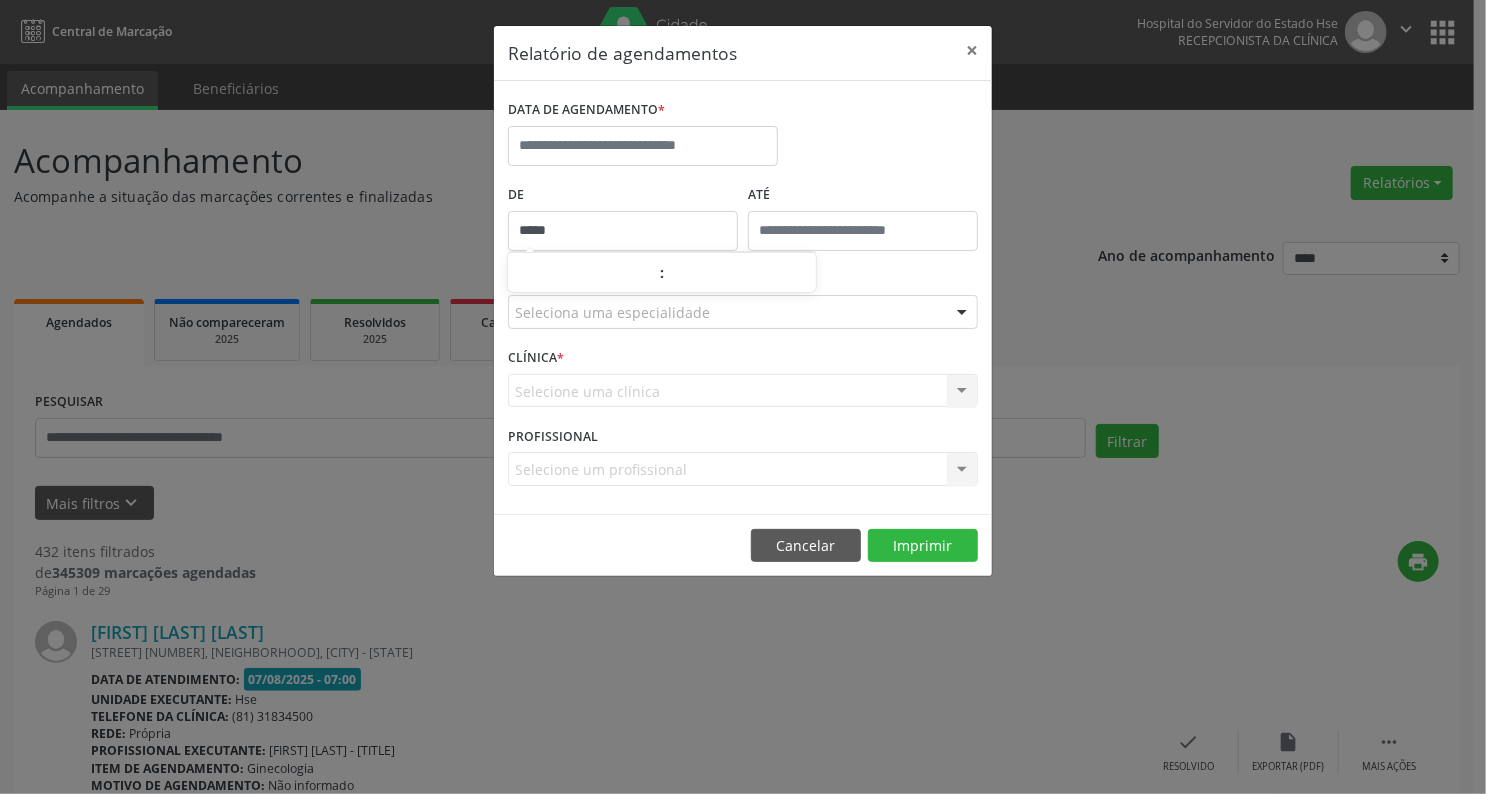 click on "*****" at bounding box center [623, 231] 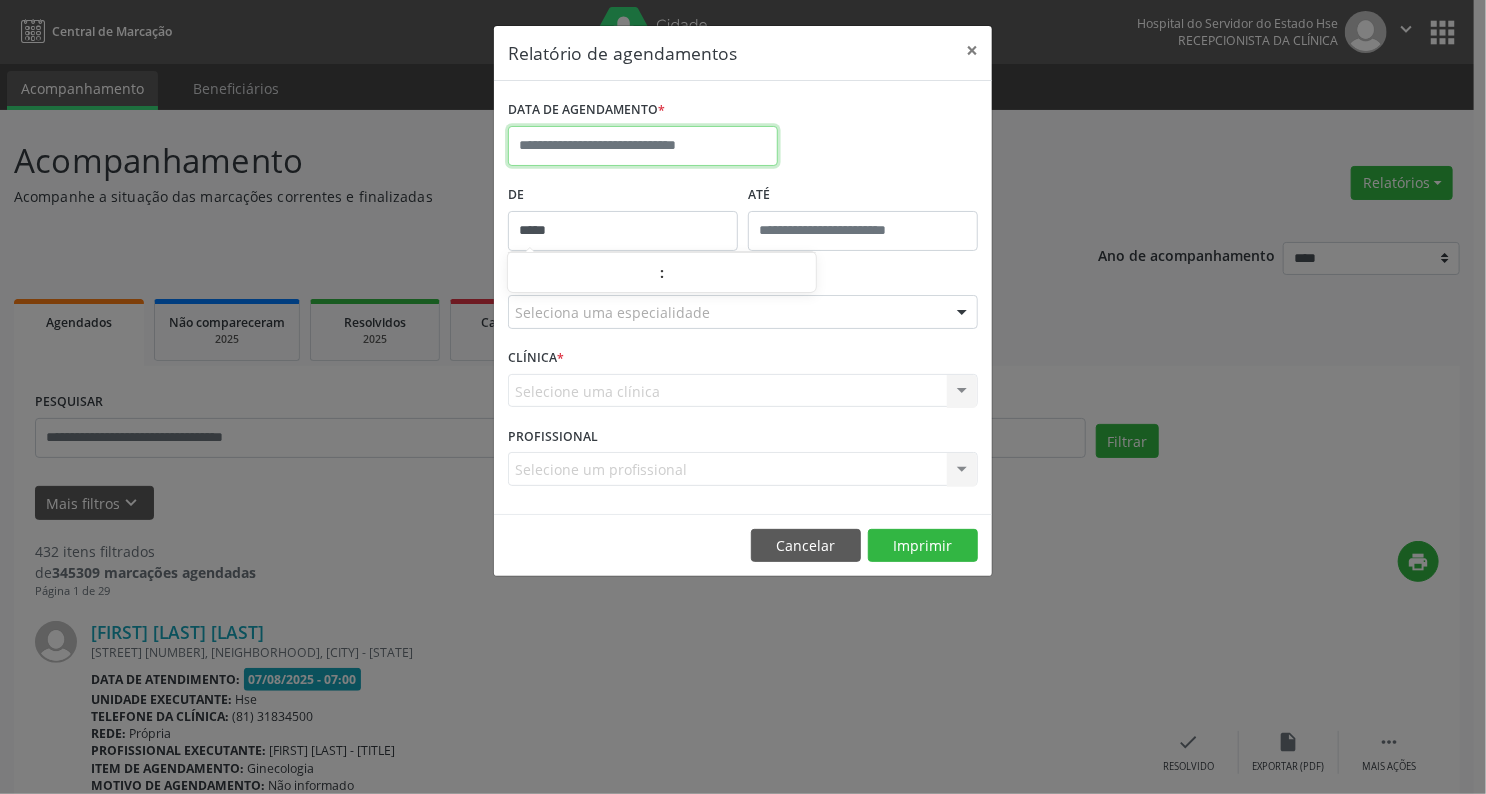 click at bounding box center (643, 146) 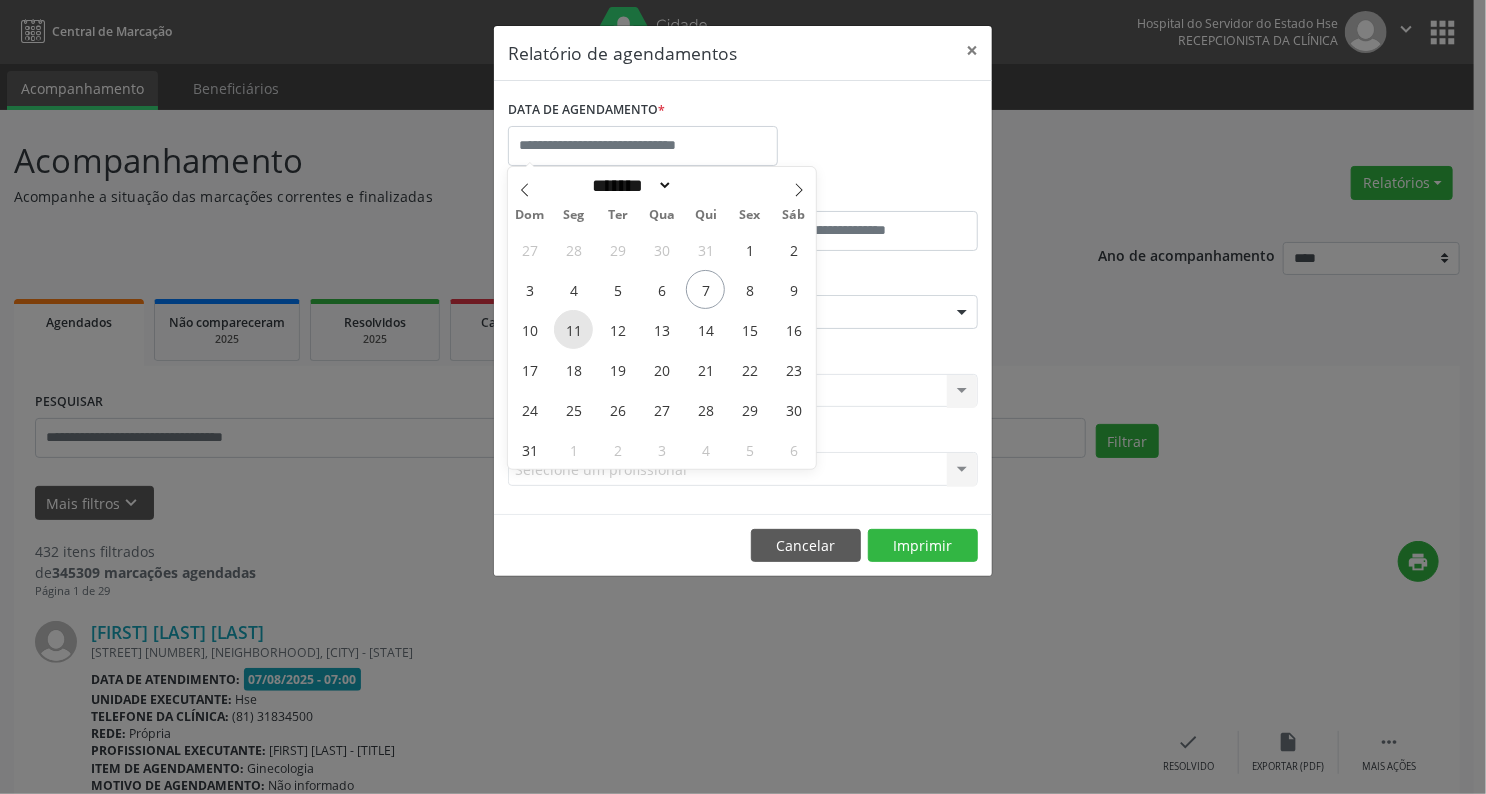 click on "11" at bounding box center [573, 329] 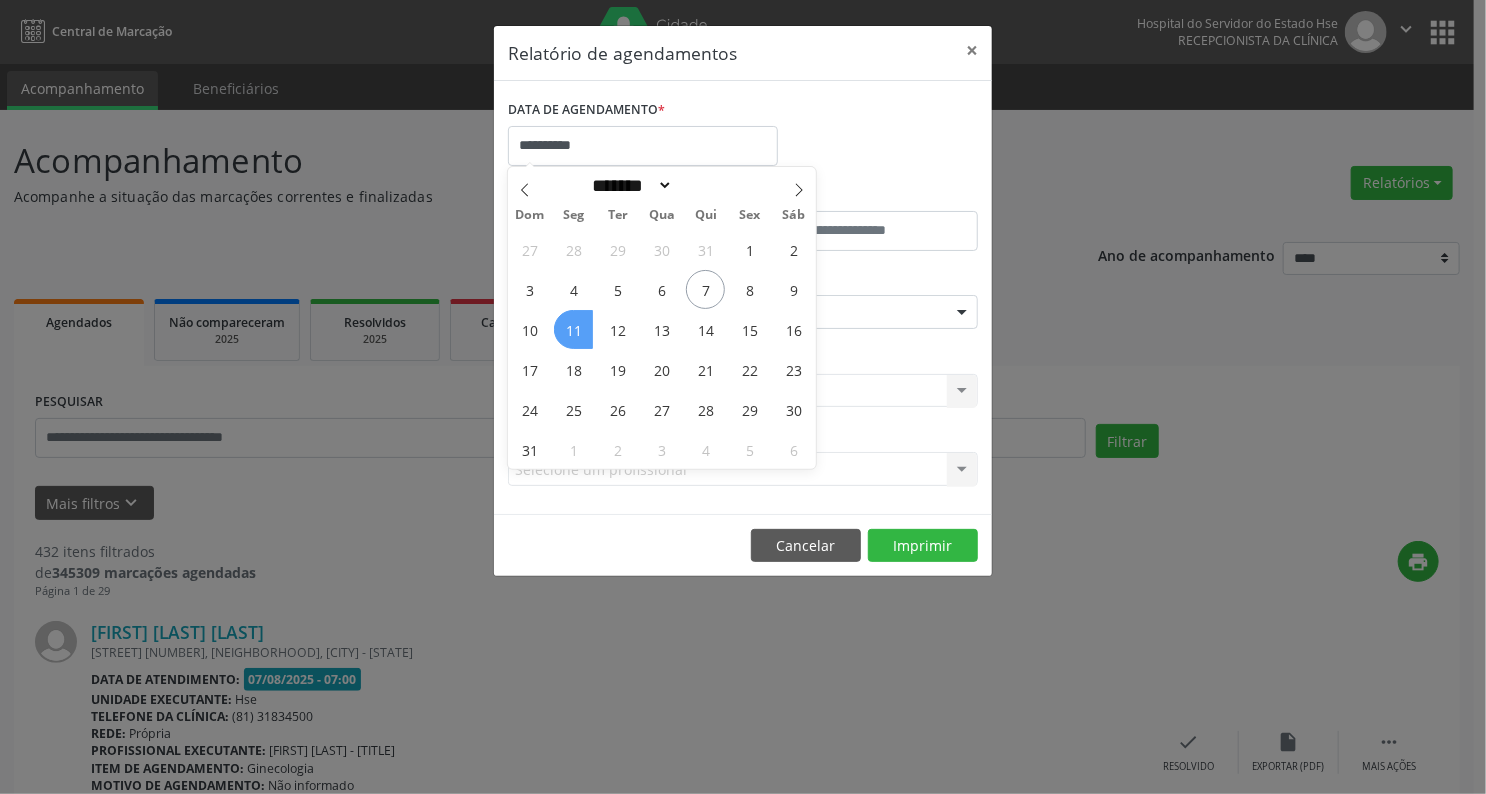 drag, startPoint x: 572, startPoint y: 333, endPoint x: 582, endPoint y: 320, distance: 16.40122 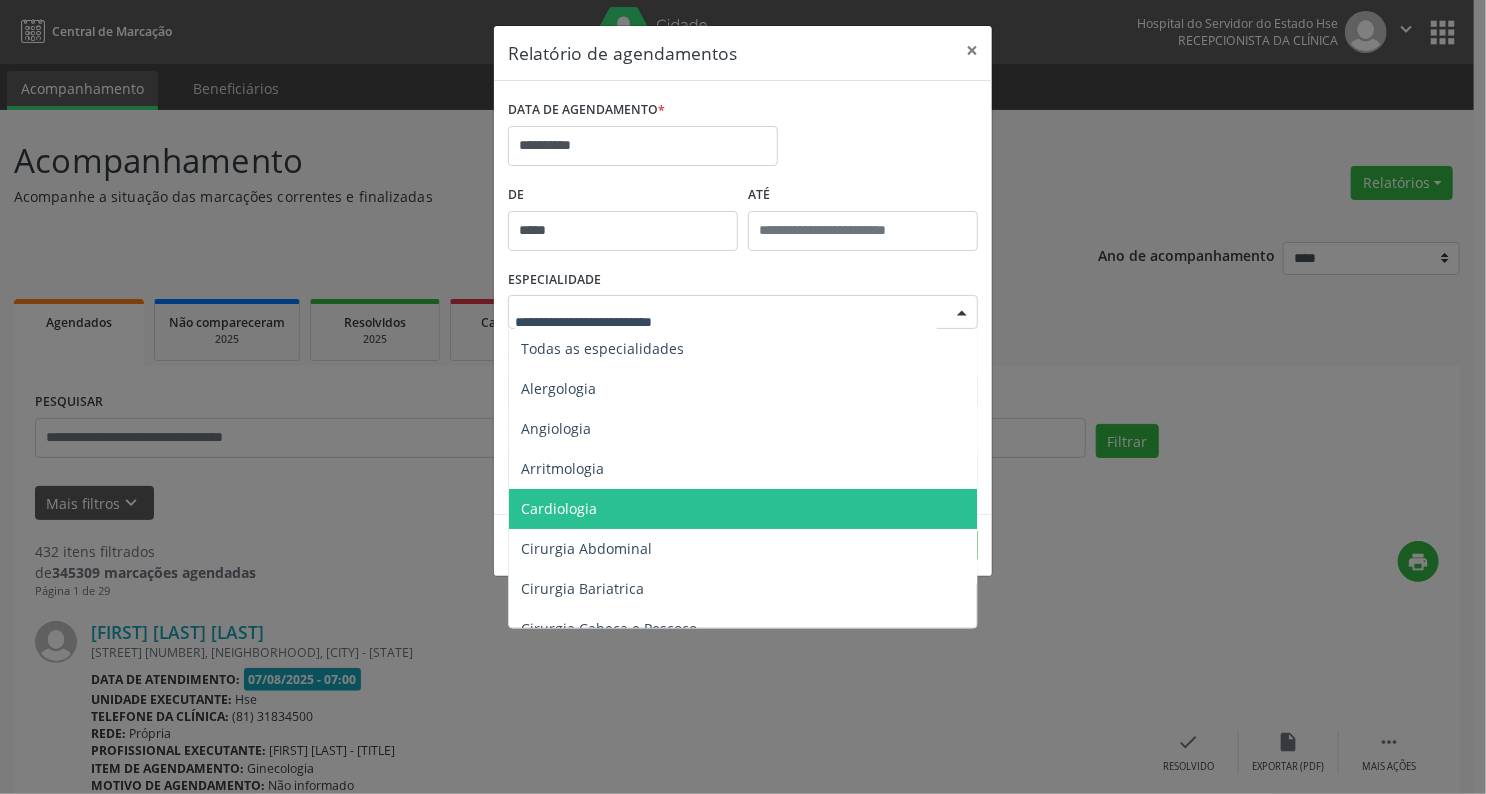 click on "Cardiologia" at bounding box center (559, 508) 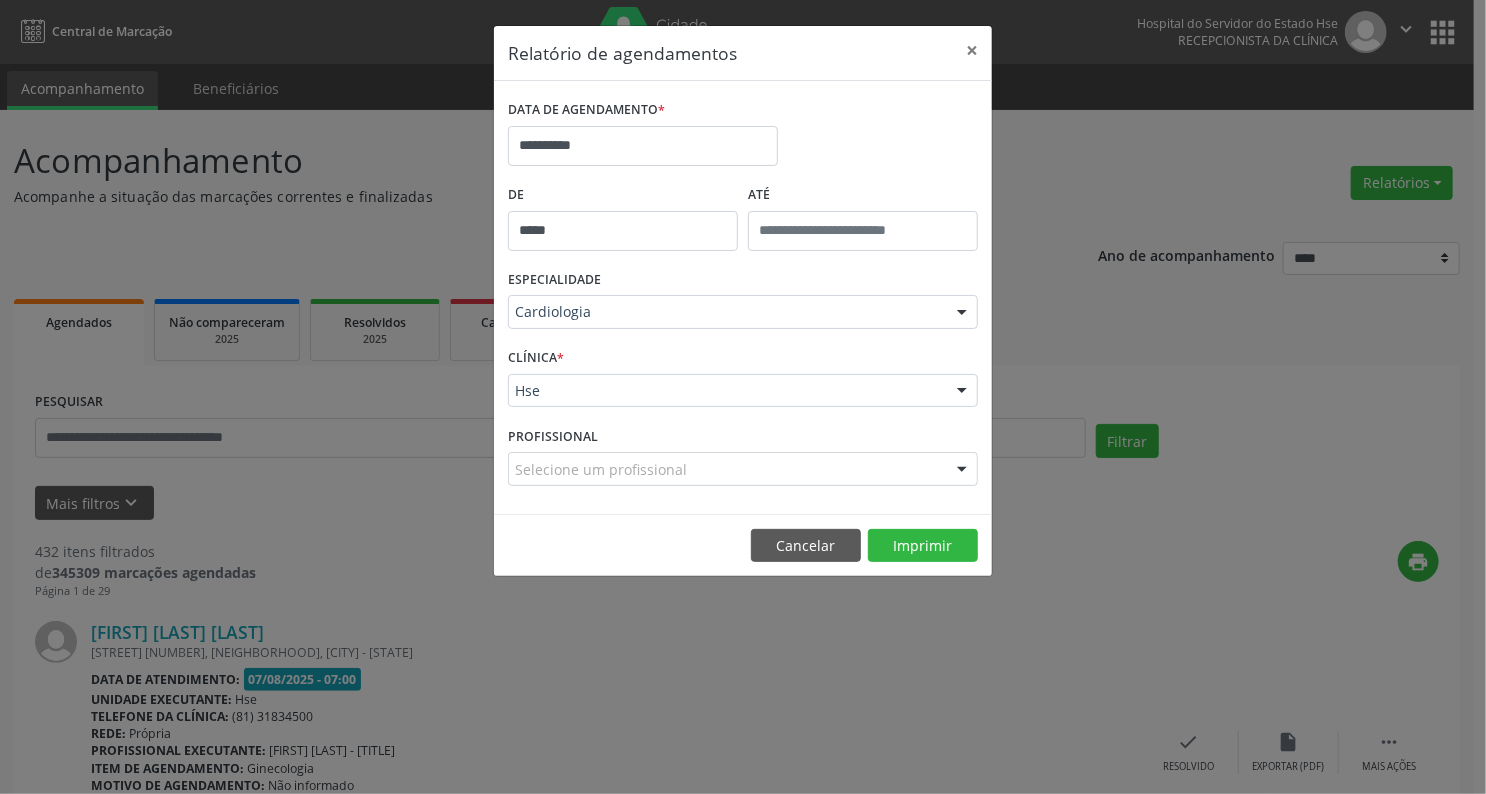 click on "*" at bounding box center [560, 357] 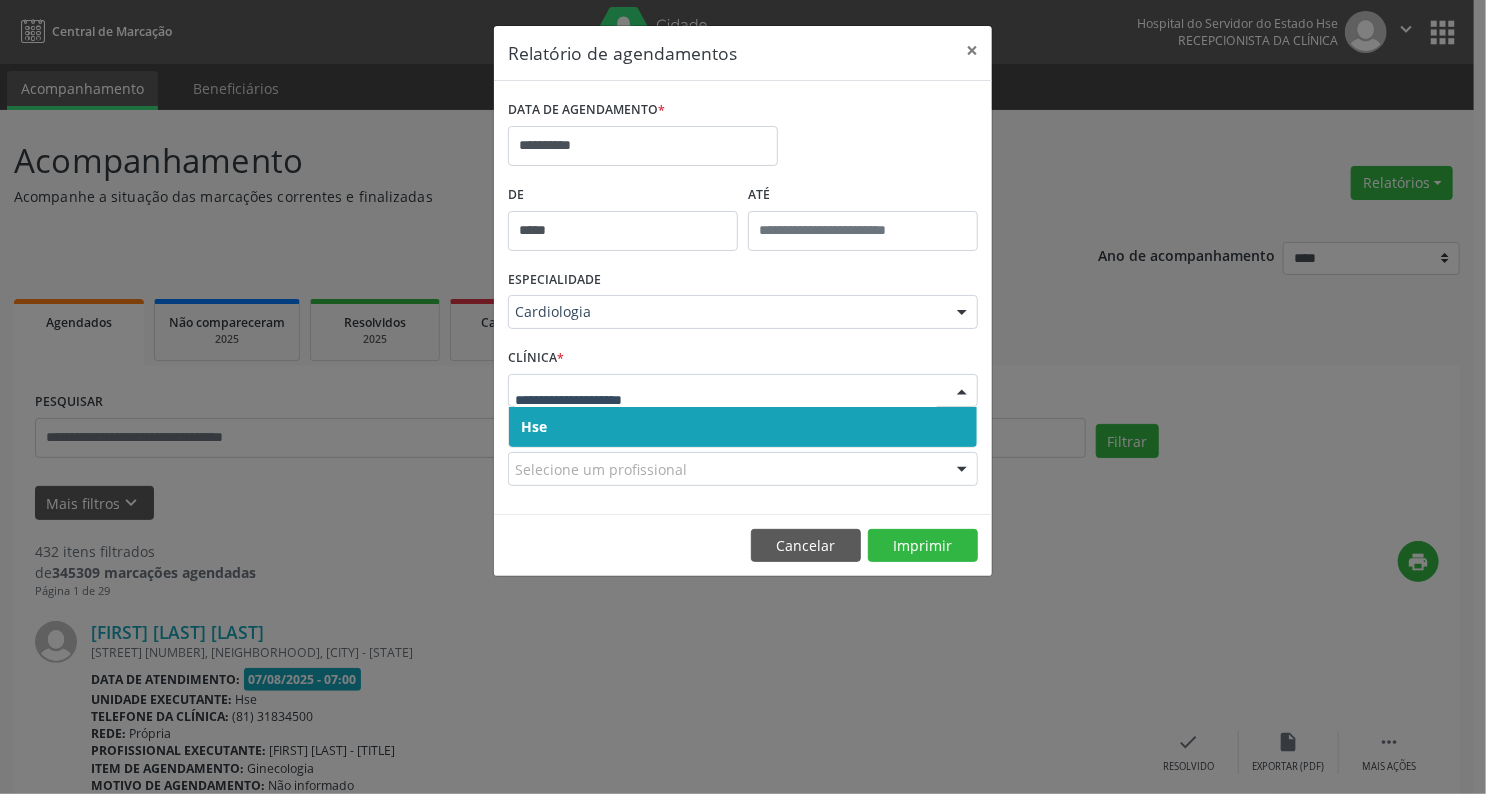 click on "Hse" at bounding box center (743, 427) 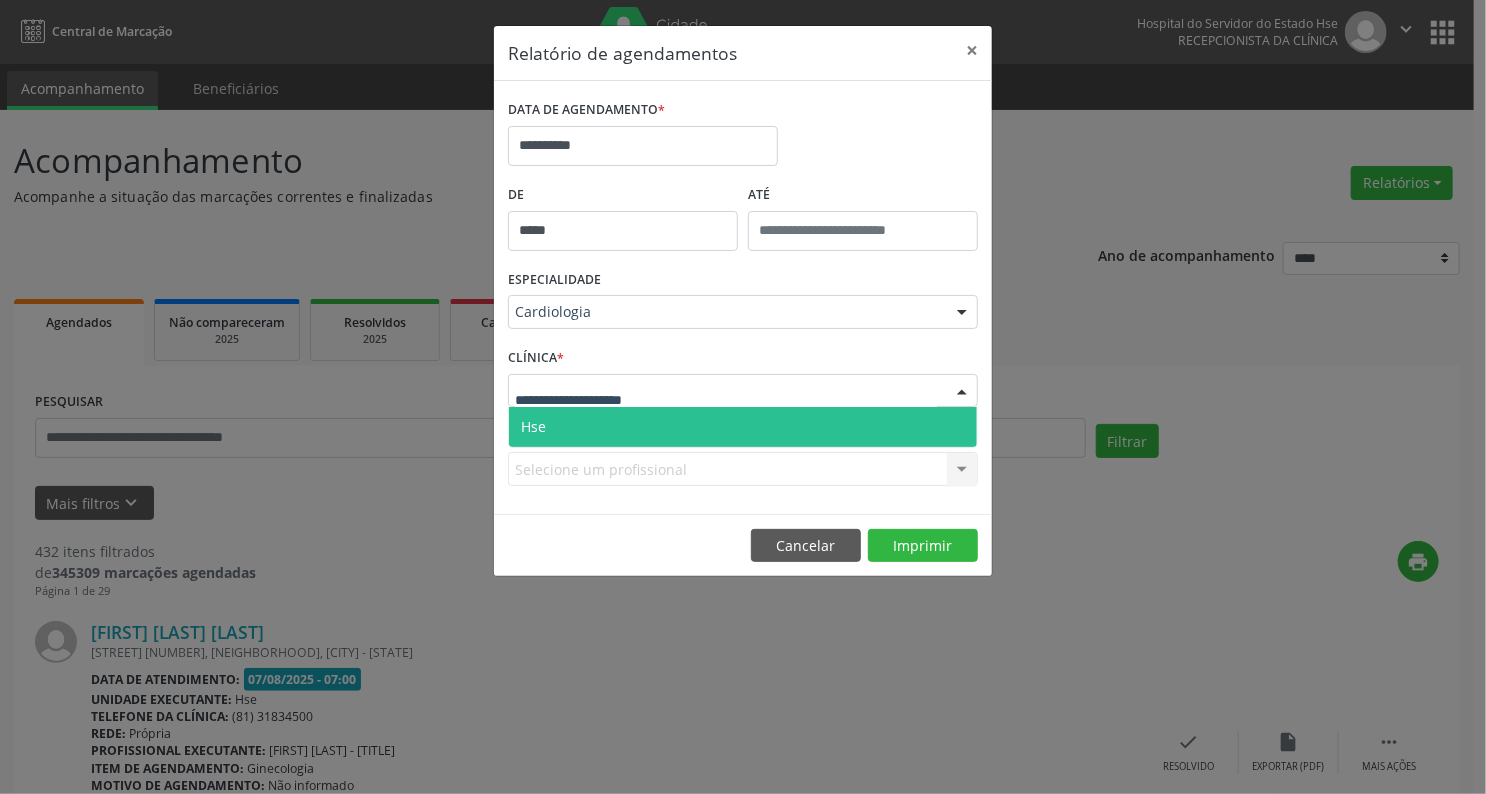 click at bounding box center (962, 392) 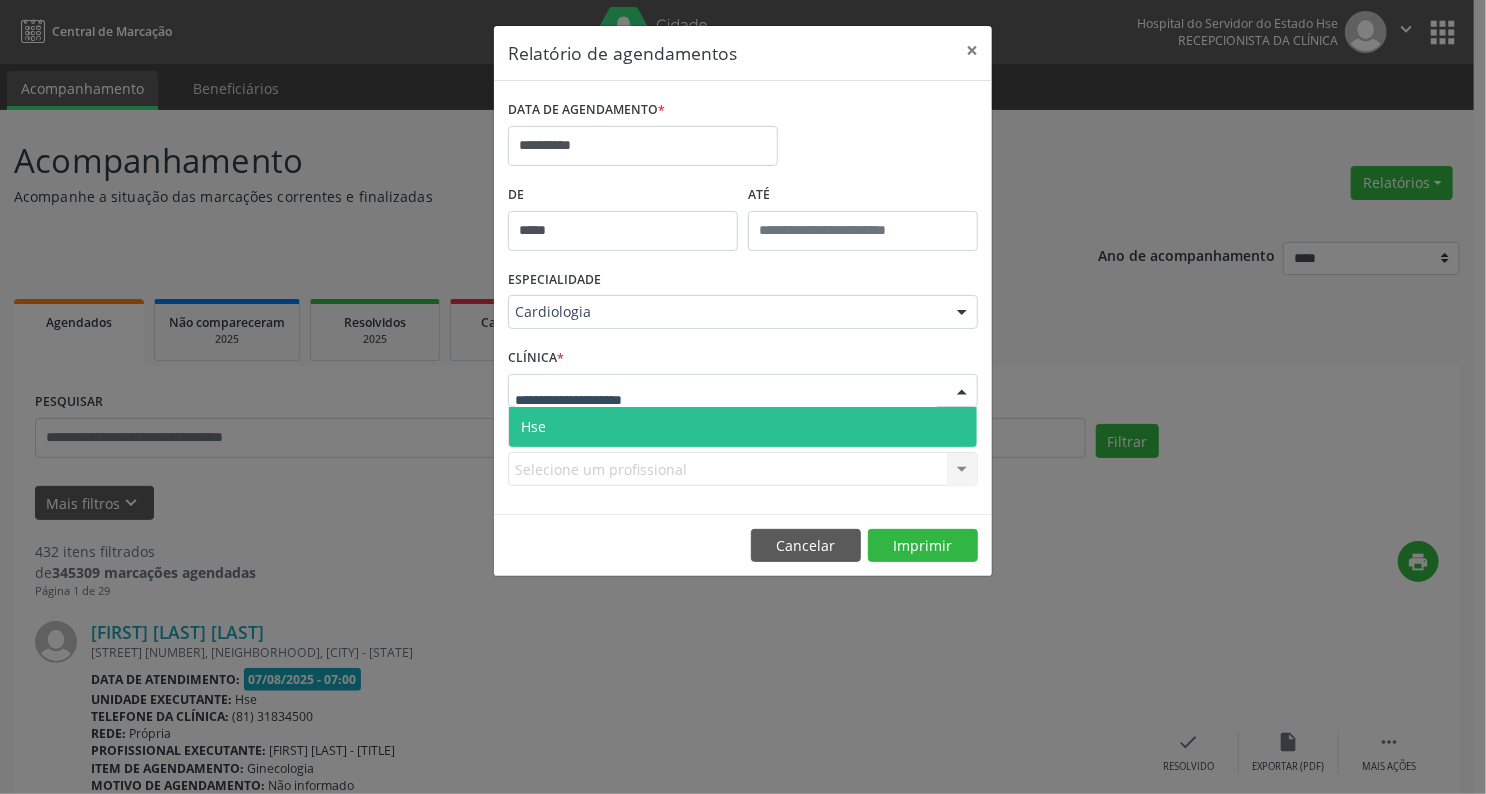 click on "Hse" at bounding box center [743, 427] 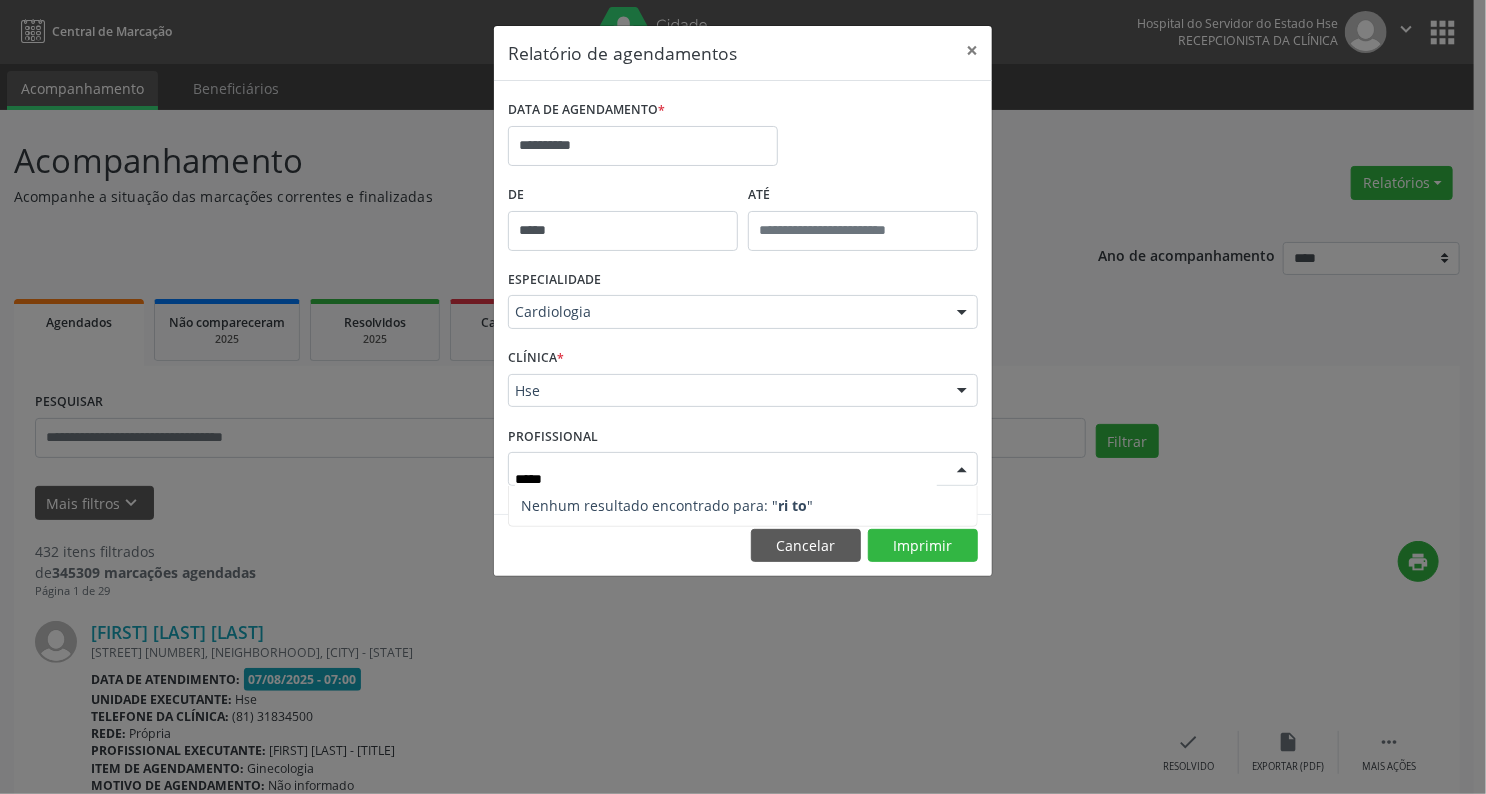 drag, startPoint x: 569, startPoint y: 470, endPoint x: 582, endPoint y: 462, distance: 15.264338 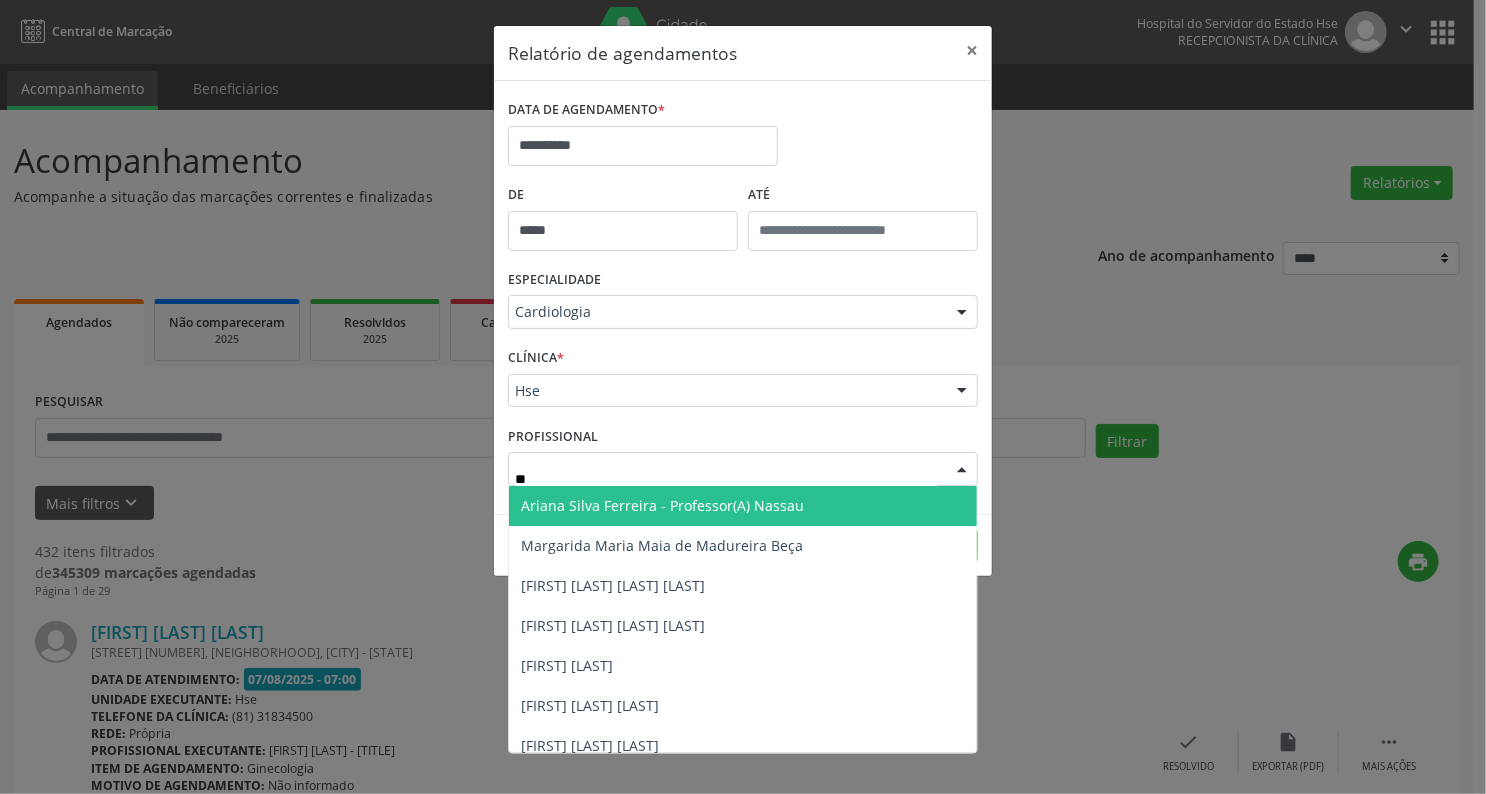type on "*" 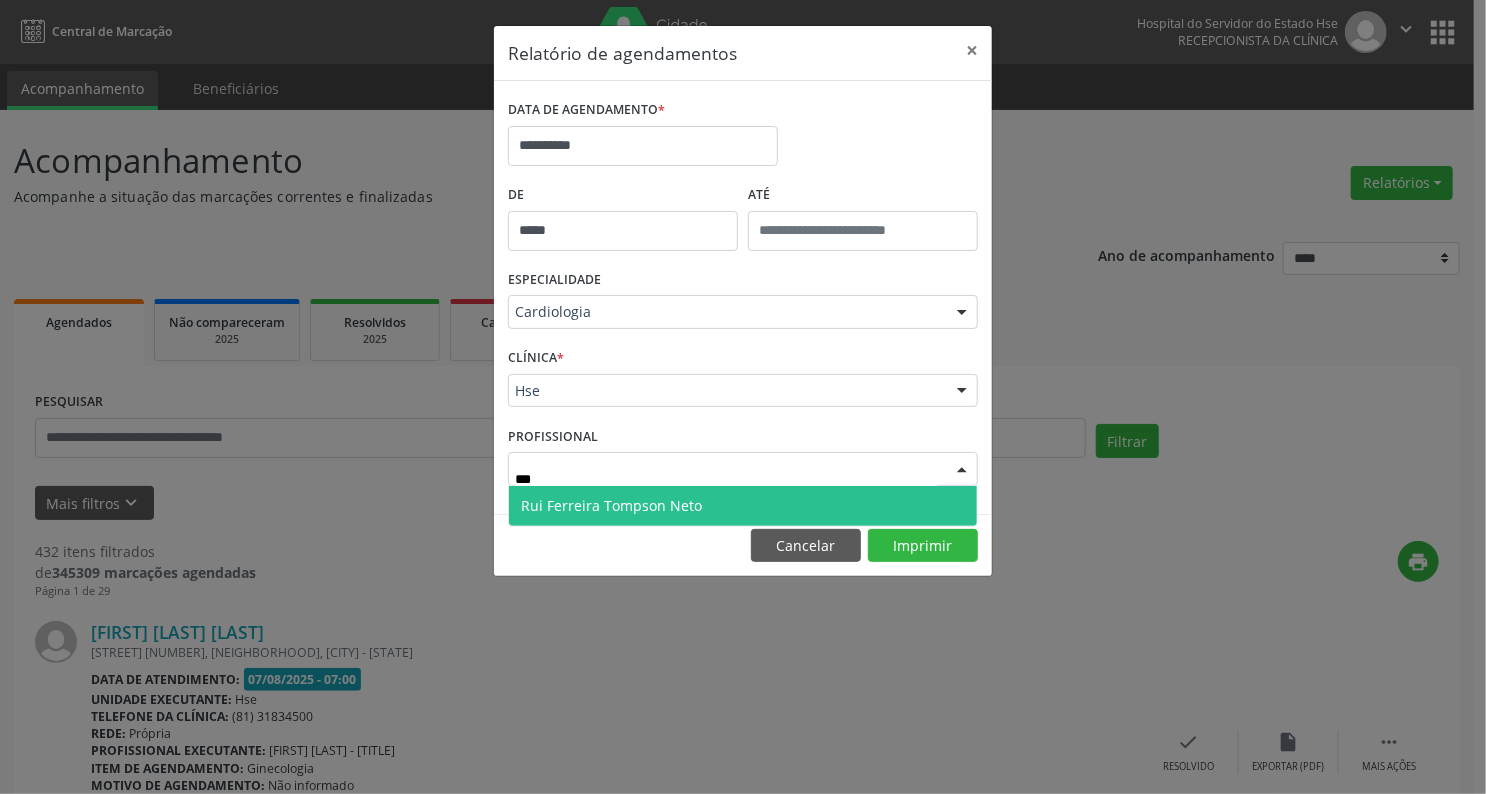 type on "***" 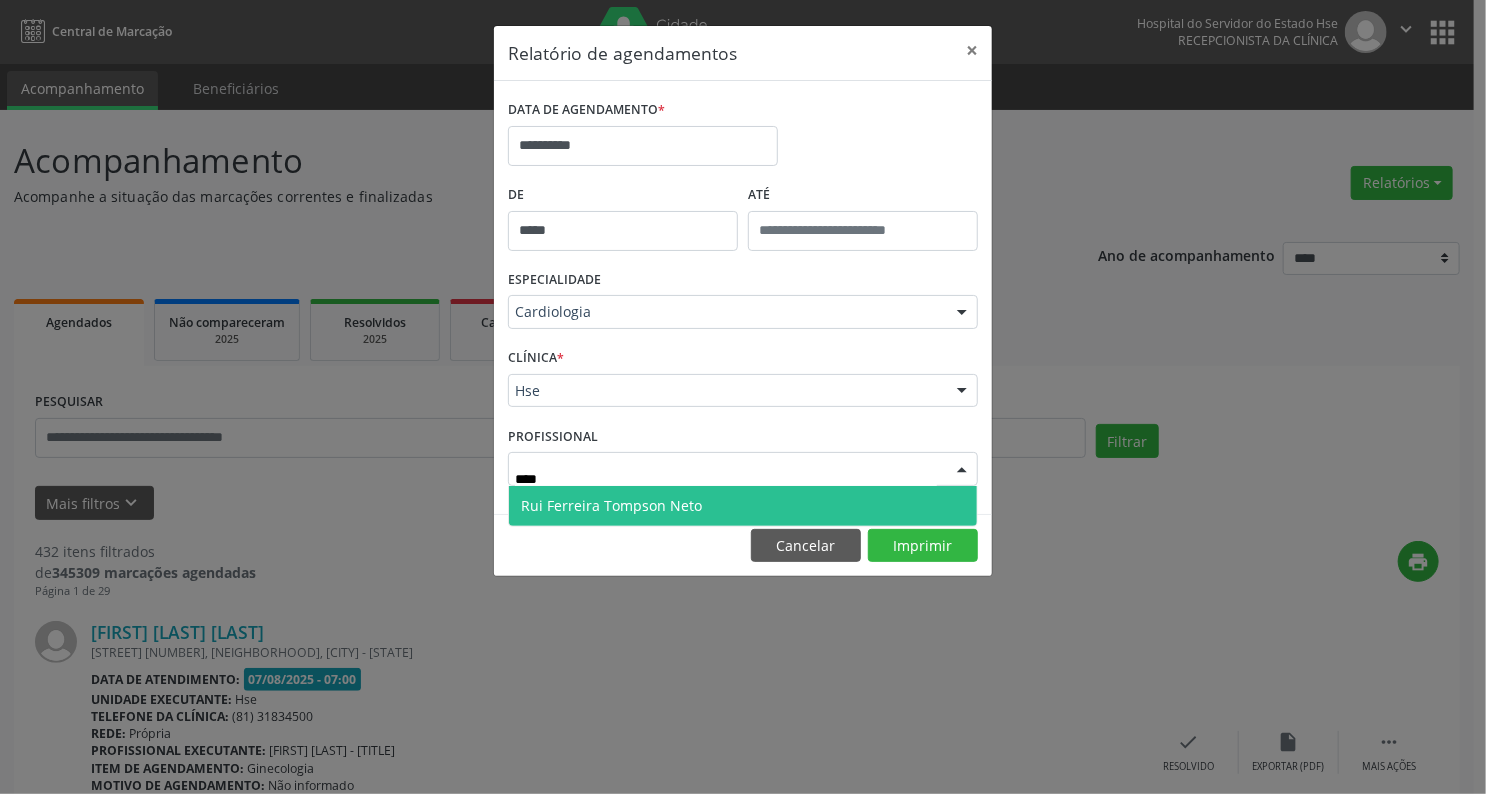 drag, startPoint x: 585, startPoint y: 508, endPoint x: 596, endPoint y: 500, distance: 13.601471 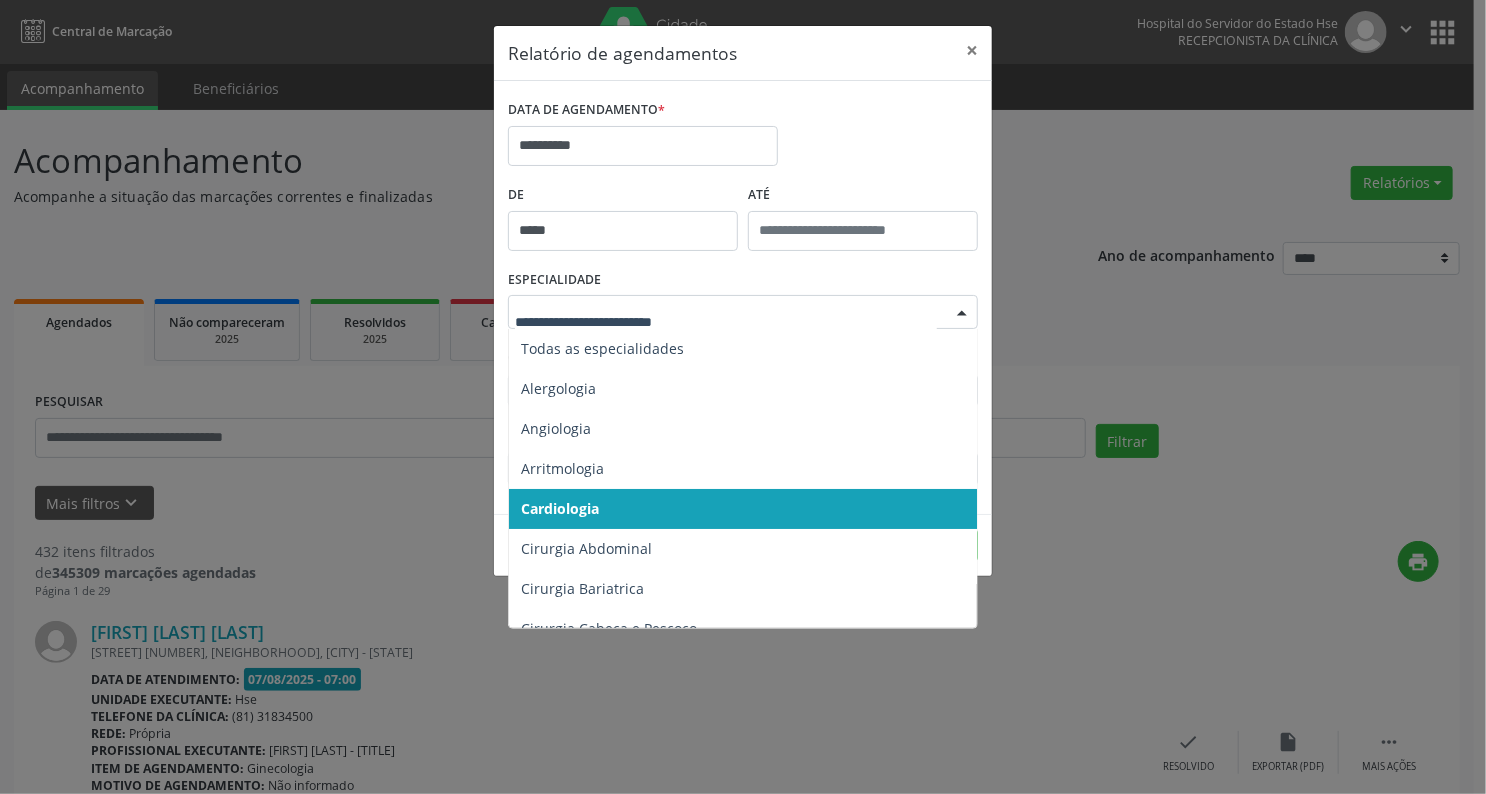 click at bounding box center [962, 313] 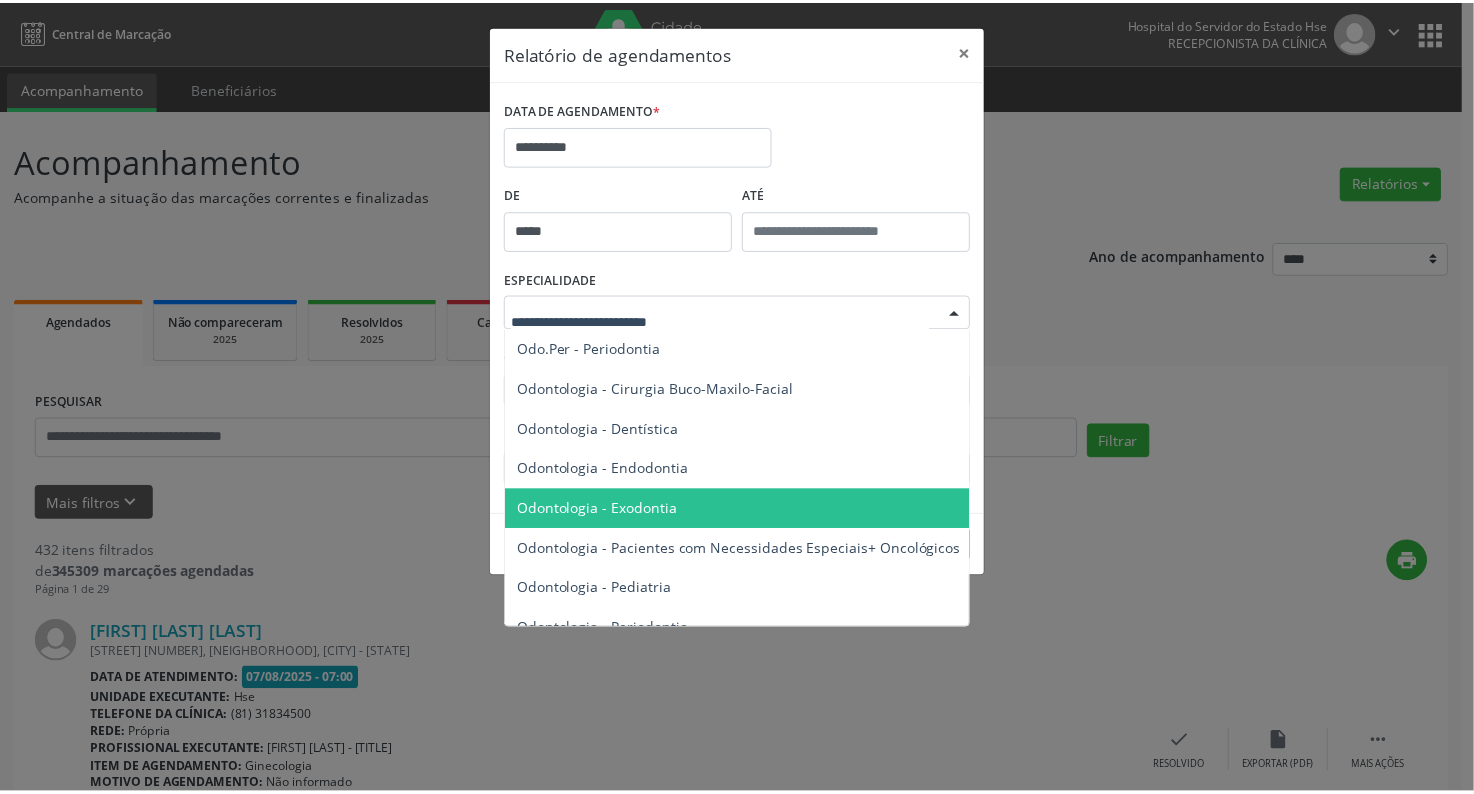 scroll, scrollTop: 2800, scrollLeft: 0, axis: vertical 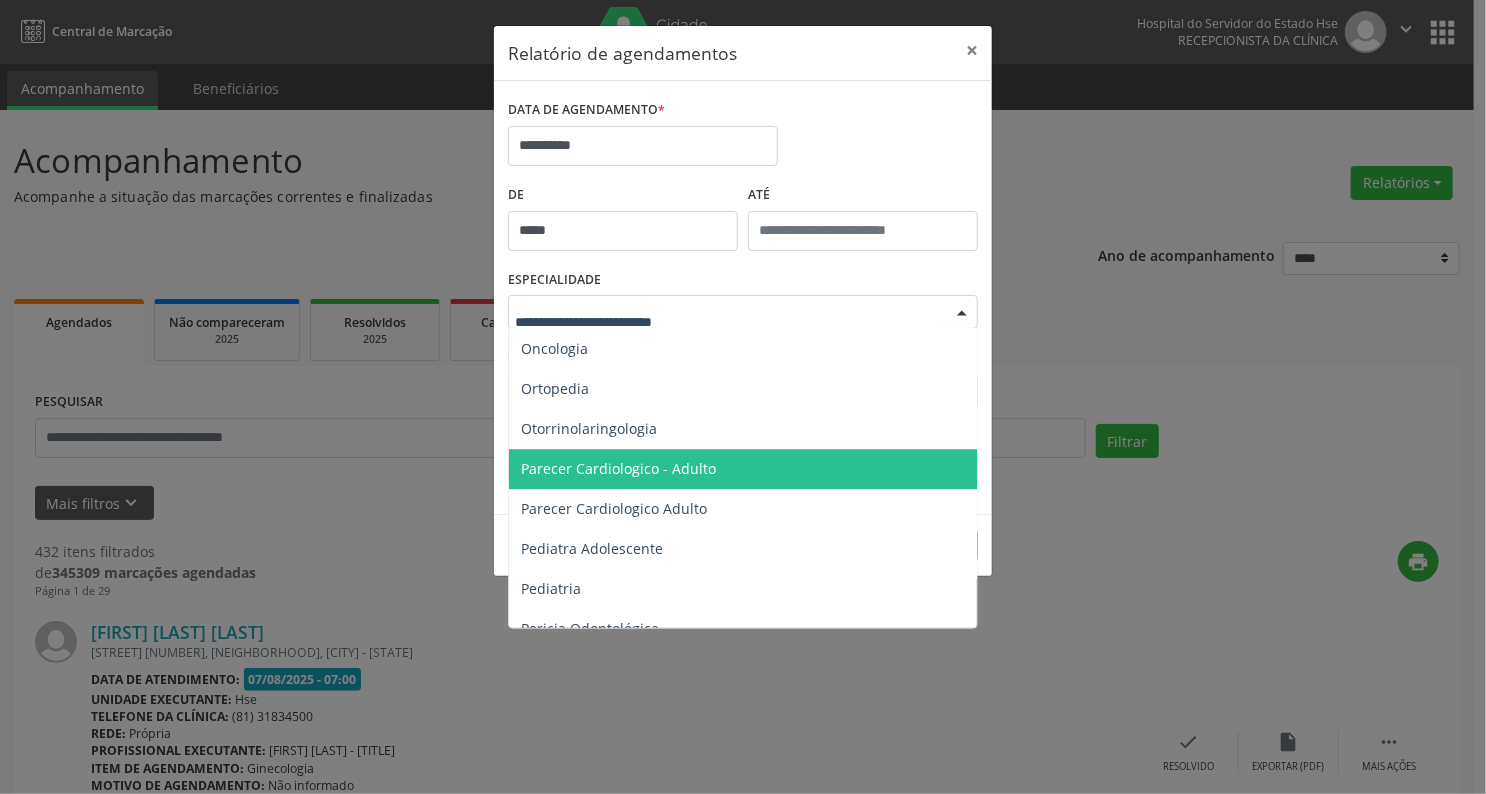 click on "Parecer Cardiologico - Adulto" at bounding box center (744, 469) 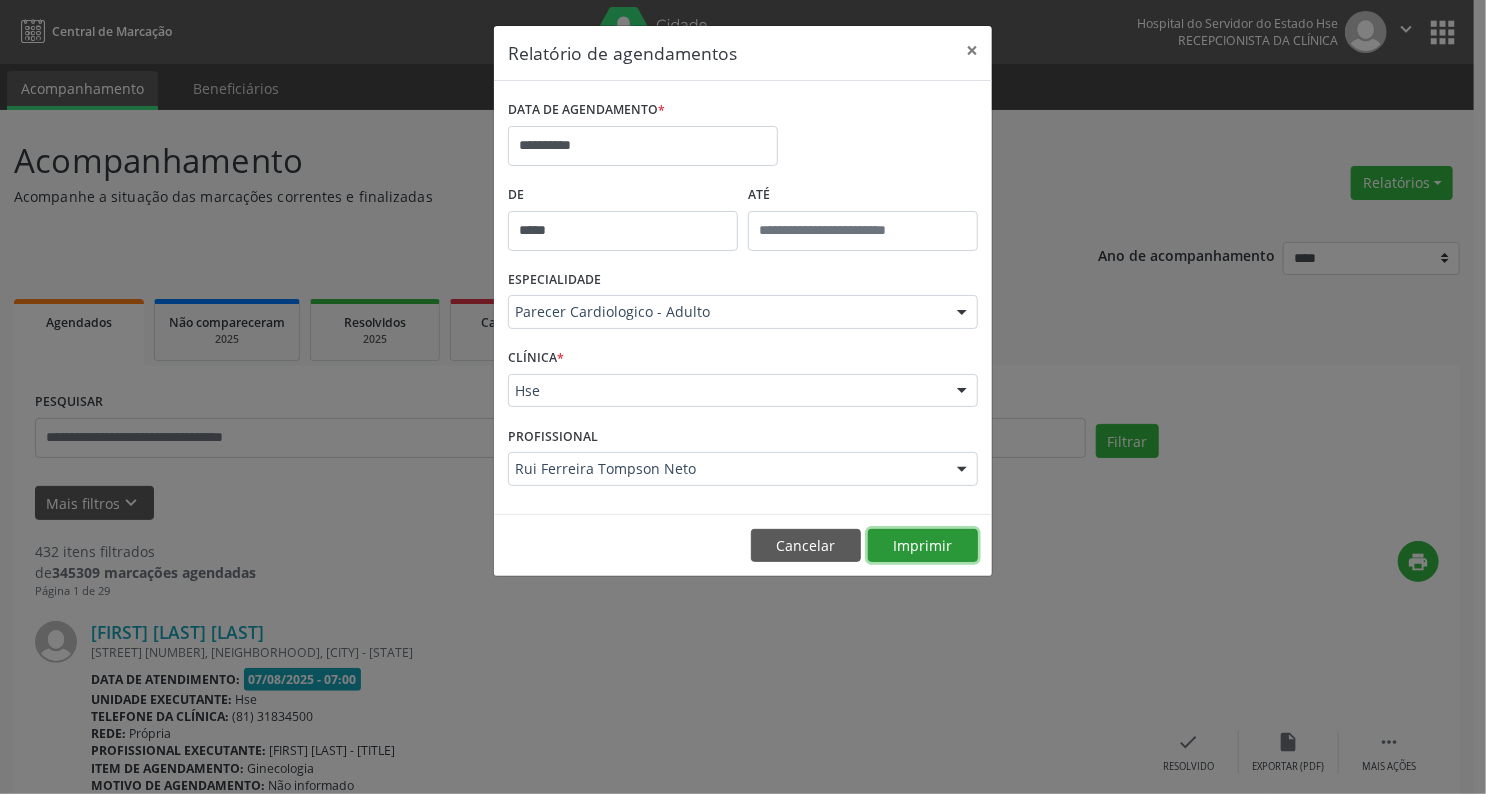 click on "Imprimir" at bounding box center [923, 546] 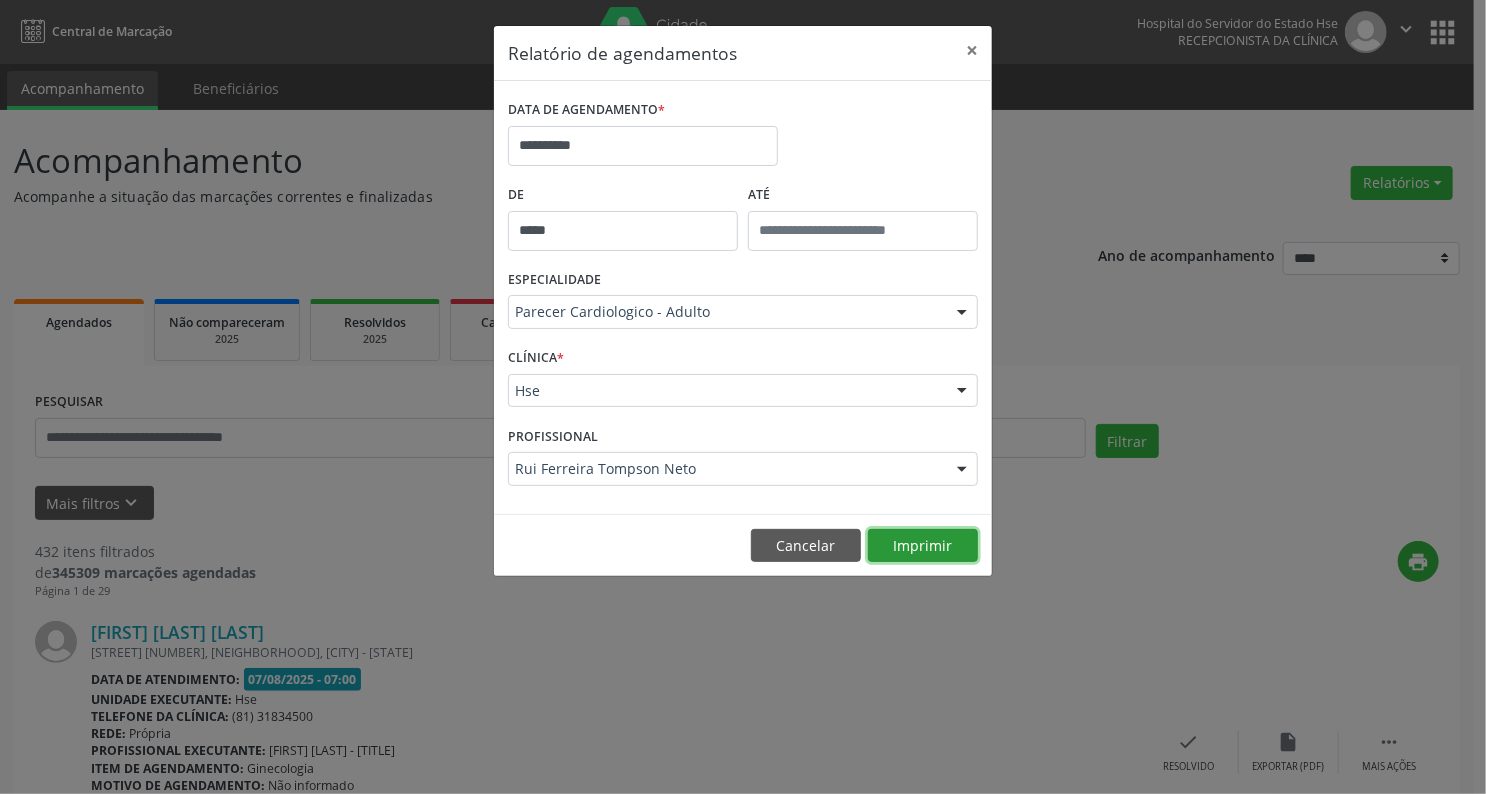 click on "Imprimir" at bounding box center (923, 546) 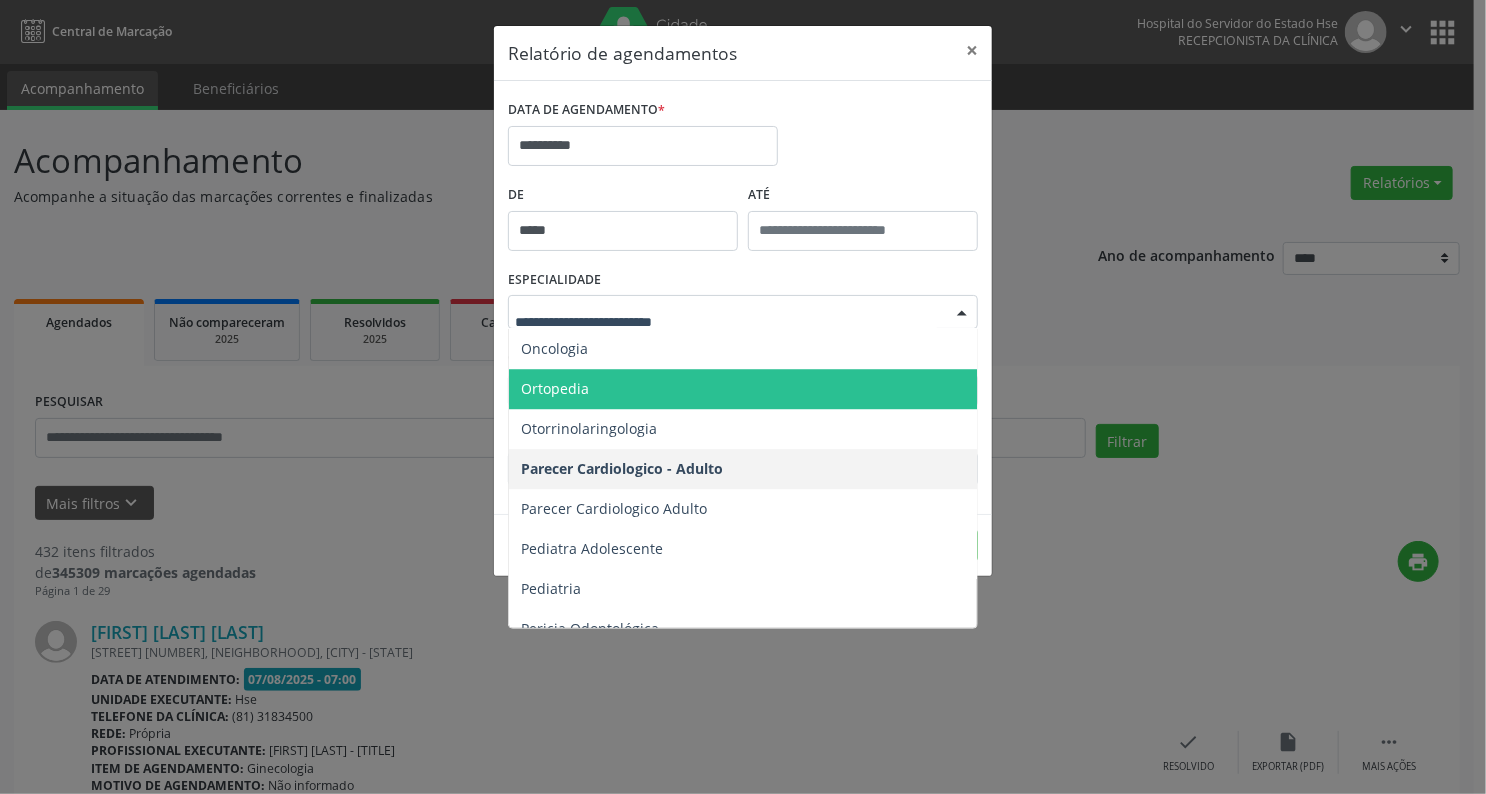 click on "Ortopedia" at bounding box center (744, 389) 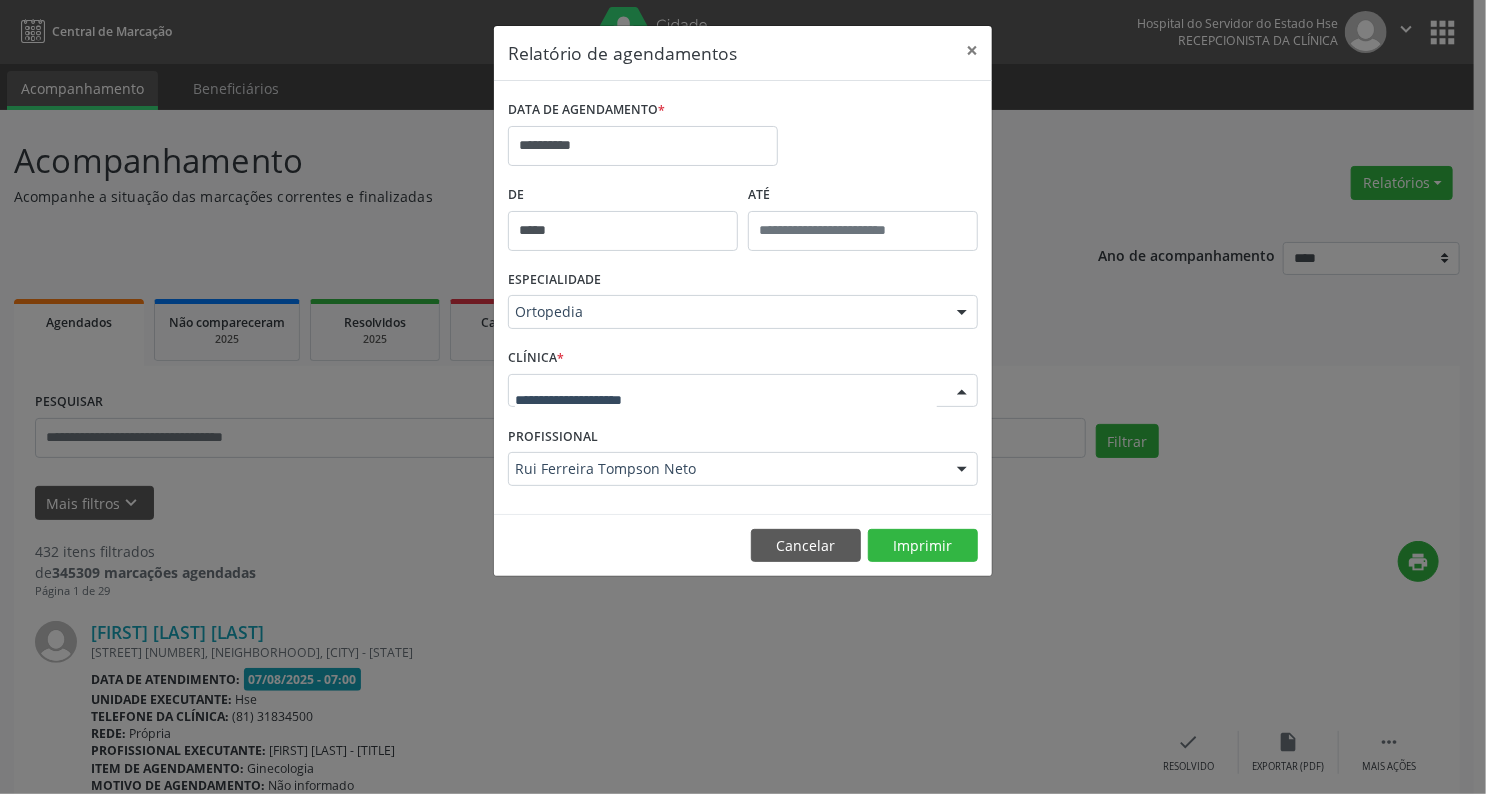 click at bounding box center (962, 392) 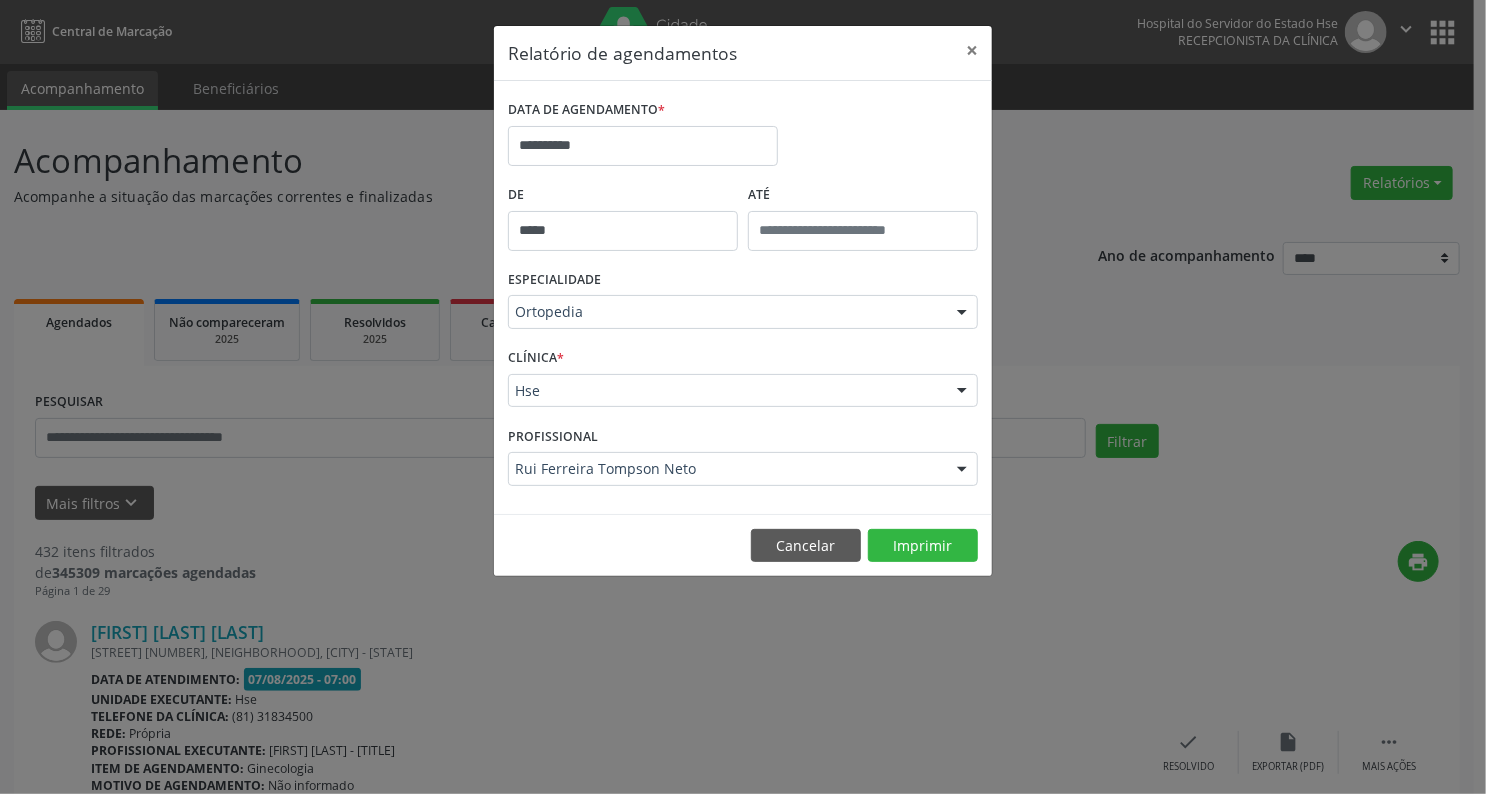 click at bounding box center [962, 392] 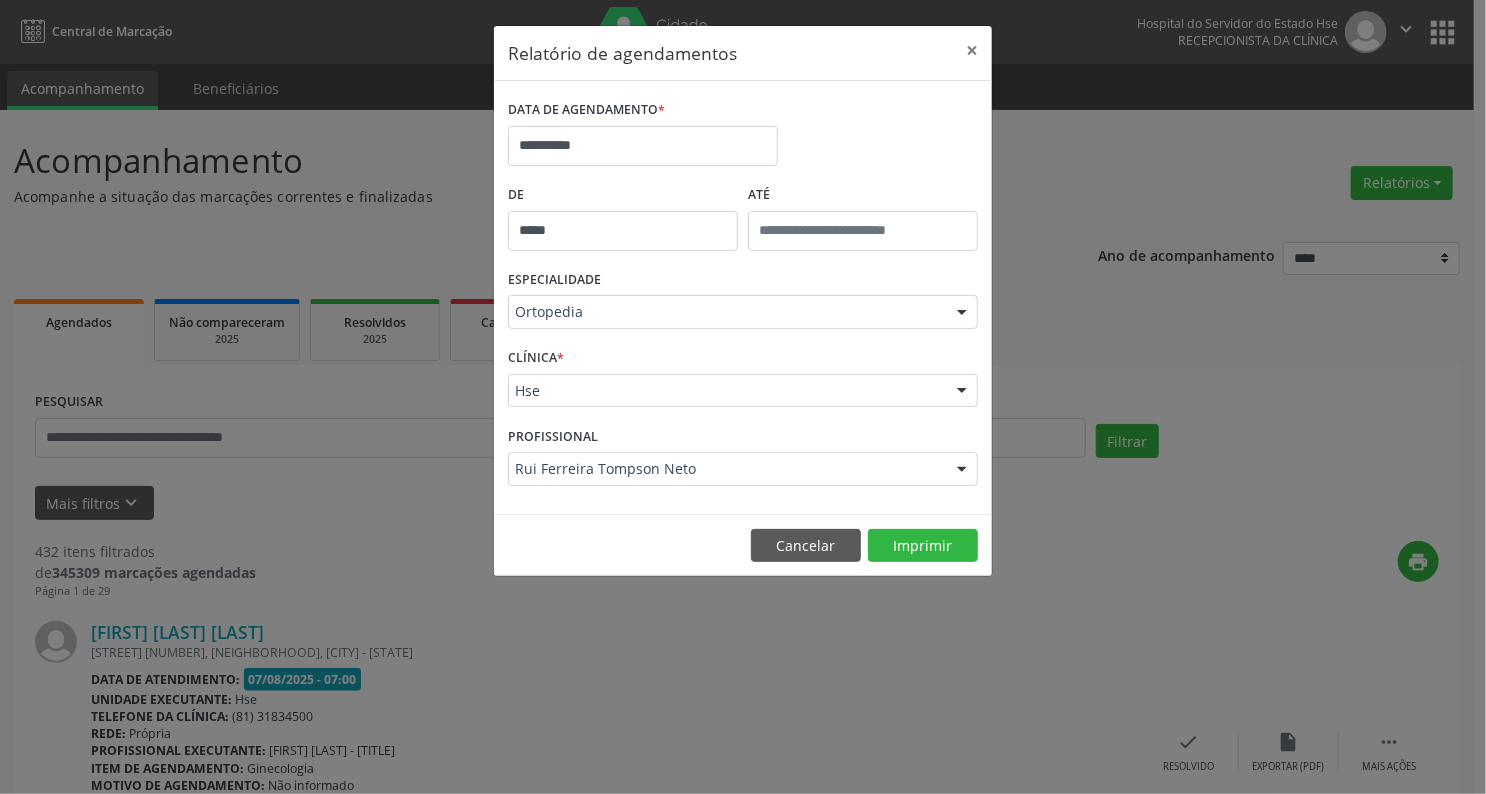 click at bounding box center [962, 392] 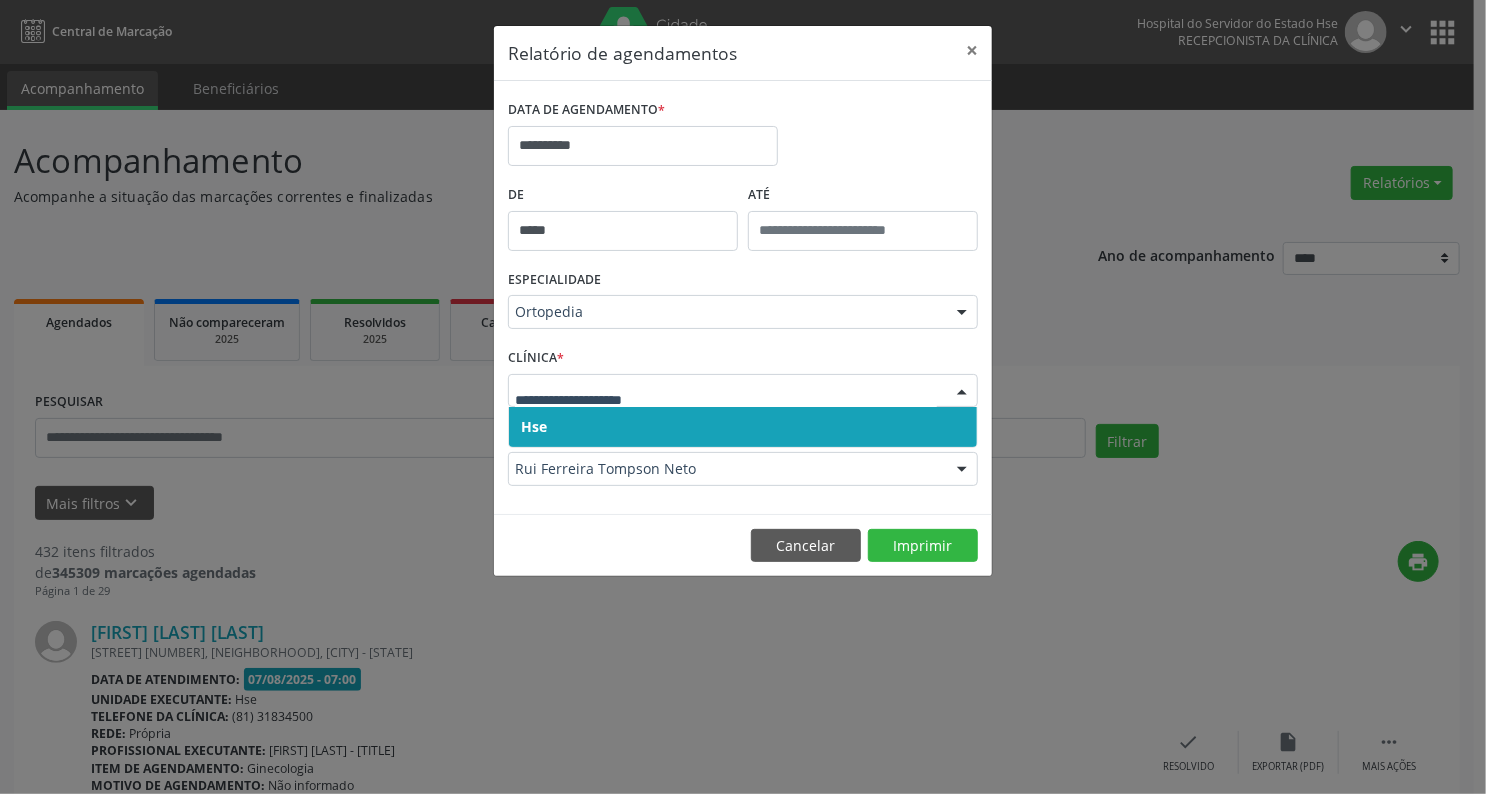 click on "Hse" at bounding box center [743, 427] 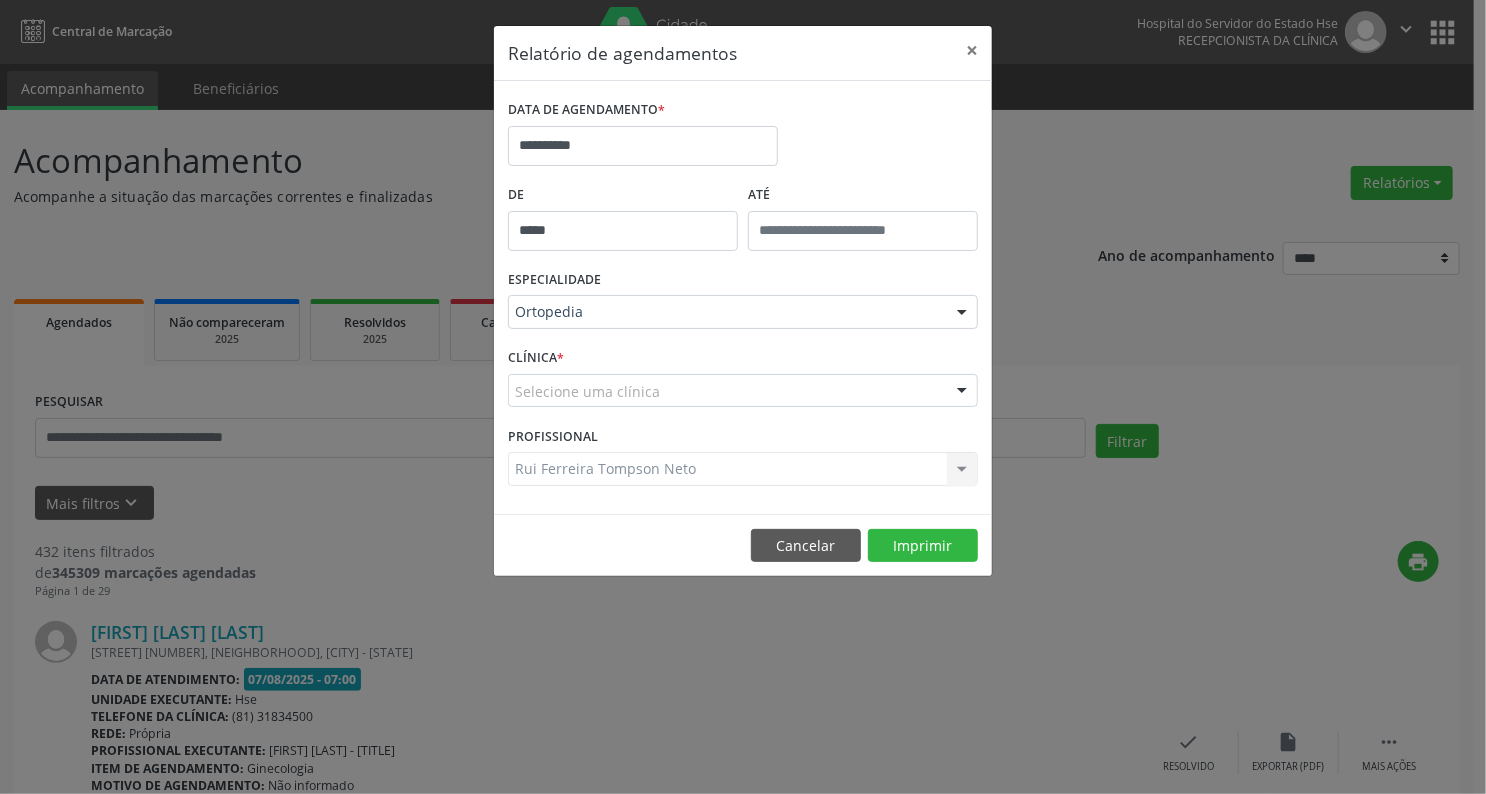 click at bounding box center [962, 392] 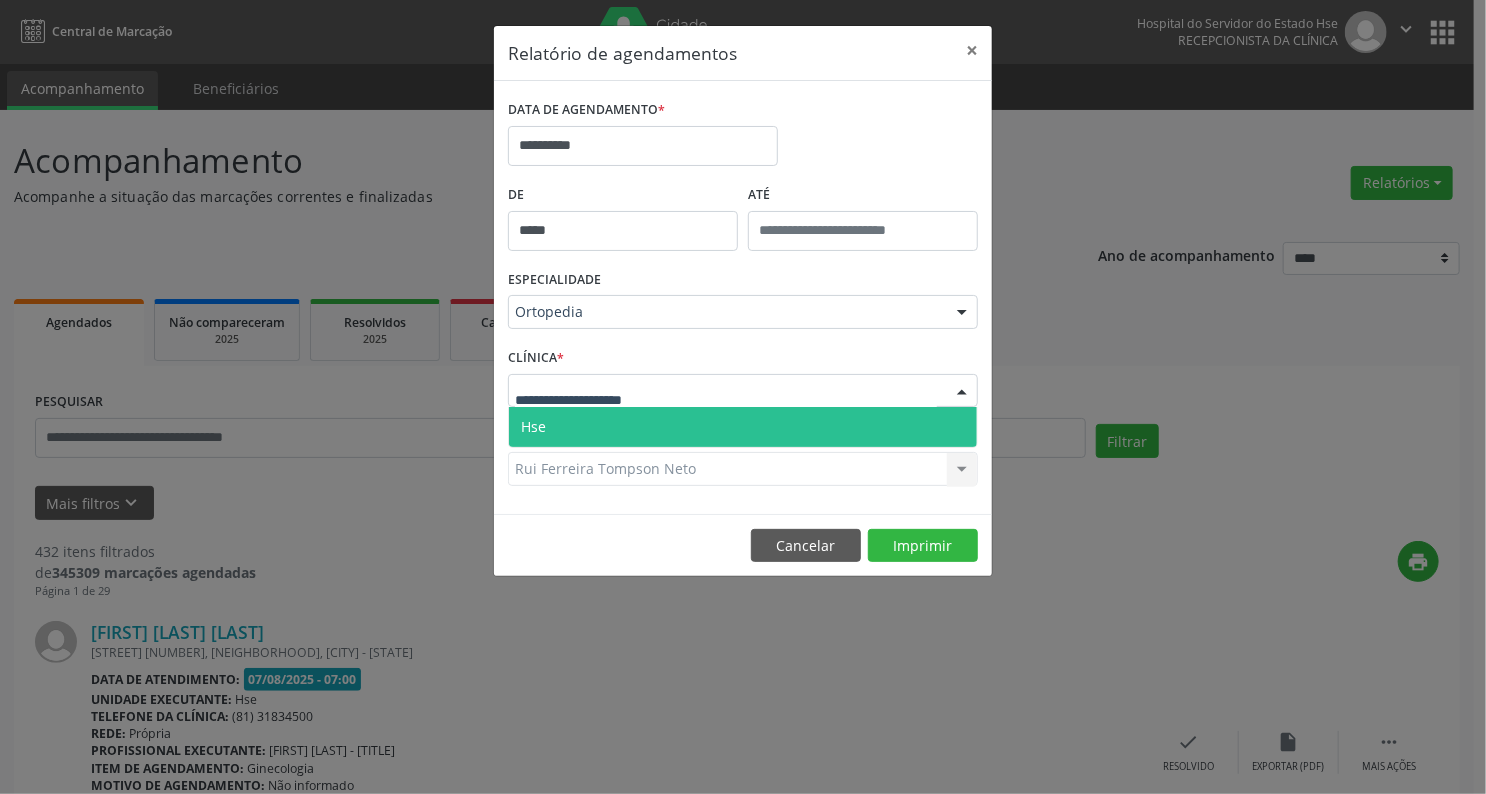 click on "Hse" at bounding box center (743, 427) 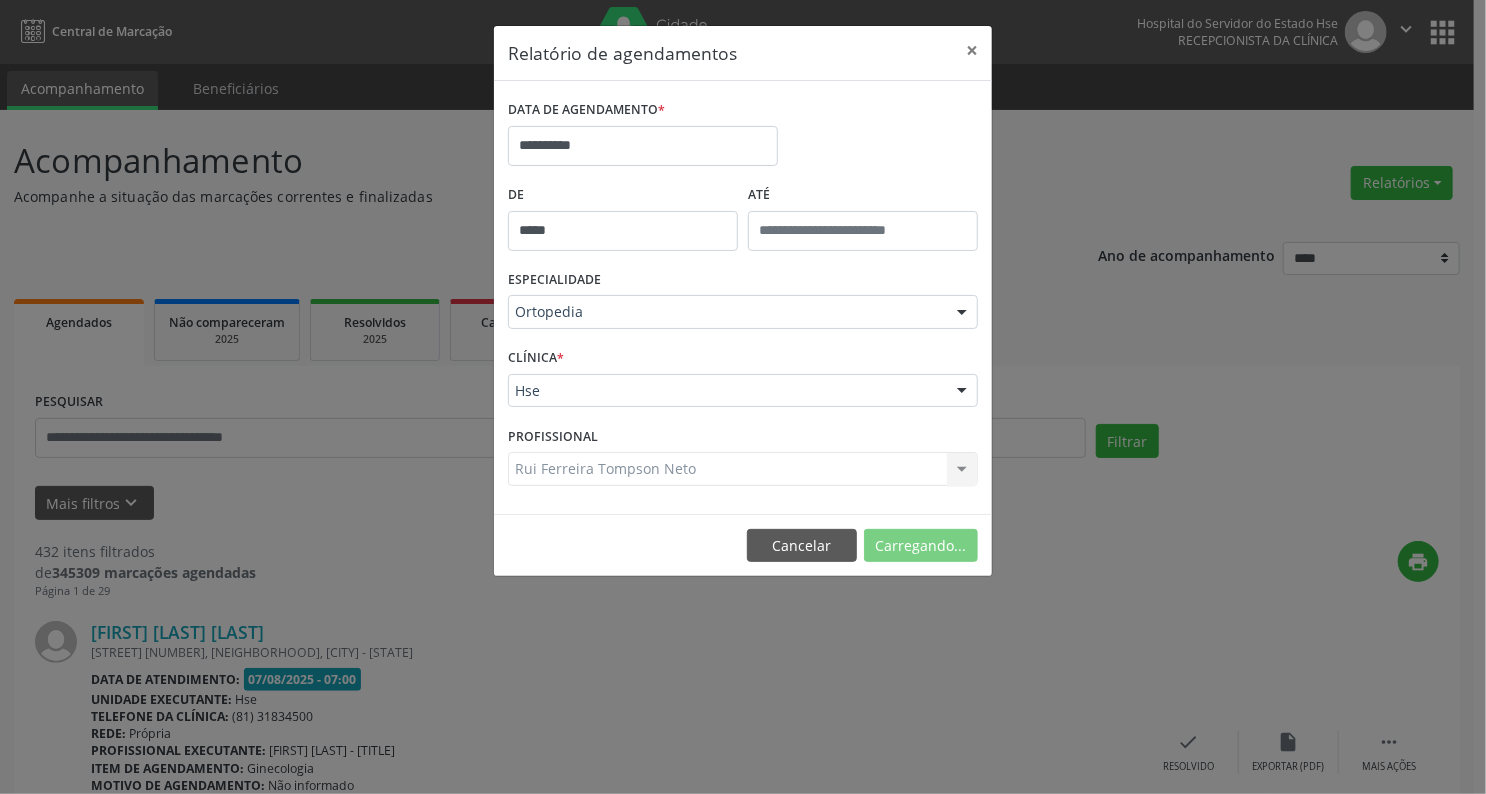 click on "Rui Ferreira Tompson Neto         Todos os profissionais   Ariana Silva Ferreira - Professor(A) Nassau   Inativo - Lucyana de Melo Baptista   Jorge Vieira   Jose Rafael Luciano Ramos da Silva   Ledy Oderay Montenegro Vilela   Margarida Maria Maia de Madureira Beça   Maria da Graca Pinto Ribeiro   Maria de Fatima O. Maia Melo   Maria do Socorro Lira   Milena Motta de Almeida   Mychele Pascoaline de Miranda Silva - Professor(A) Nassau   Reginaldo Antonio Barroso Teixeira   Rui Ferreira Tompson Neto   Ruy Rodrigues dos Santos   Sylvia de Paula Neves Reis   Valeria Rabelo Lafayette Costa   Vilma Andrade Cintra
Nenhum resultado encontrado para: "   "
Não há nenhuma opção para ser exibida." at bounding box center (743, 469) 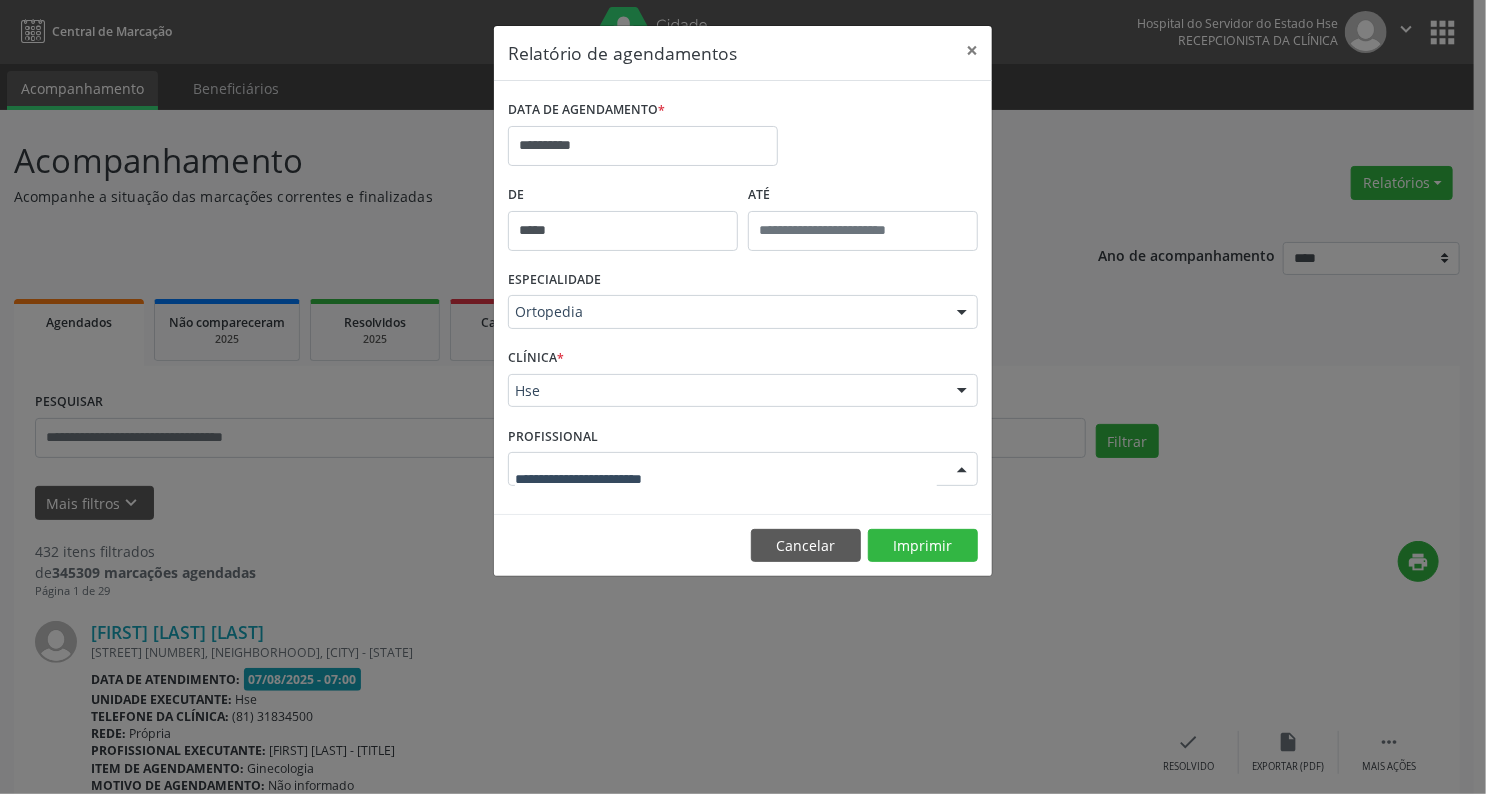 click at bounding box center (962, 470) 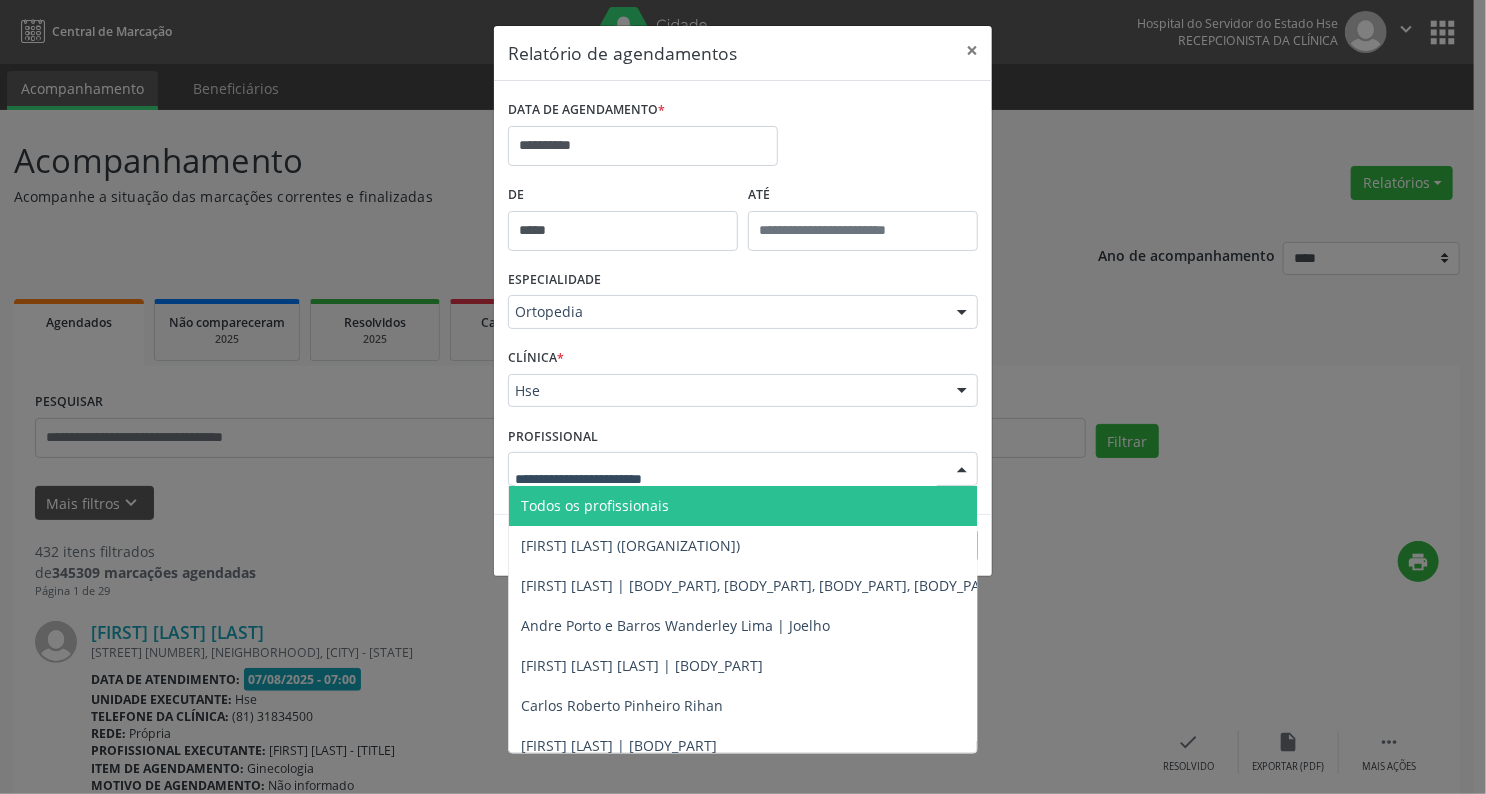 click at bounding box center (726, 479) 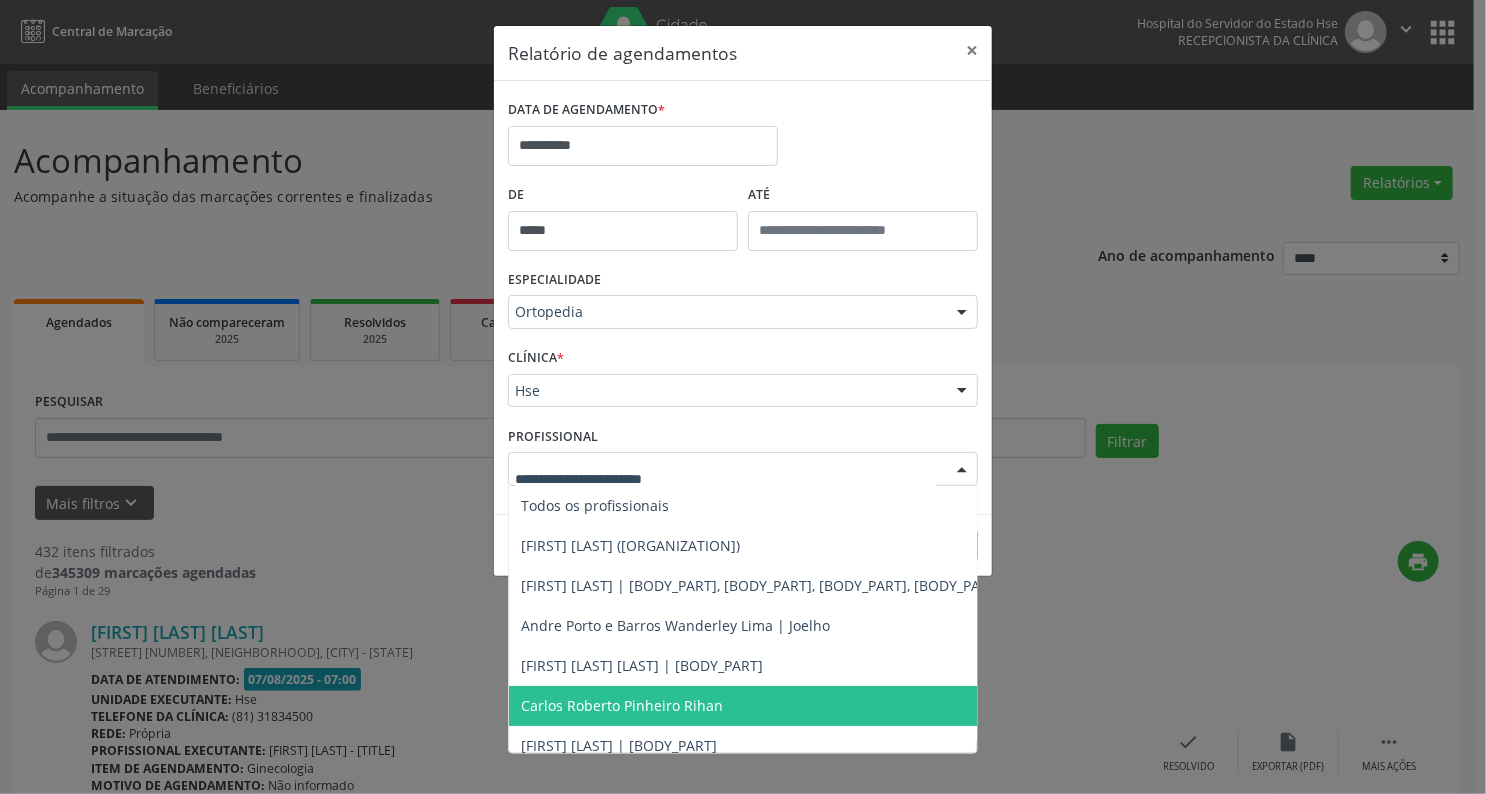 click on "Carlos Roberto Pinheiro Rihan" at bounding box center (813, 706) 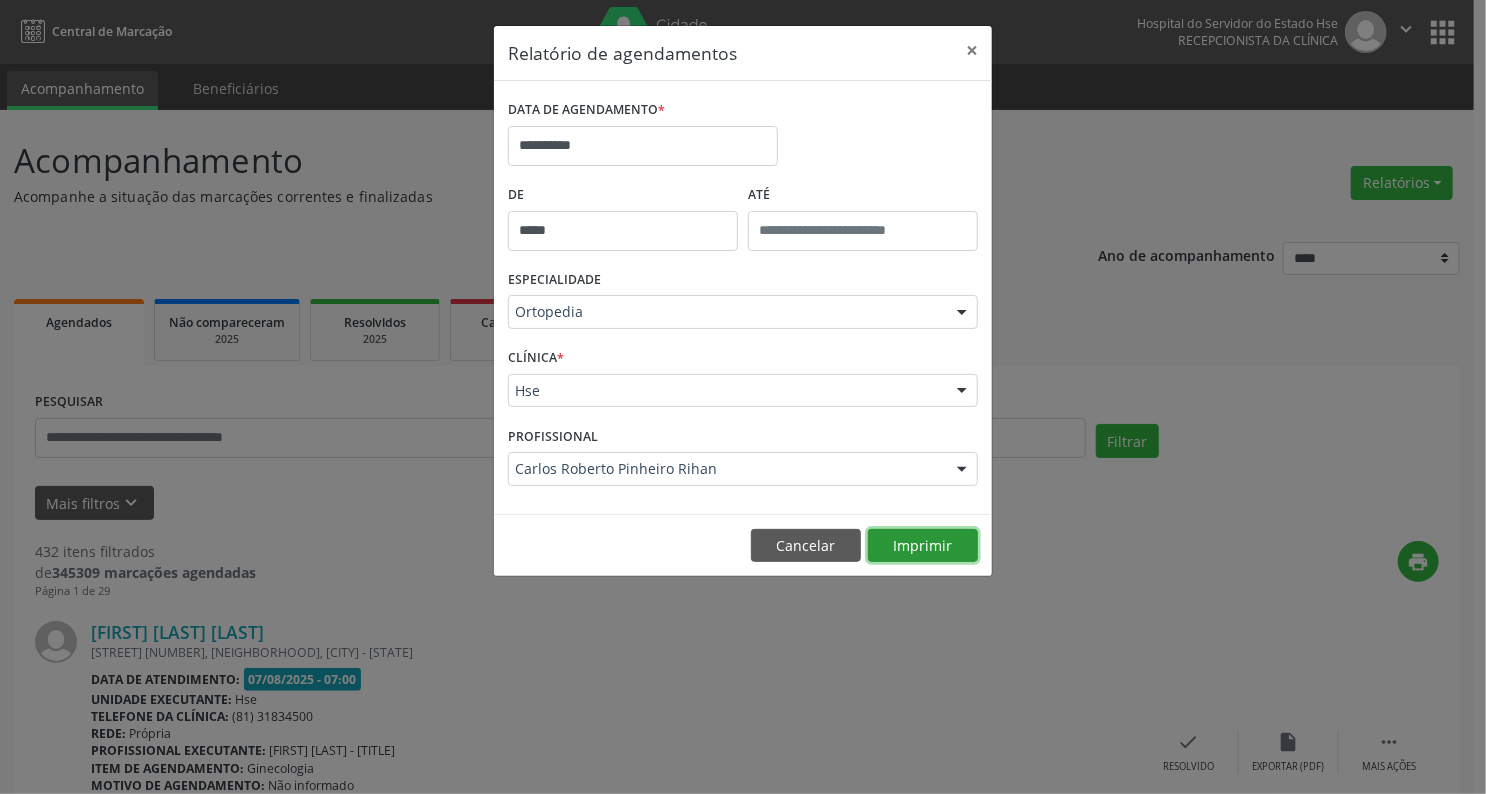 click on "Imprimir" at bounding box center (923, 546) 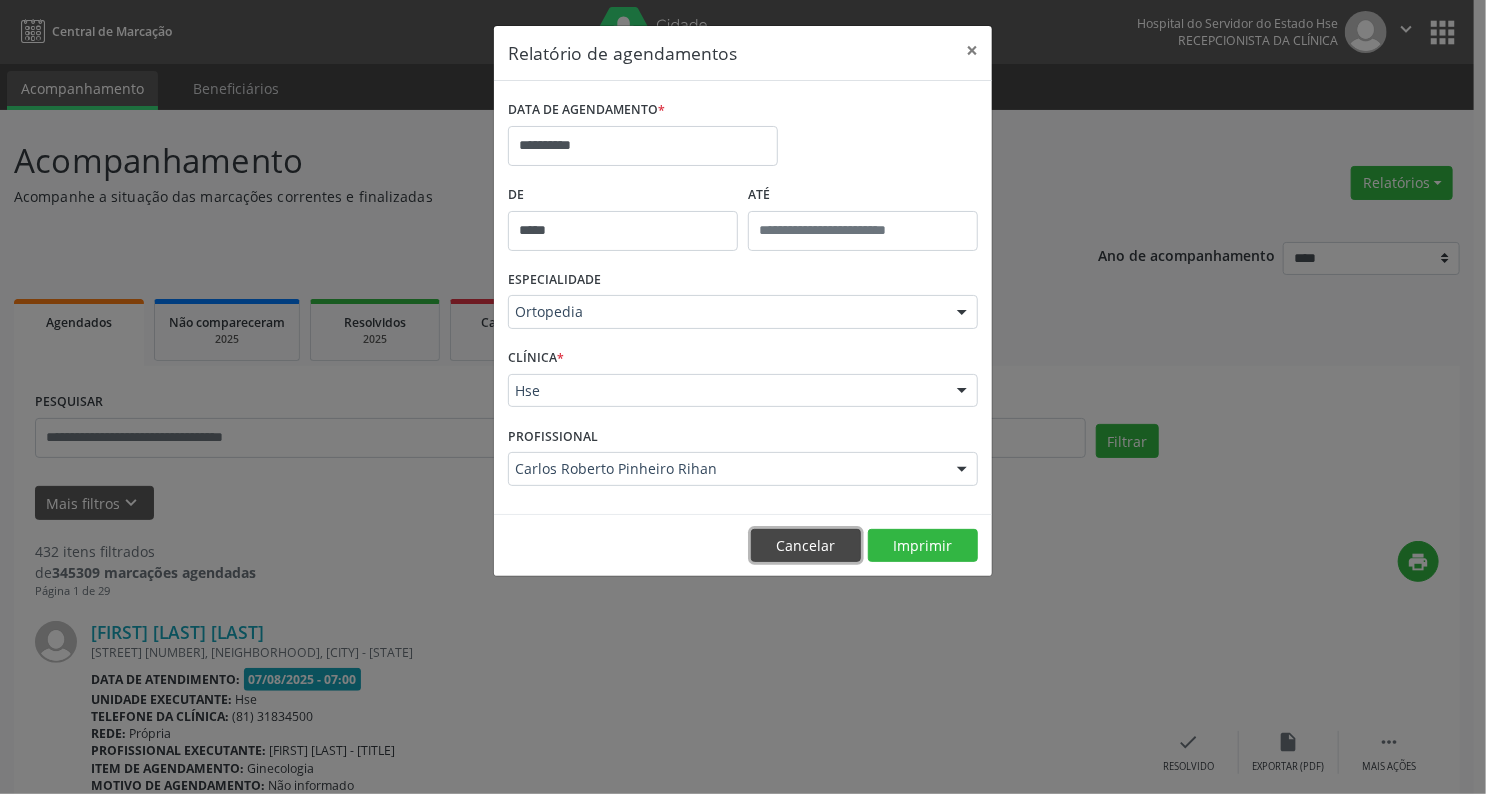click on "Cancelar" at bounding box center [806, 546] 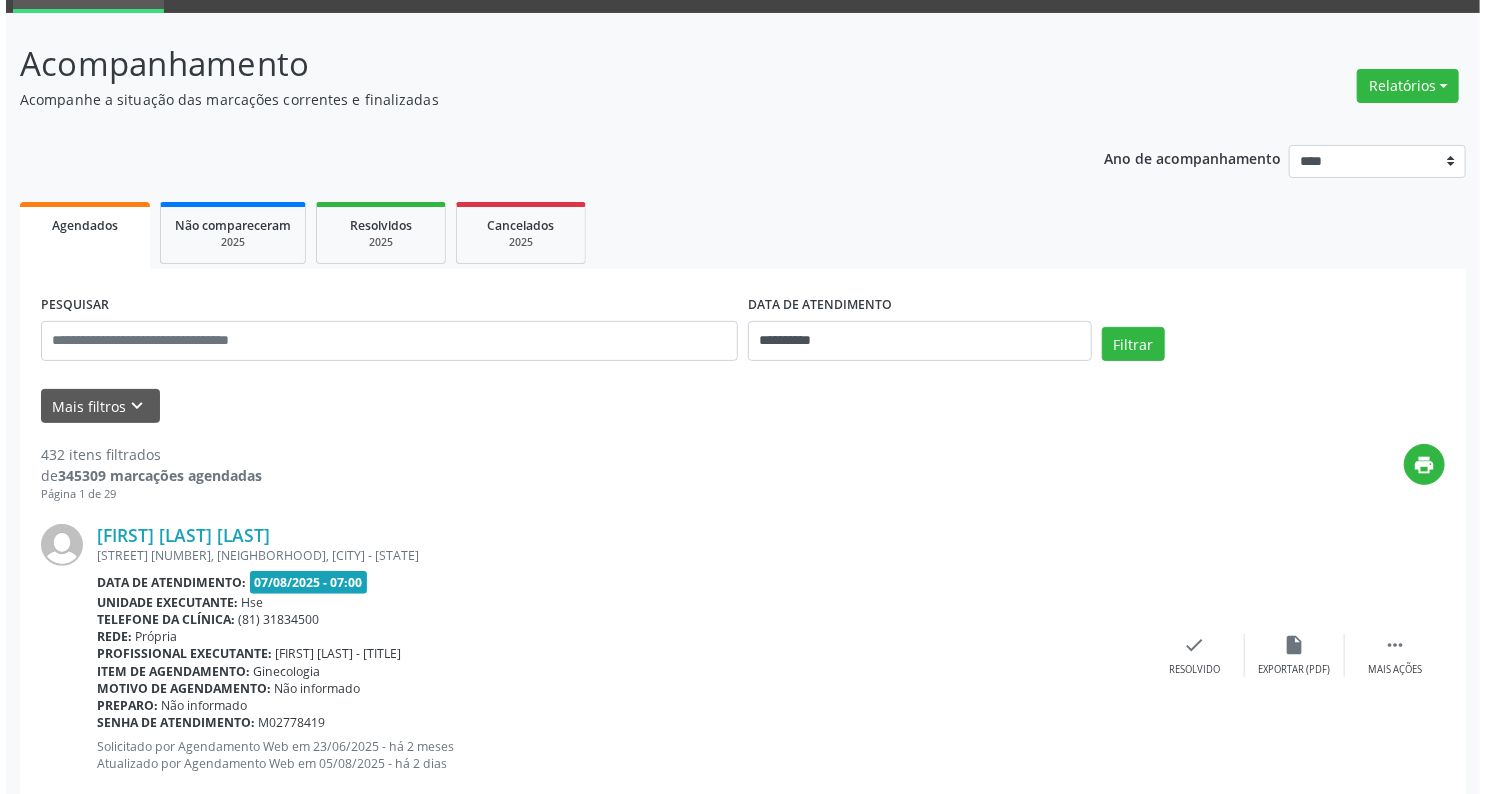 scroll, scrollTop: 80, scrollLeft: 0, axis: vertical 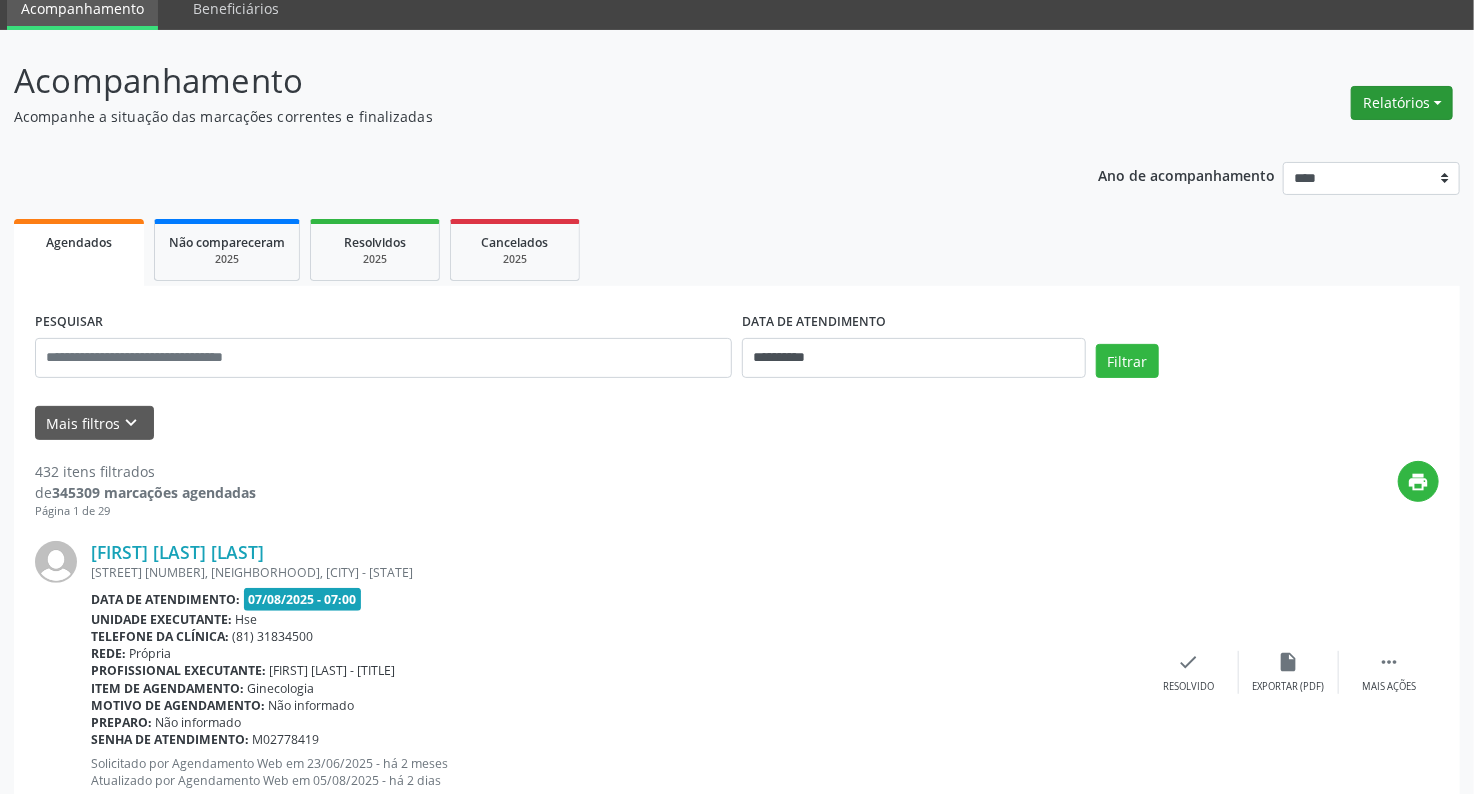 click on "Relatórios" at bounding box center (1402, 103) 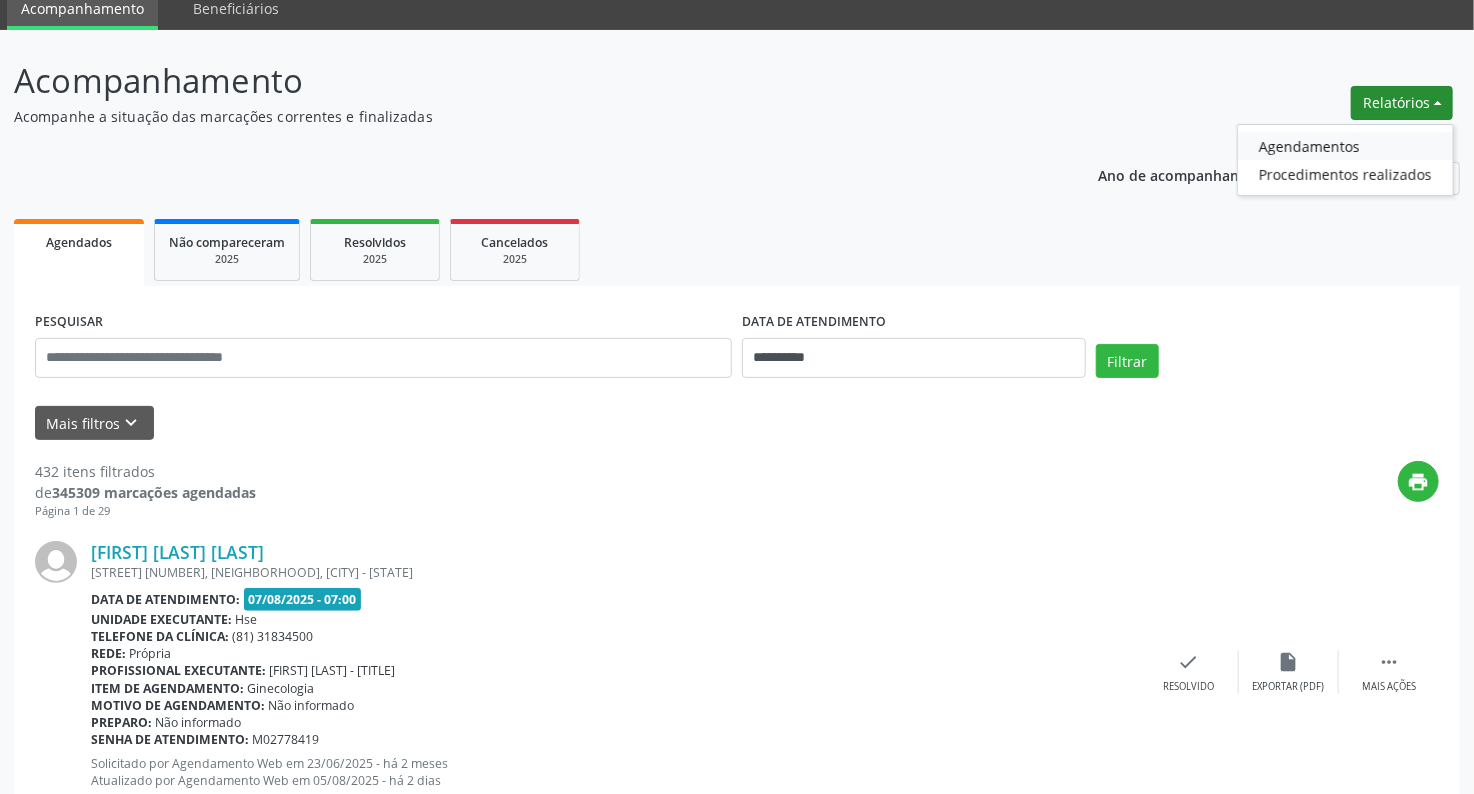 click on "Agendamentos" at bounding box center [1345, 146] 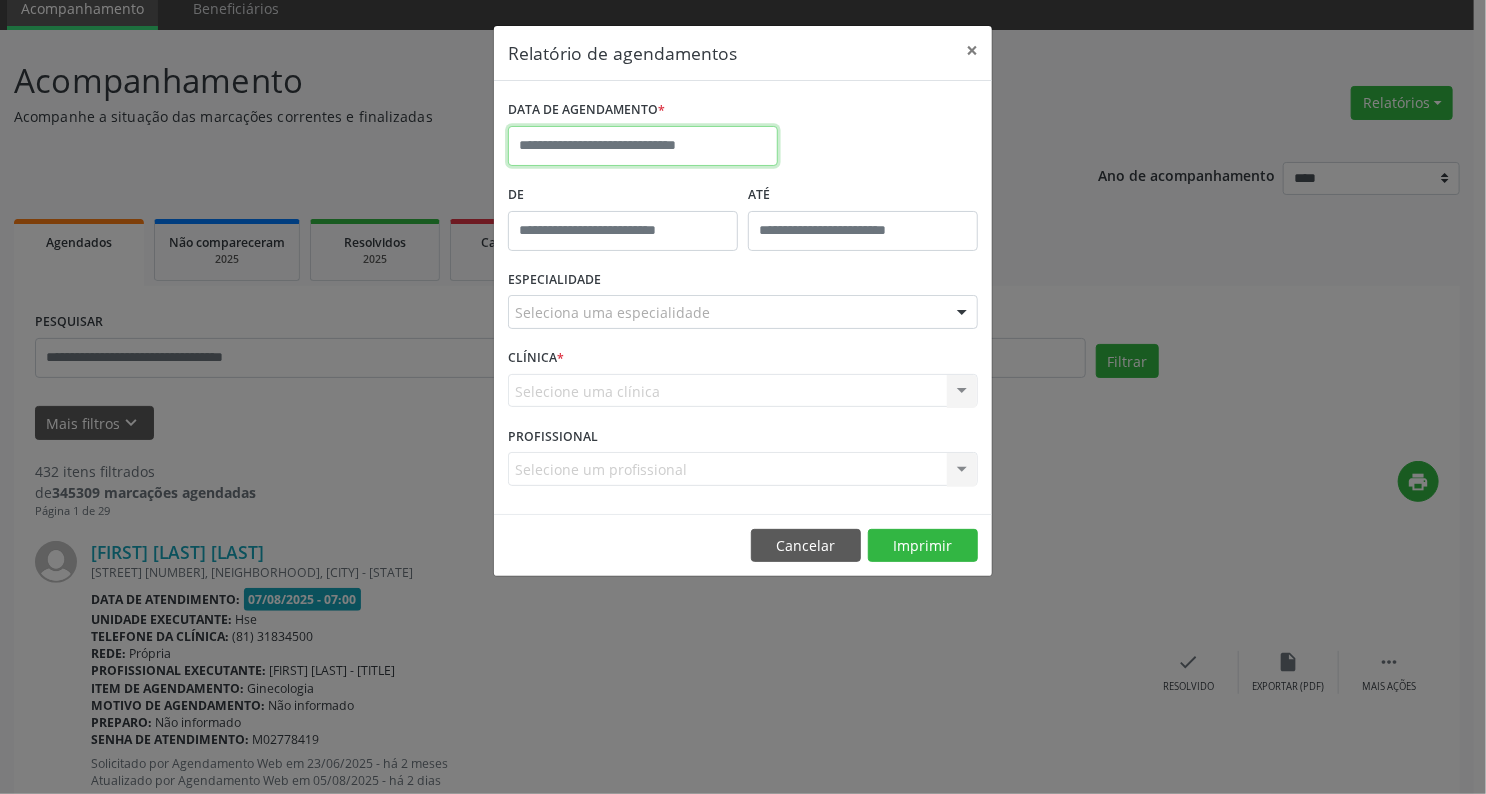 click at bounding box center (643, 146) 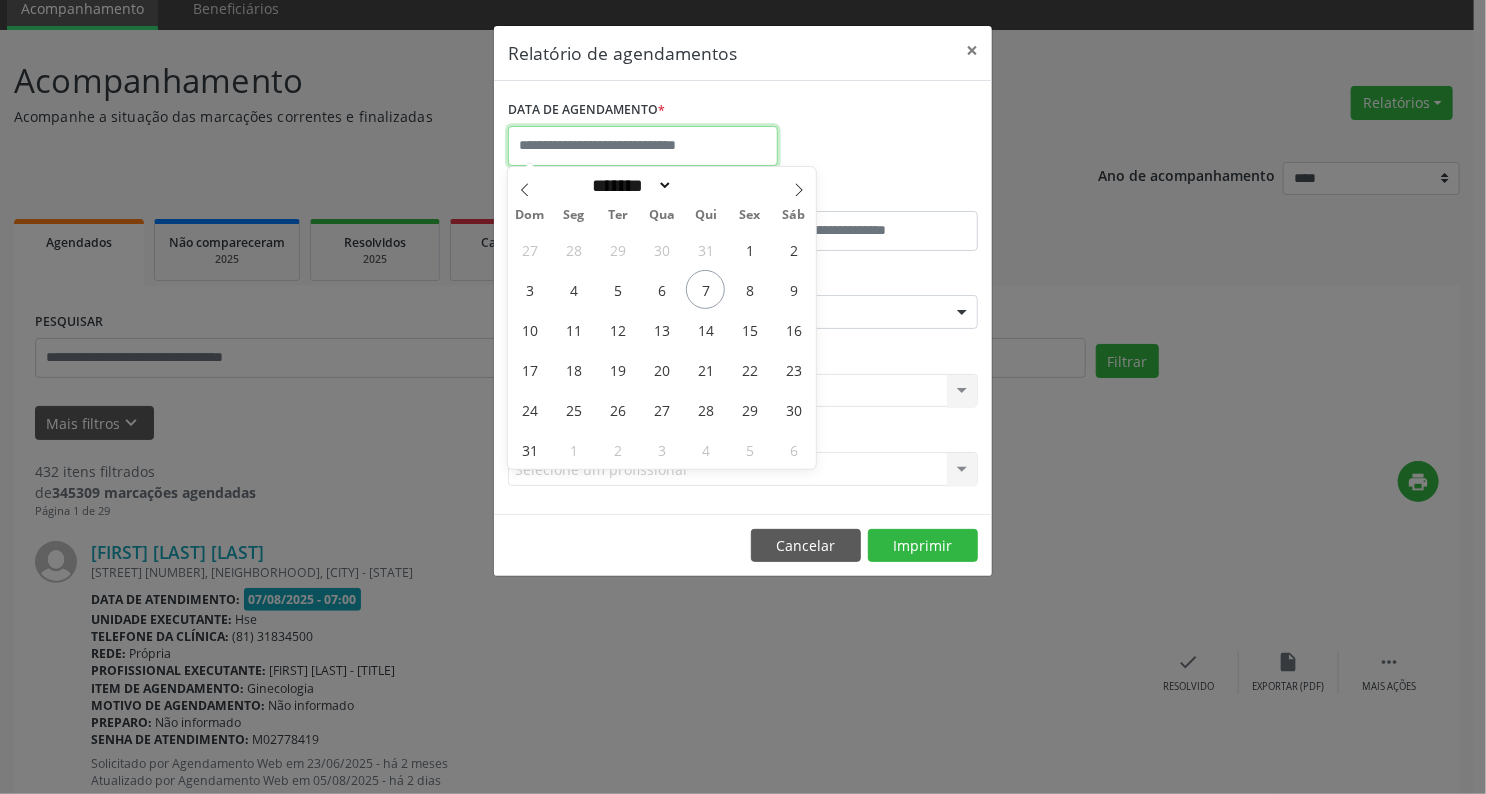 click at bounding box center [643, 146] 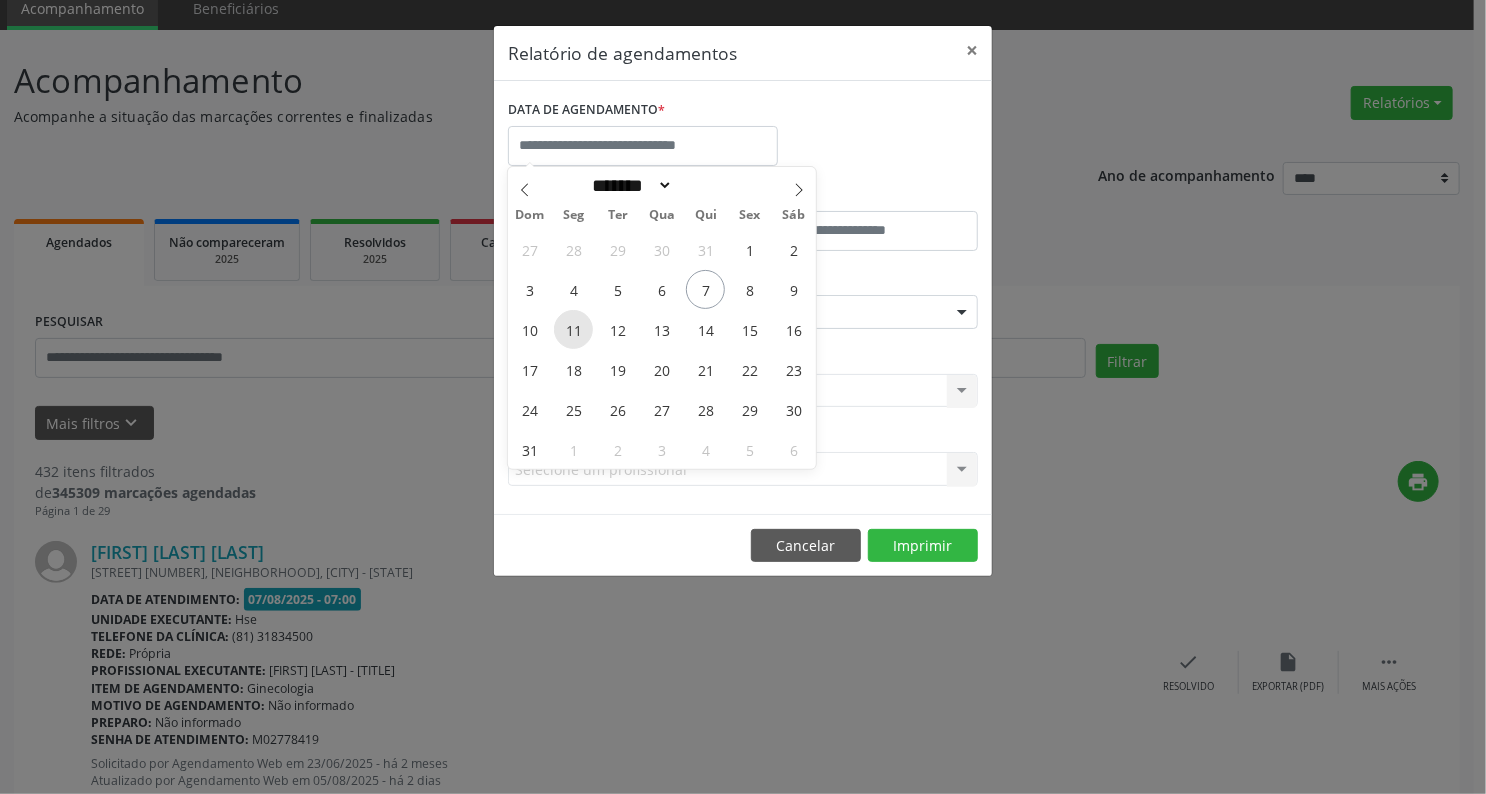 click on "11" at bounding box center [573, 329] 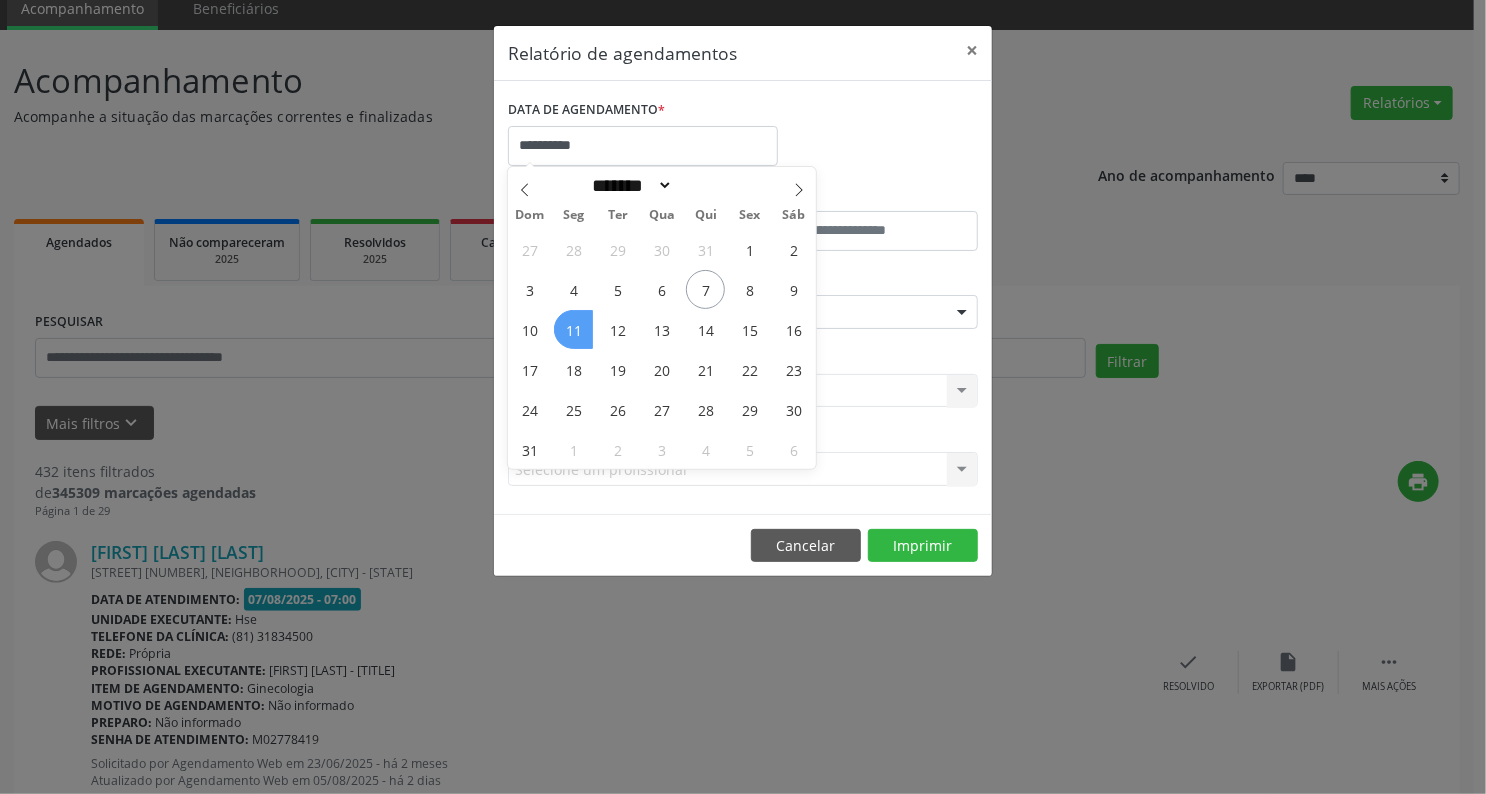 click on "11" at bounding box center [573, 329] 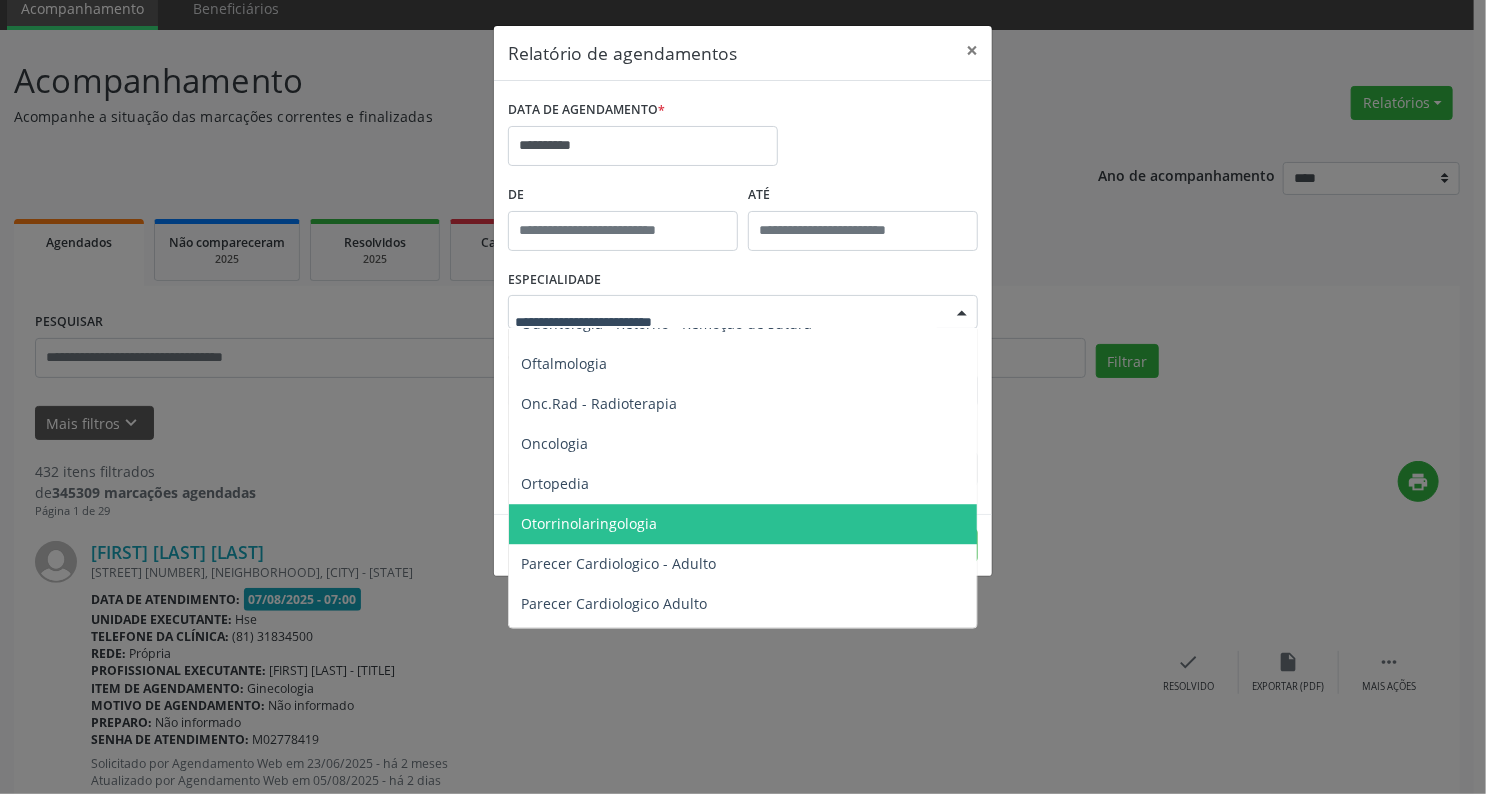 scroll, scrollTop: 2800, scrollLeft: 0, axis: vertical 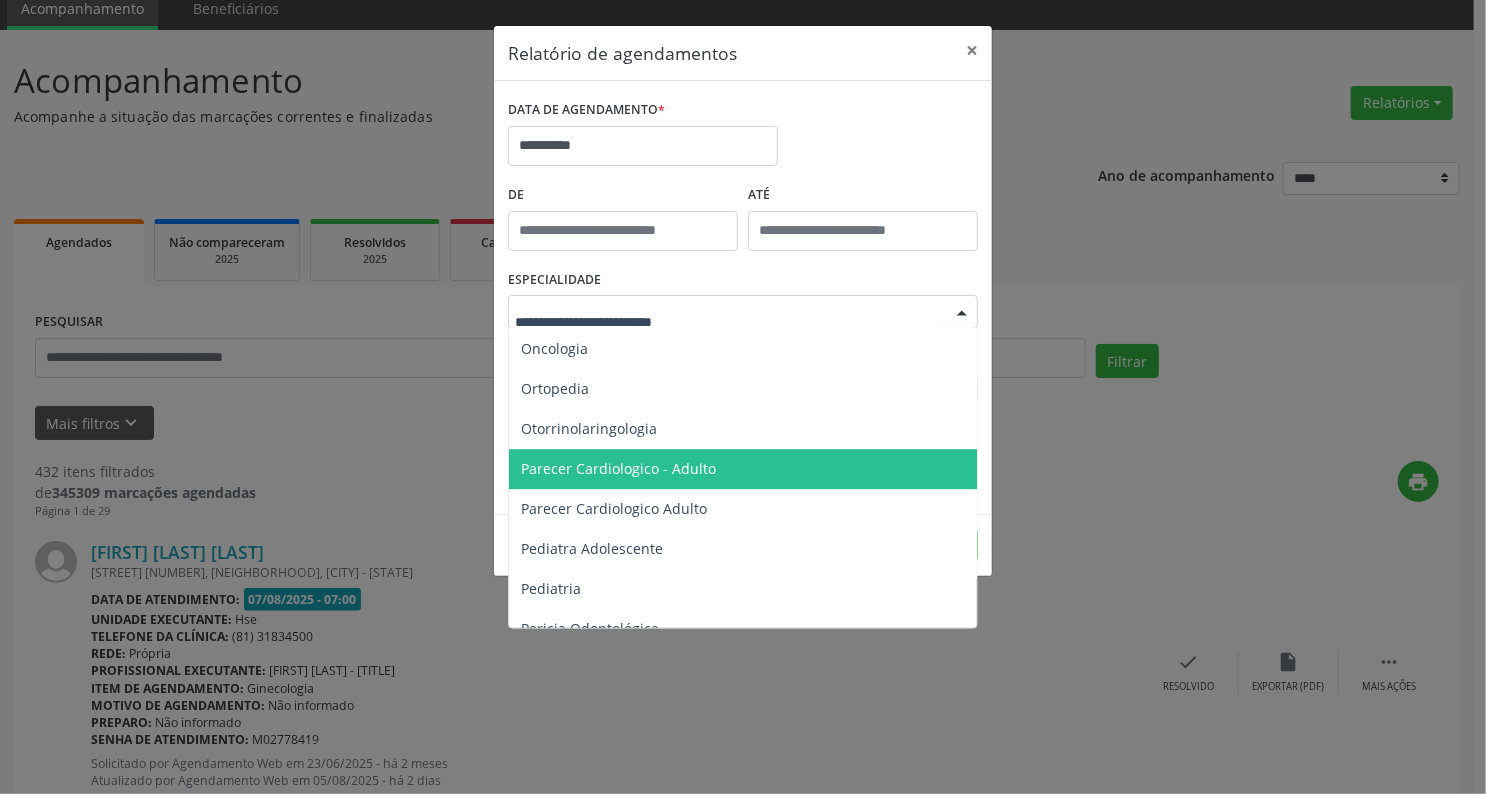 click on "Parecer Cardiologico - Adulto" at bounding box center [618, 468] 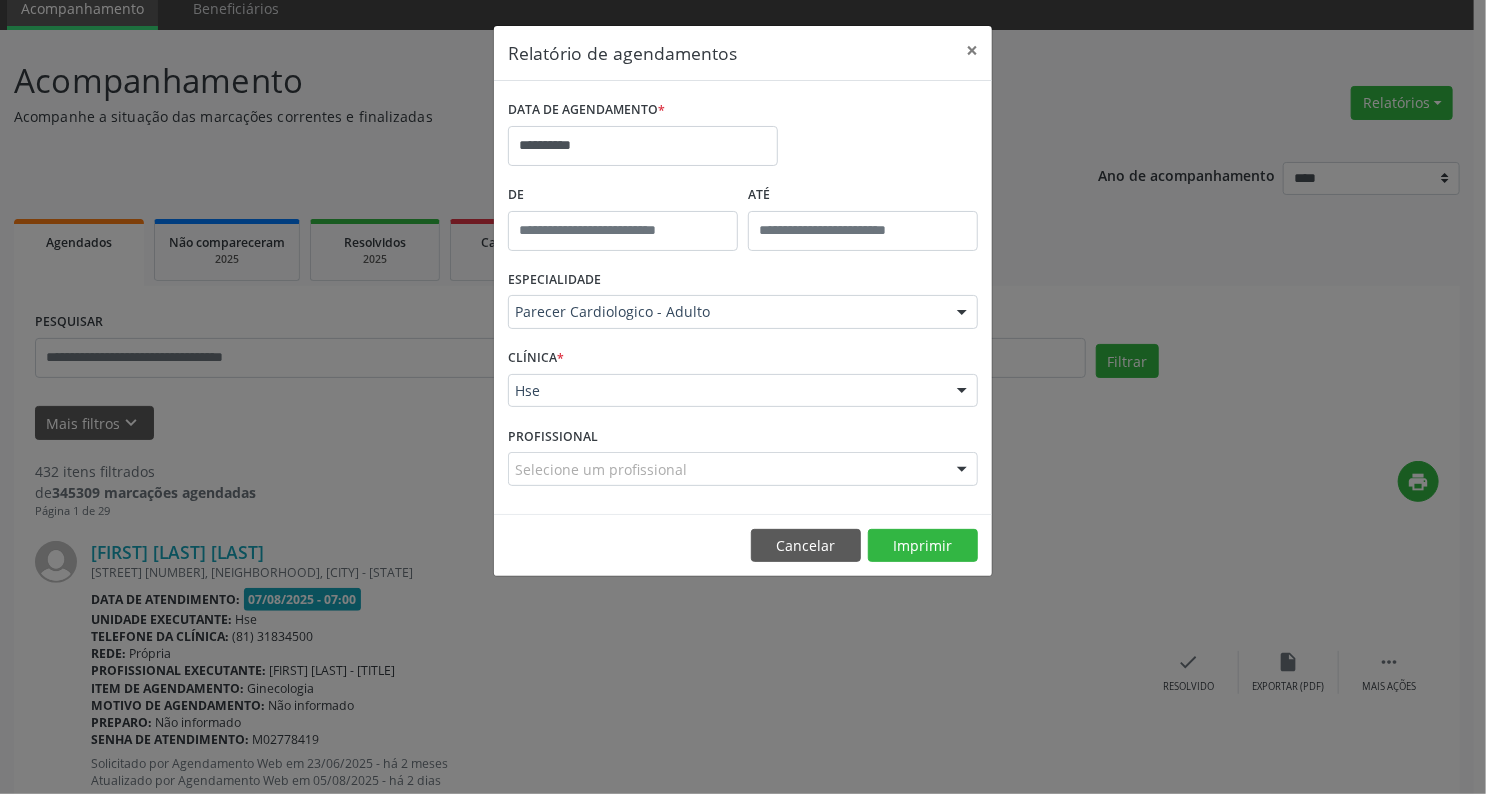 click at bounding box center (962, 392) 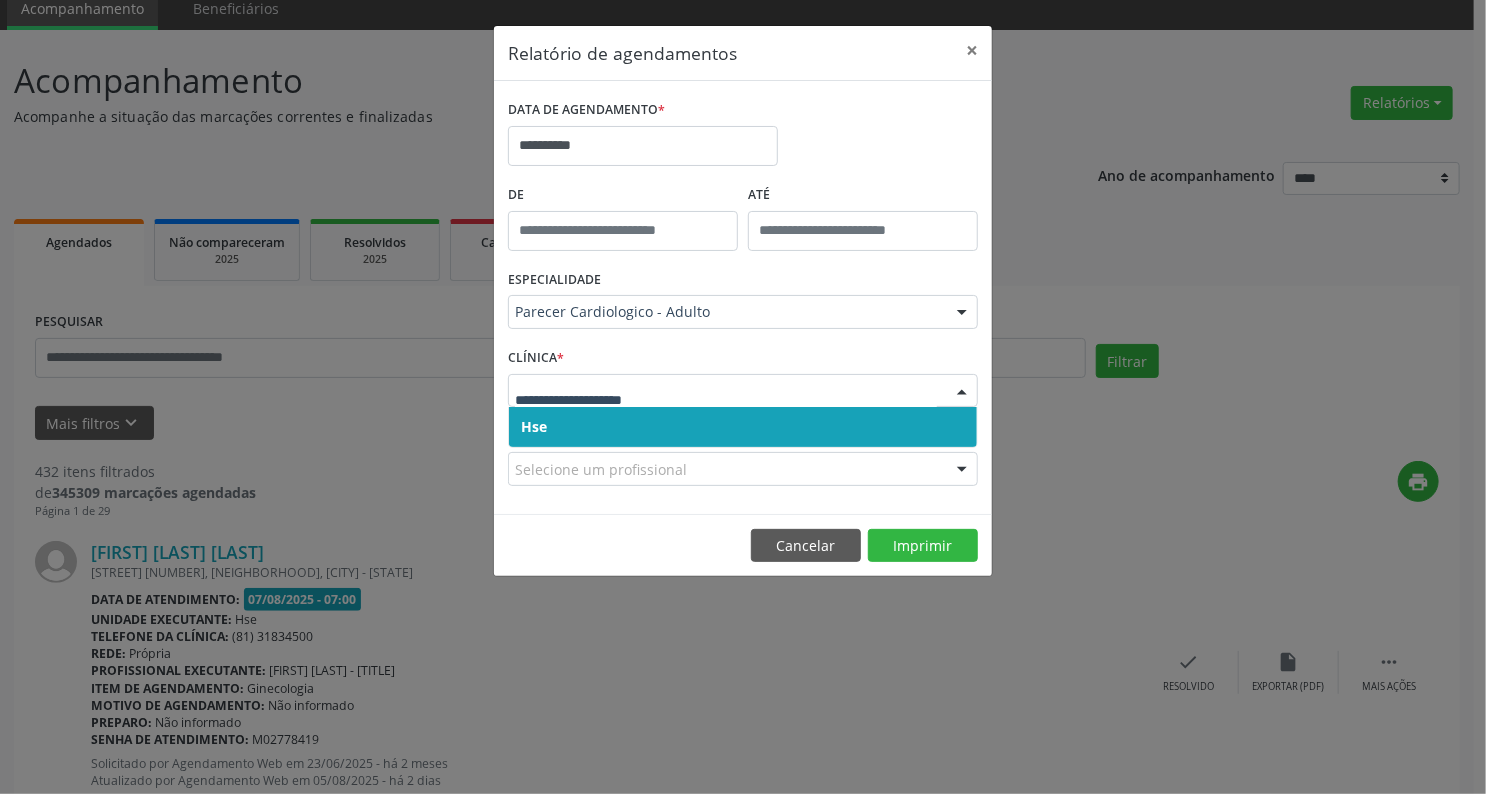 click on "Hse" at bounding box center [743, 427] 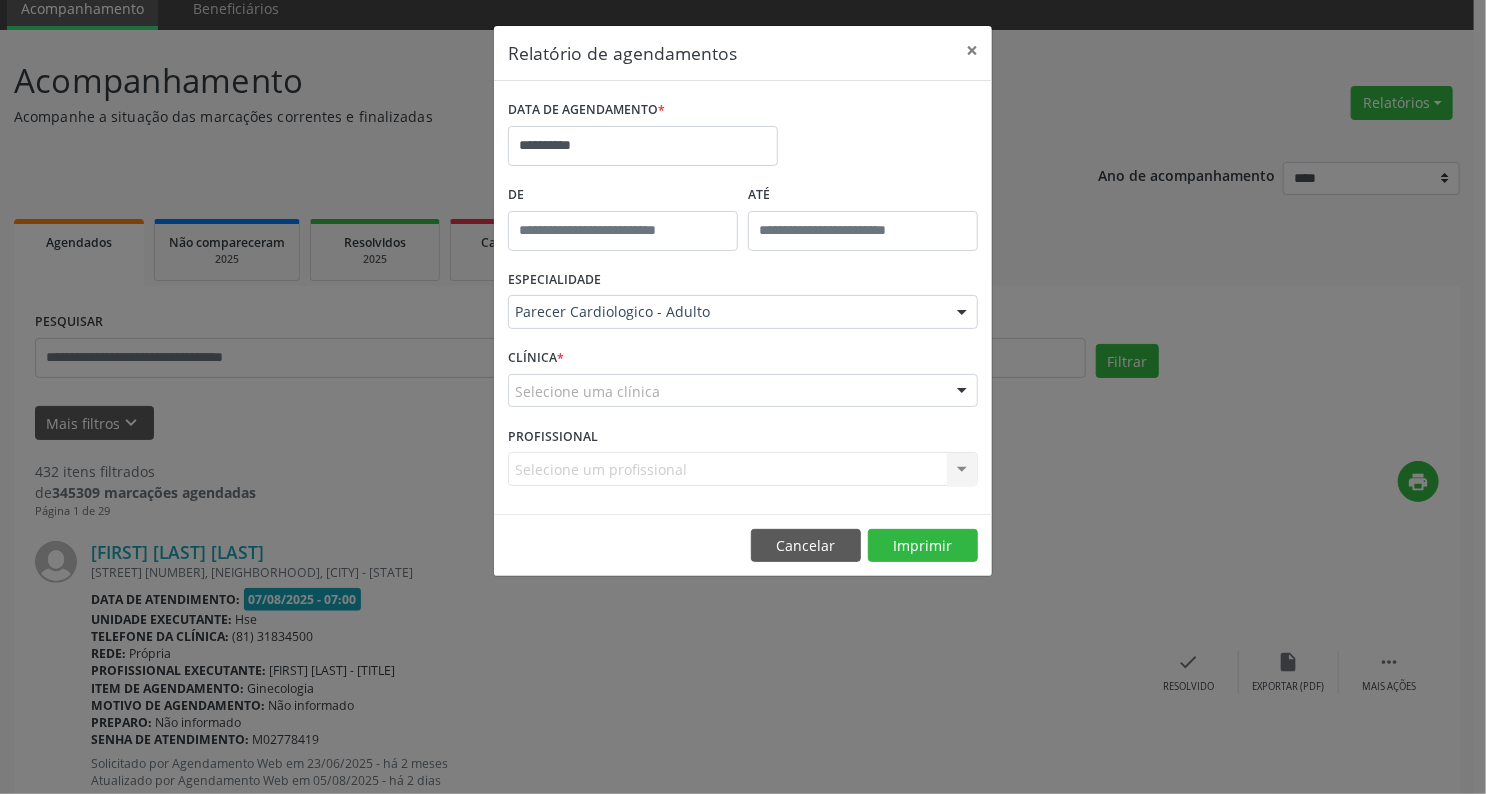 click at bounding box center [962, 392] 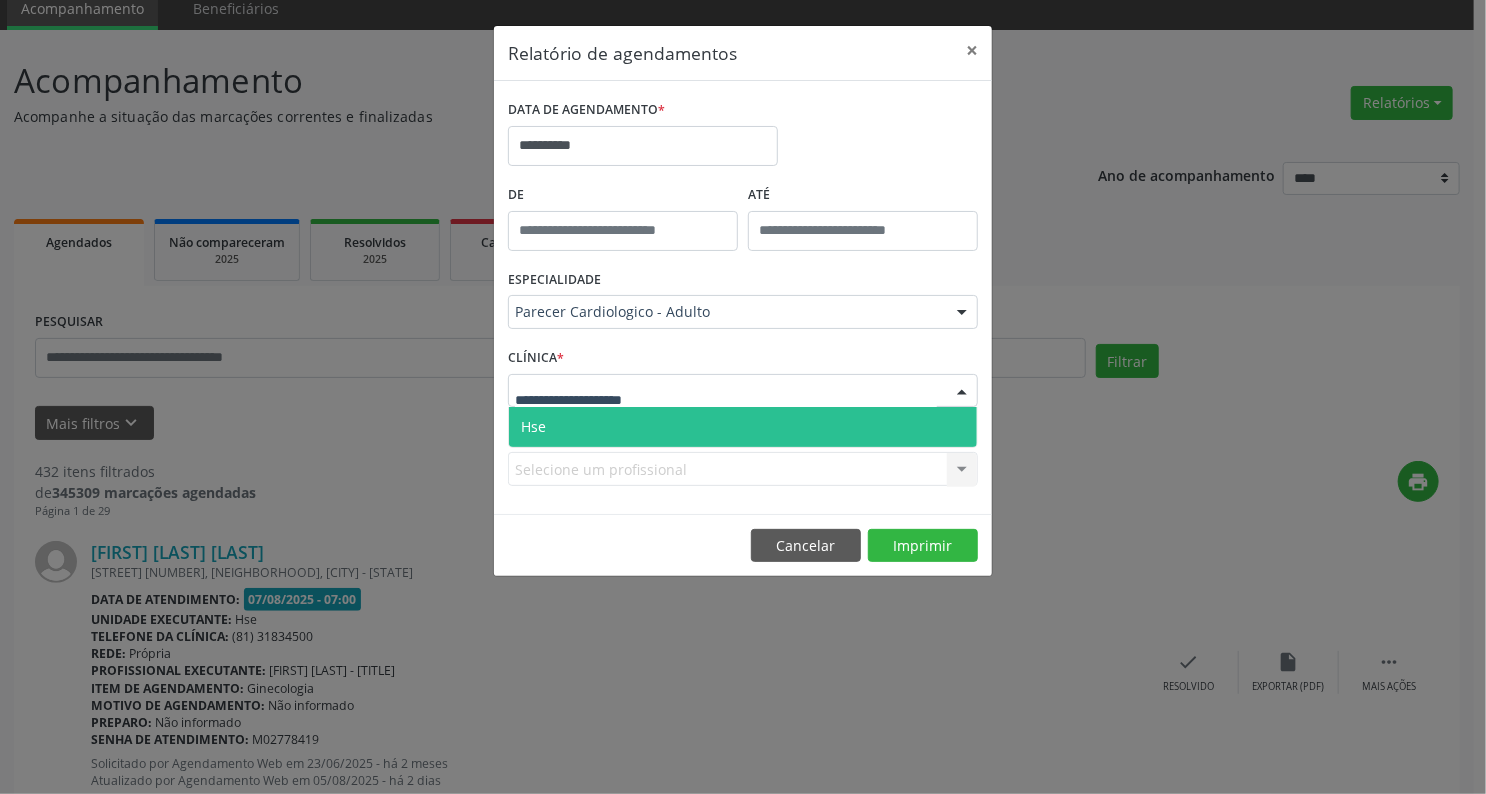 click on "Hse" at bounding box center (743, 427) 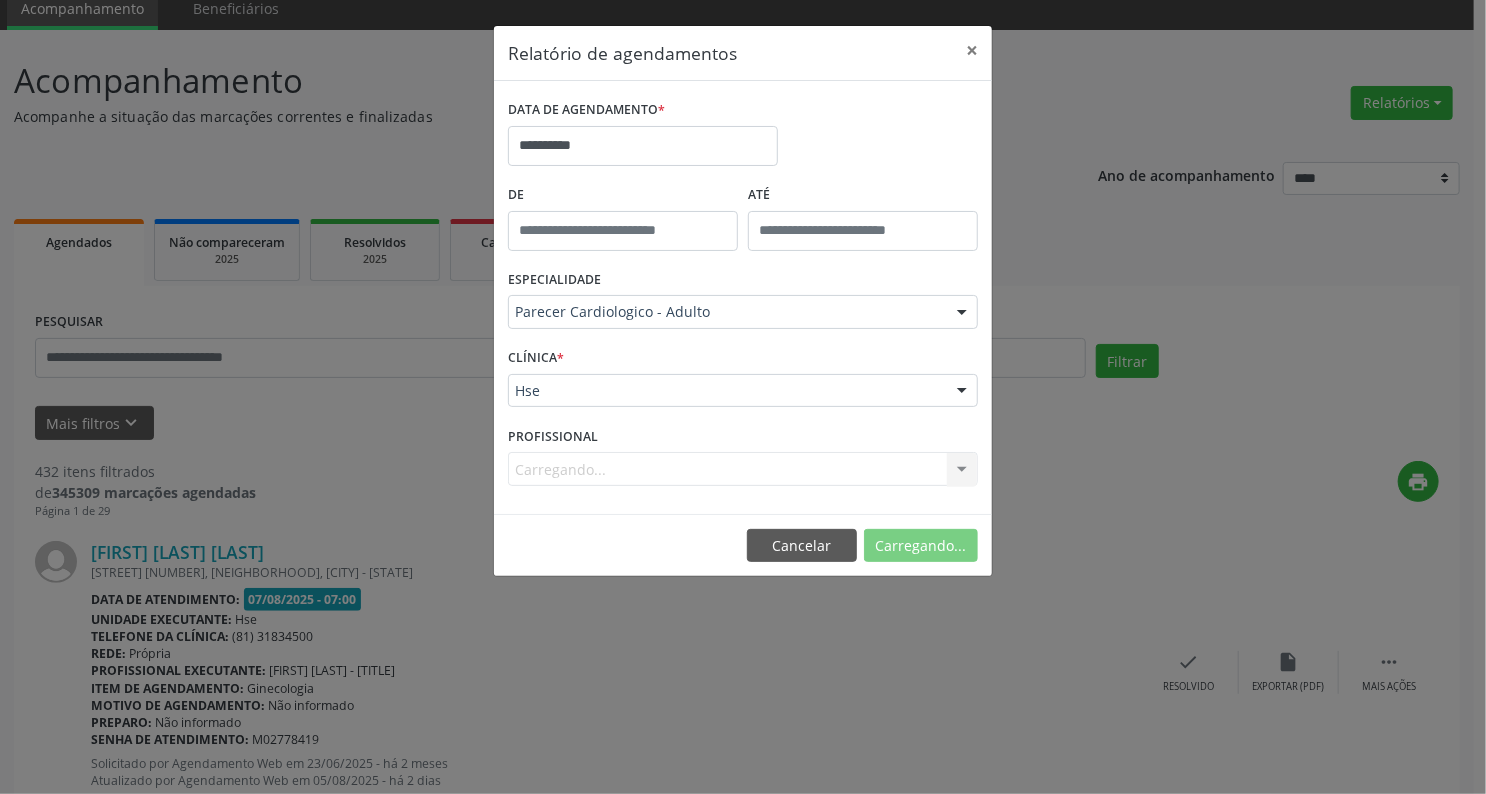 click on "Carregando...
Todos os profissionais   Alexey Alves (Ortopedia Nassau)   Alexey Alves Garcez | Geral, Coluna, Cotovelo, Ombro e Joelho   Andre Porto e Barros Wanderley Lima | Joelho   Camila Carvalho Krause Goncalves | Ombro   Carlos Roberto Pinheiro Rihan   Carlos Roberto Pinheiro Rihan | Joelho   Claudio Antonio da Costa Neto | Apenas Coluna   Guilherme Marques Cerqueira Junior |Pe   Inativo - Carlos Romeiro | Apenas Coluna   Jose Gustavo Freitas Carvalho   Julio Correa de Araujo Koury | Quadril e Joelho   Luiz Augusto Pires | Joelho   Marcelo Carvalho Krause - Professor(A) Nassau | Geral   Thiago Machado de Almeida   Thiago Machado de Almeida - Ortopedia Oncológica
Nenhum resultado encontrado para: "   "
Não há nenhuma opção para ser exibida." at bounding box center [743, 469] 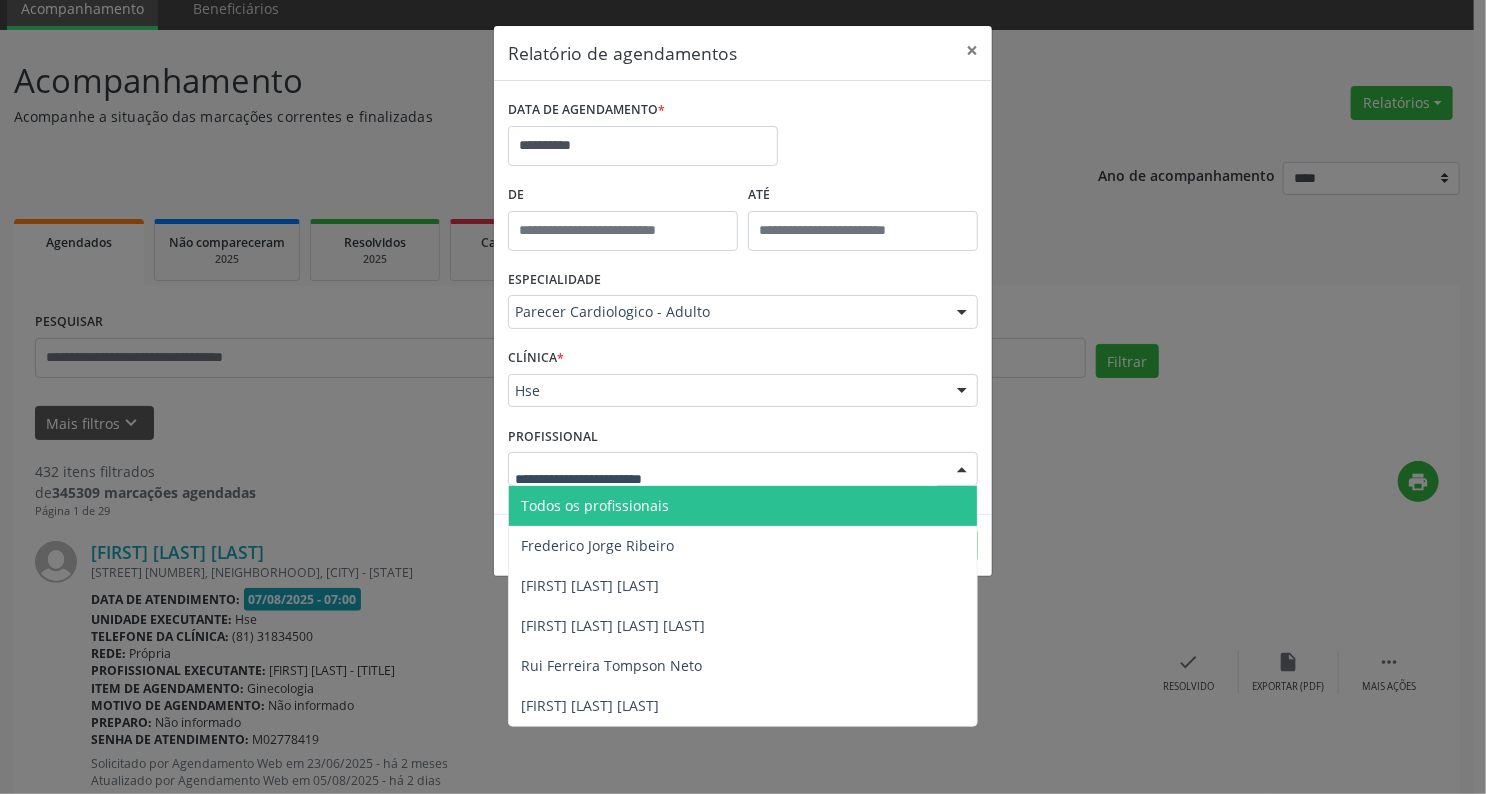 click at bounding box center (743, 469) 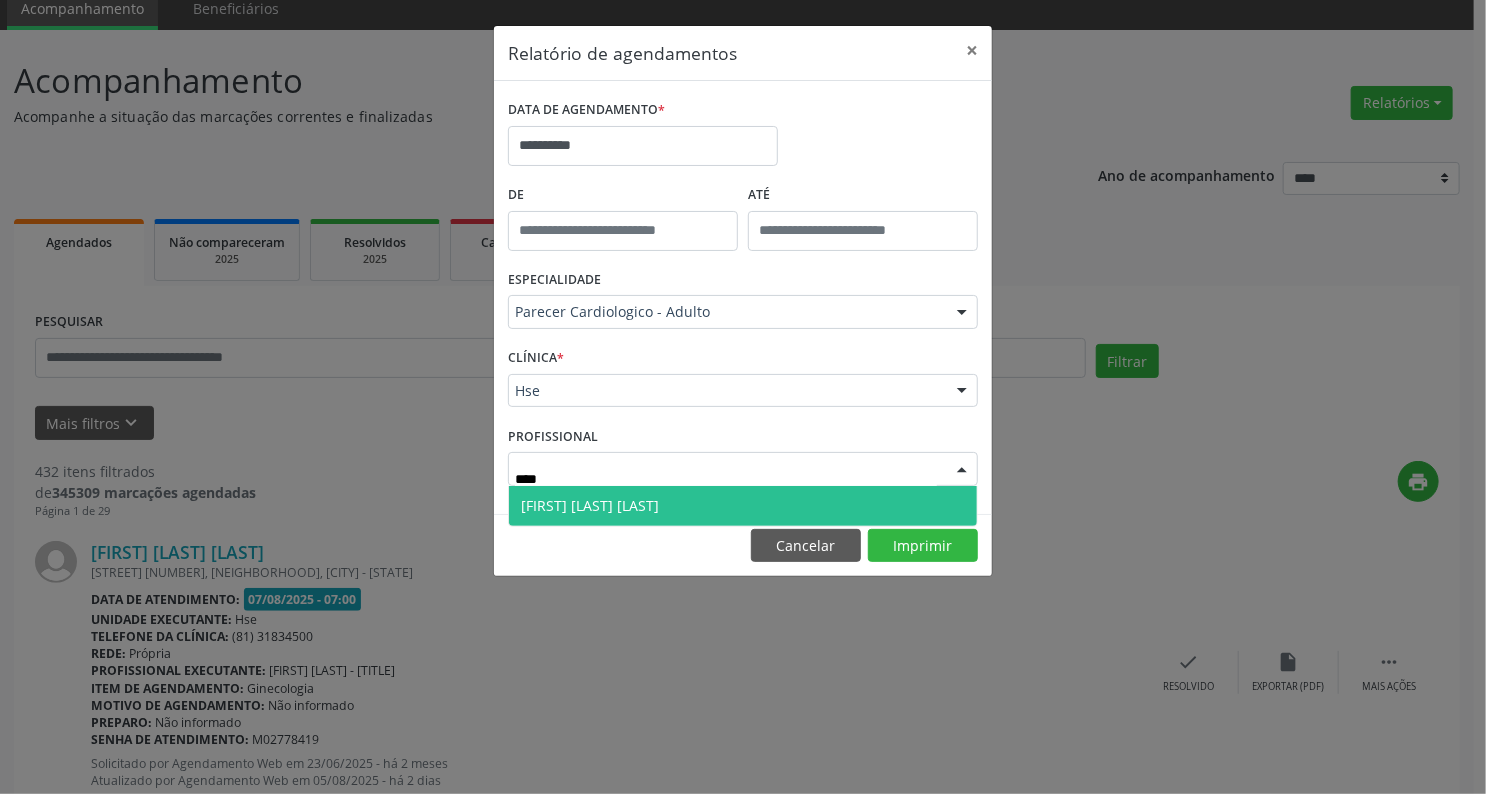 click on "Lailson Luiz de Souza" at bounding box center [743, 506] 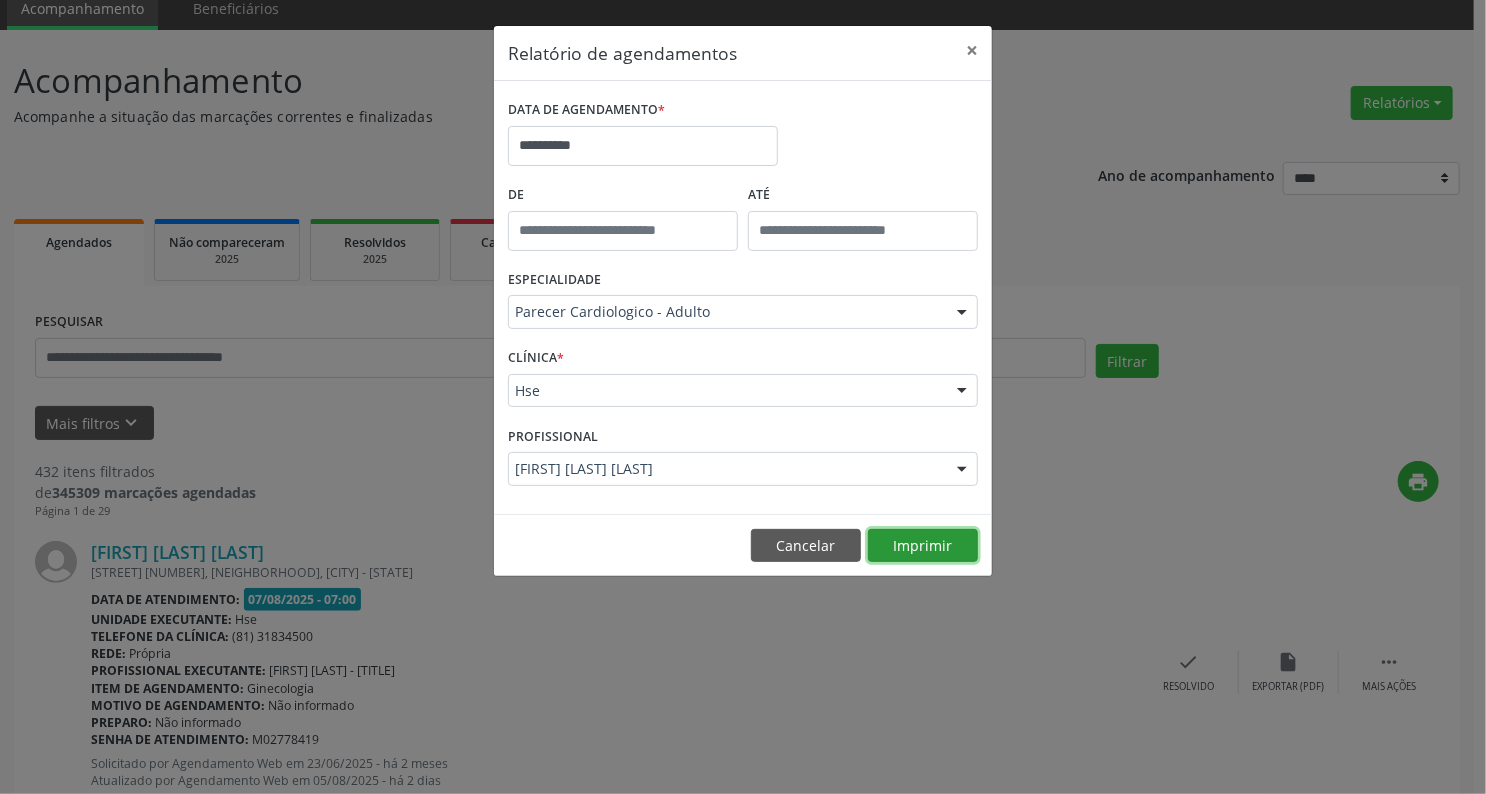 click on "Imprimir" at bounding box center [923, 546] 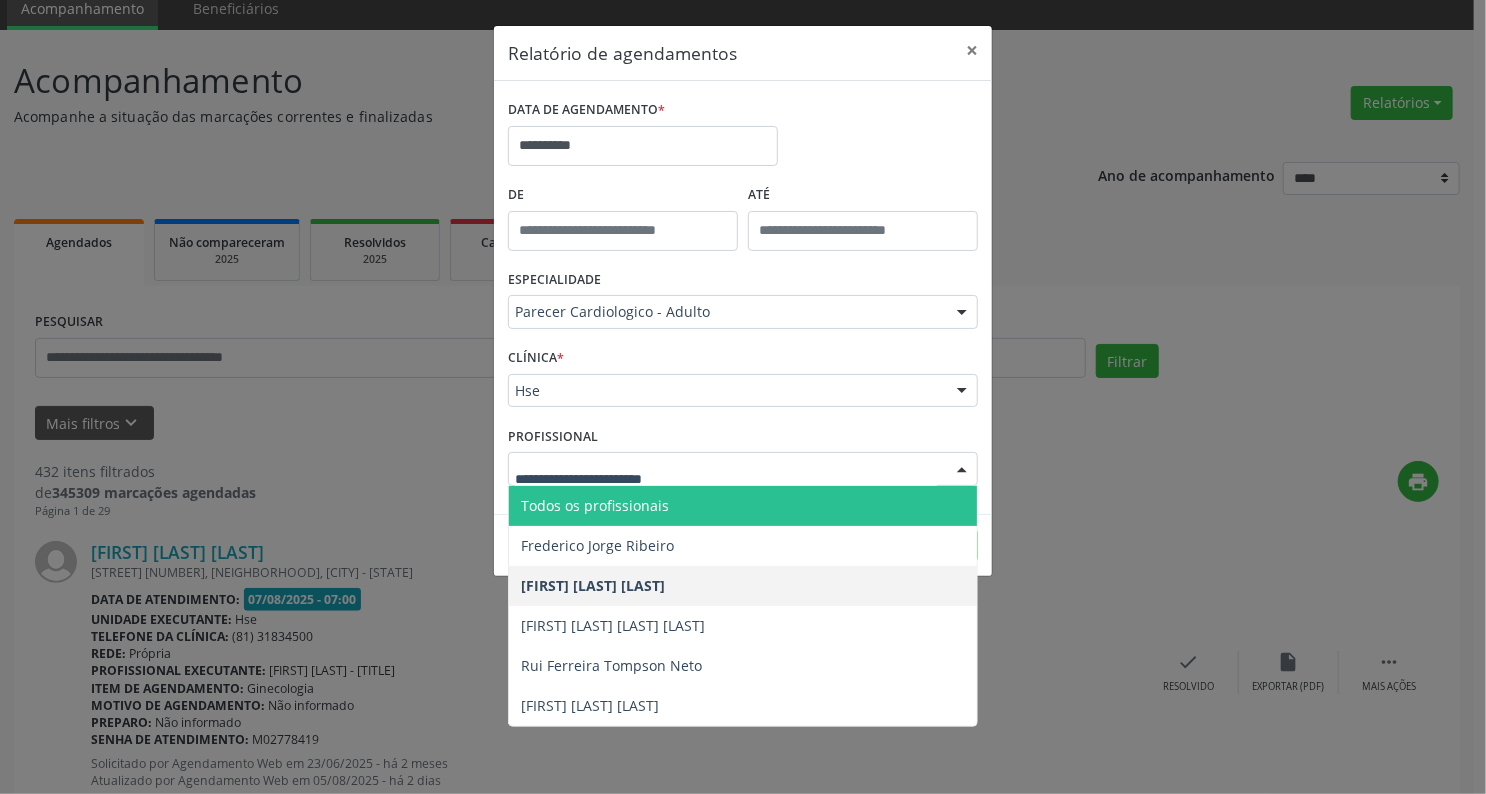 type on "*" 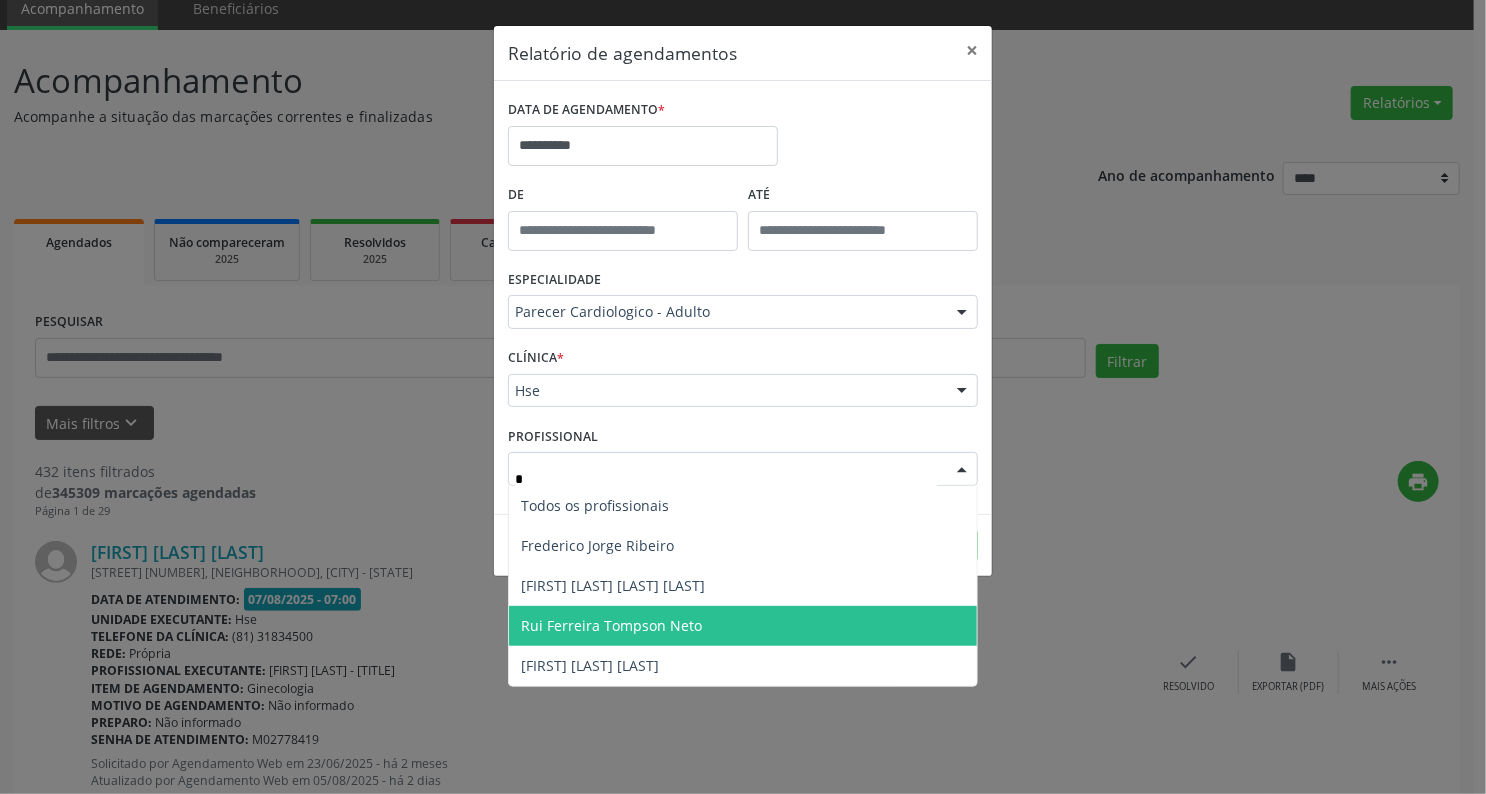 click on "Rui Ferreira Tompson Neto" at bounding box center (611, 625) 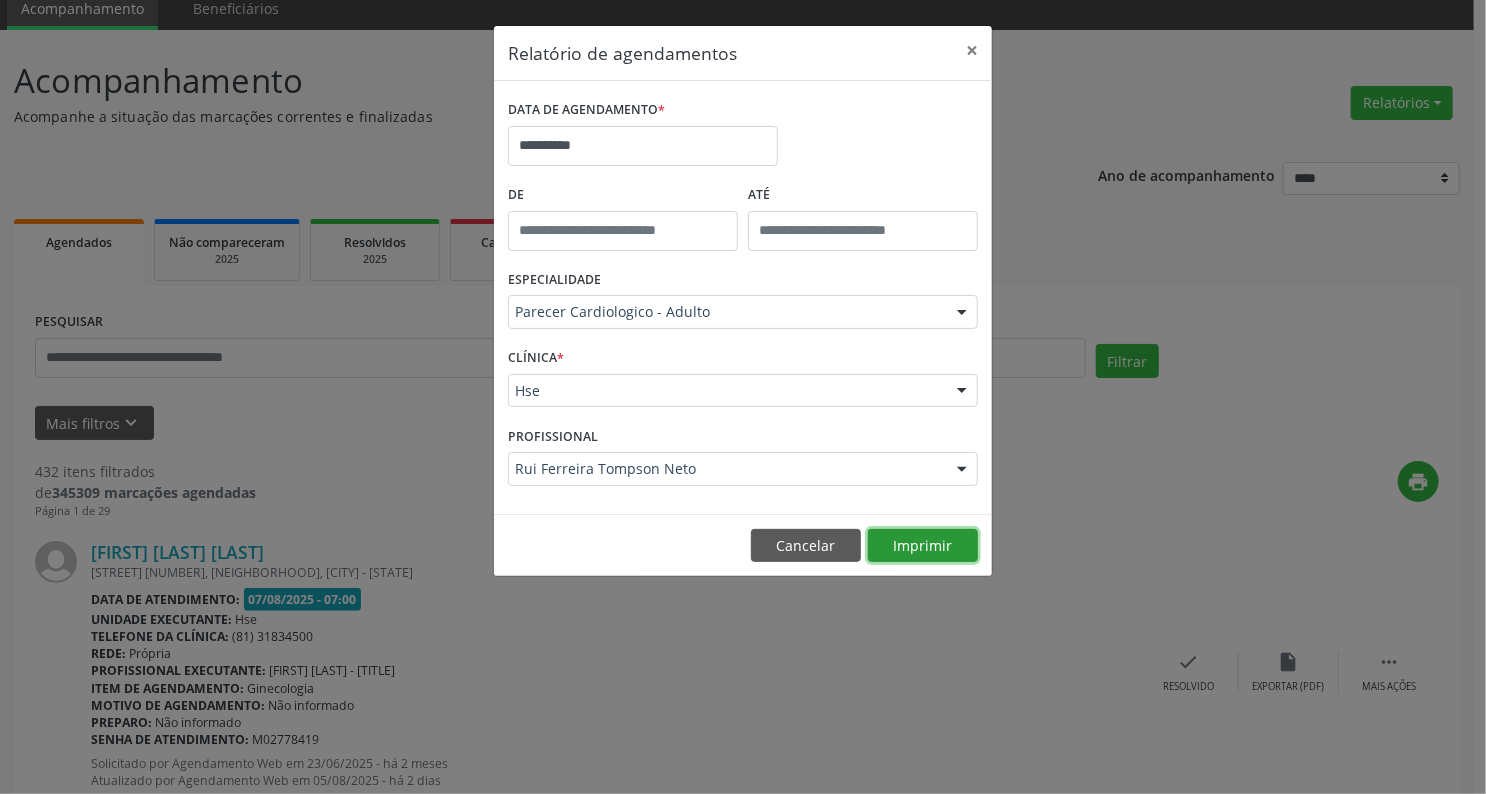 drag, startPoint x: 902, startPoint y: 543, endPoint x: 911, endPoint y: 537, distance: 10.816654 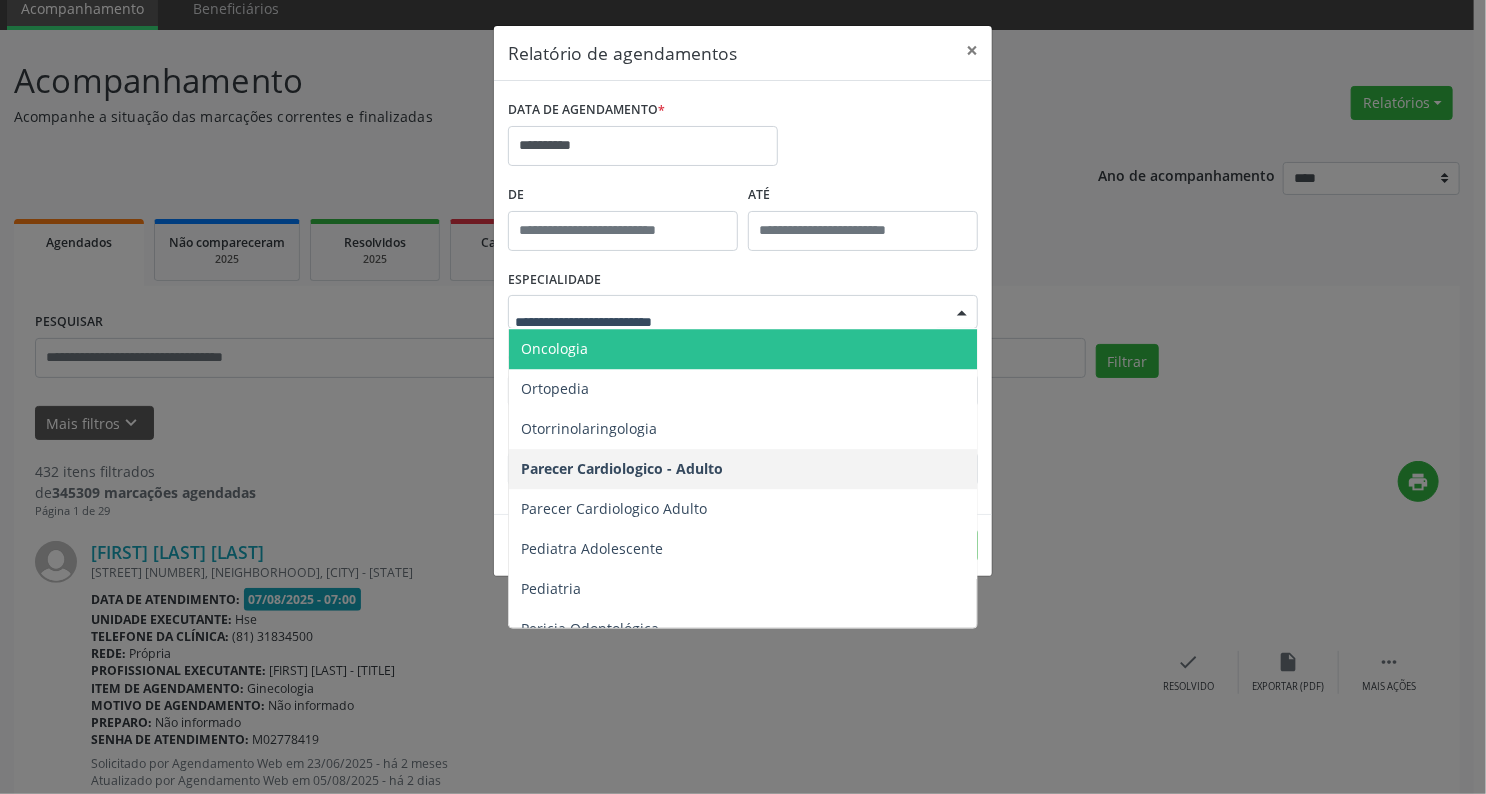 click at bounding box center (726, 322) 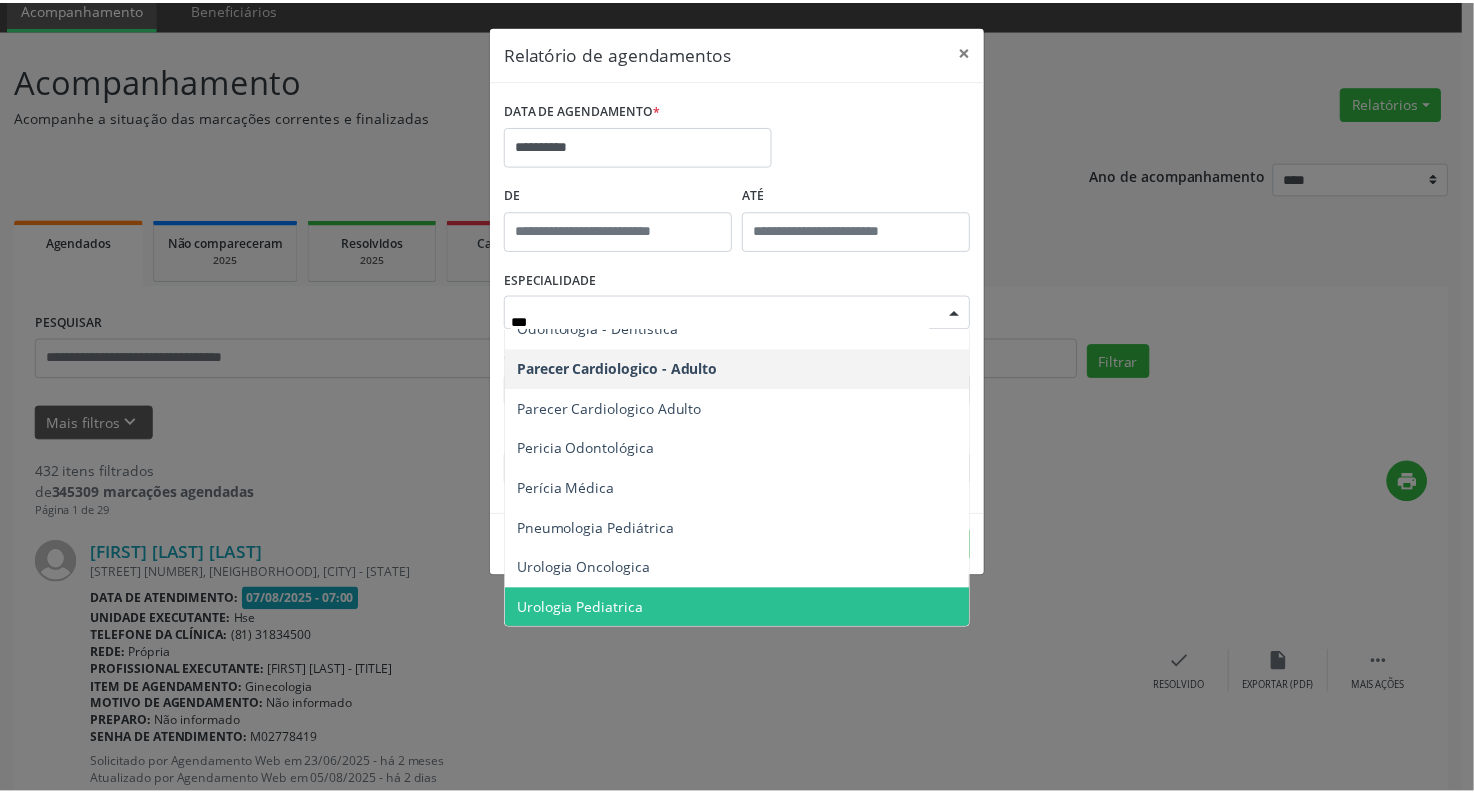 scroll, scrollTop: 0, scrollLeft: 0, axis: both 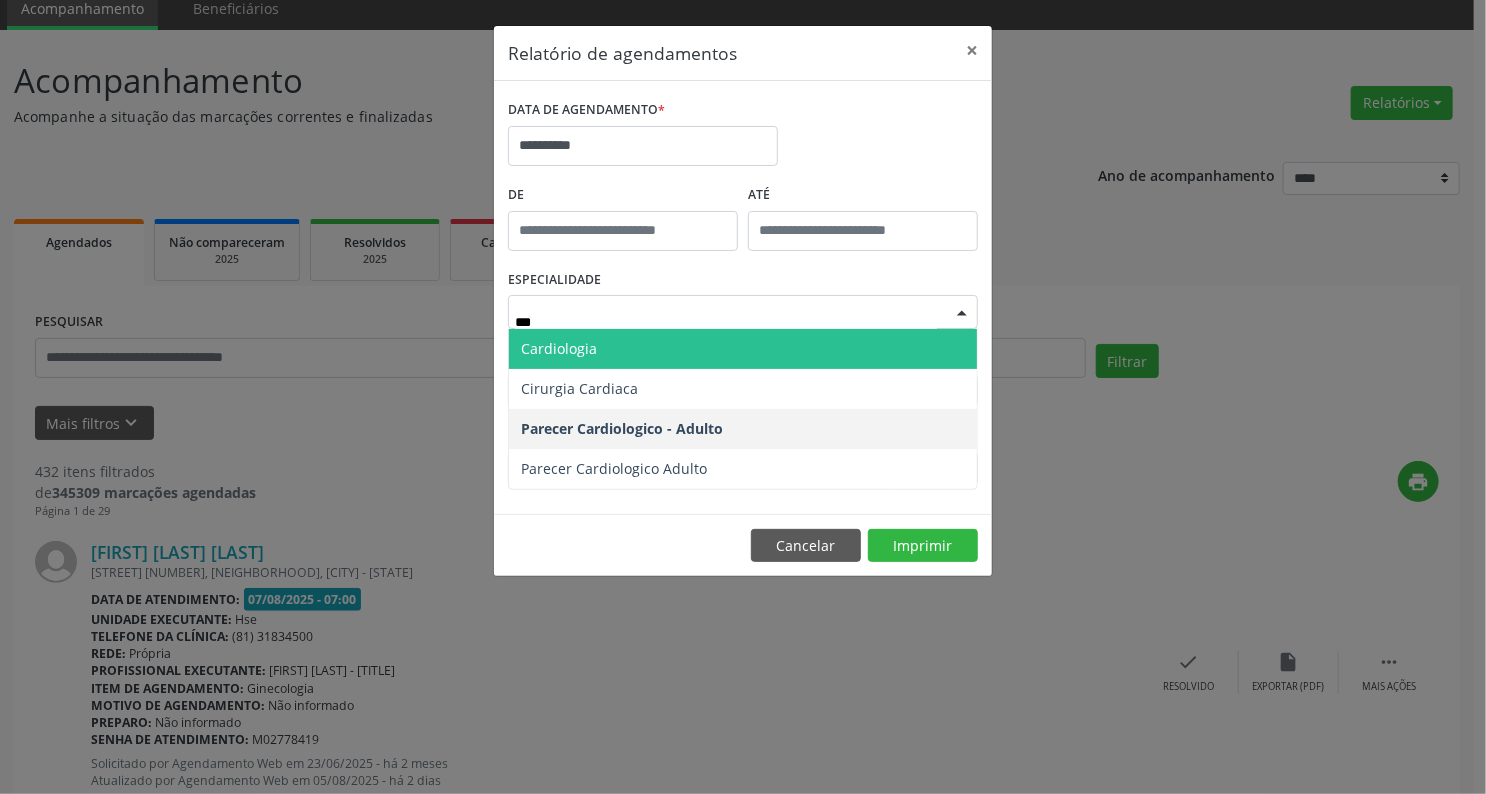 click on "Cardiologia" at bounding box center [559, 348] 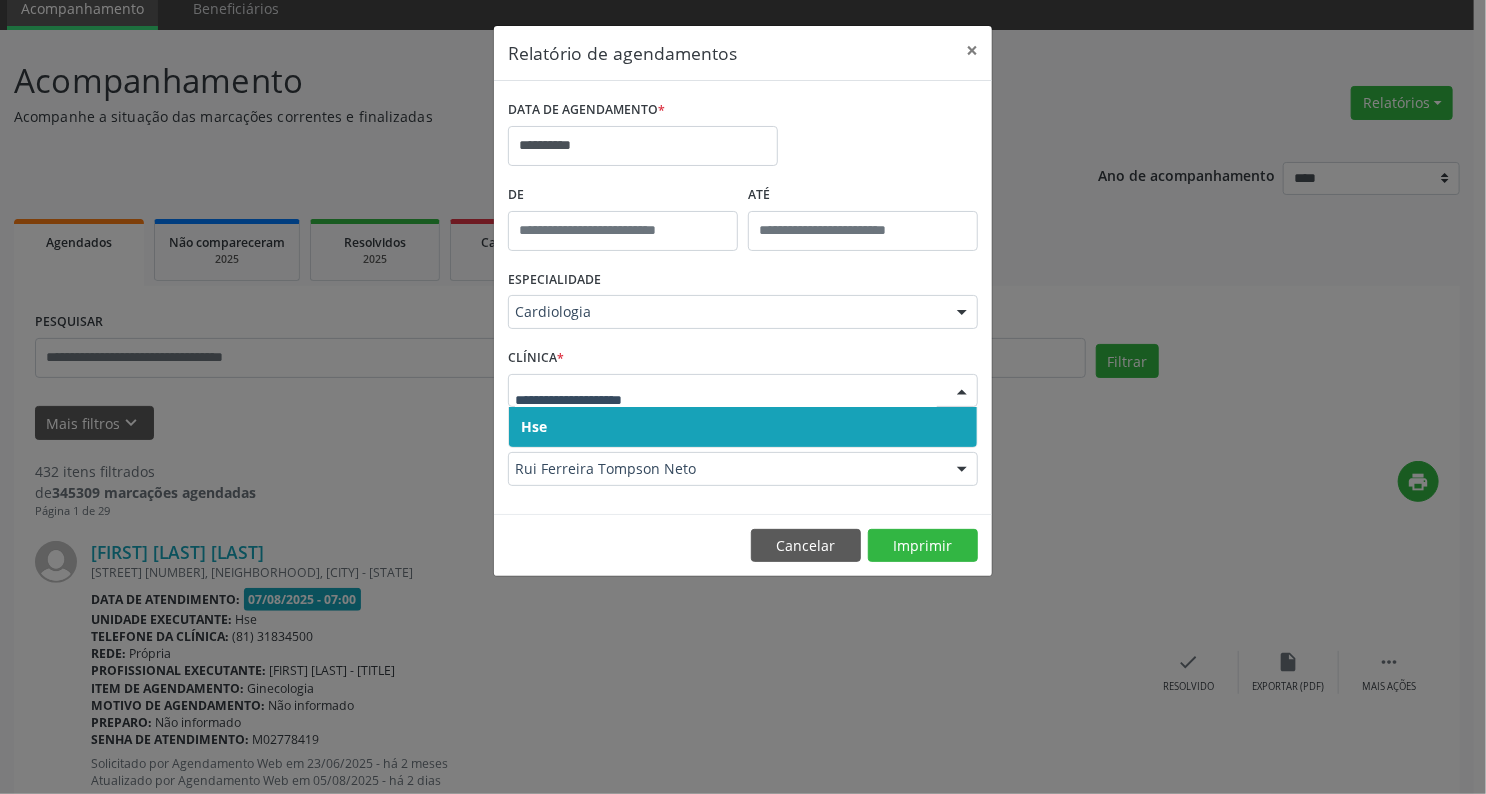 click at bounding box center [962, 392] 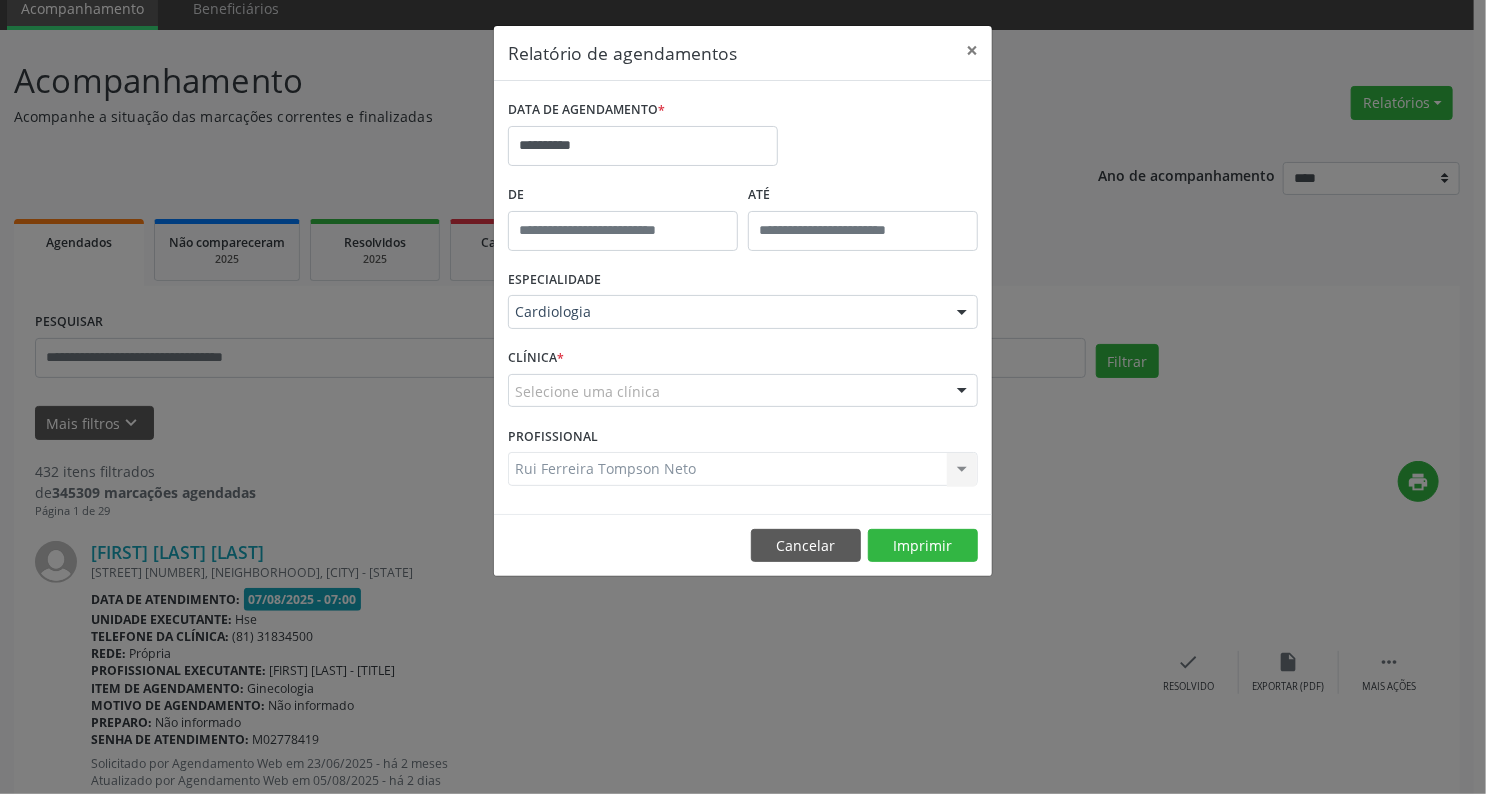 click at bounding box center [962, 392] 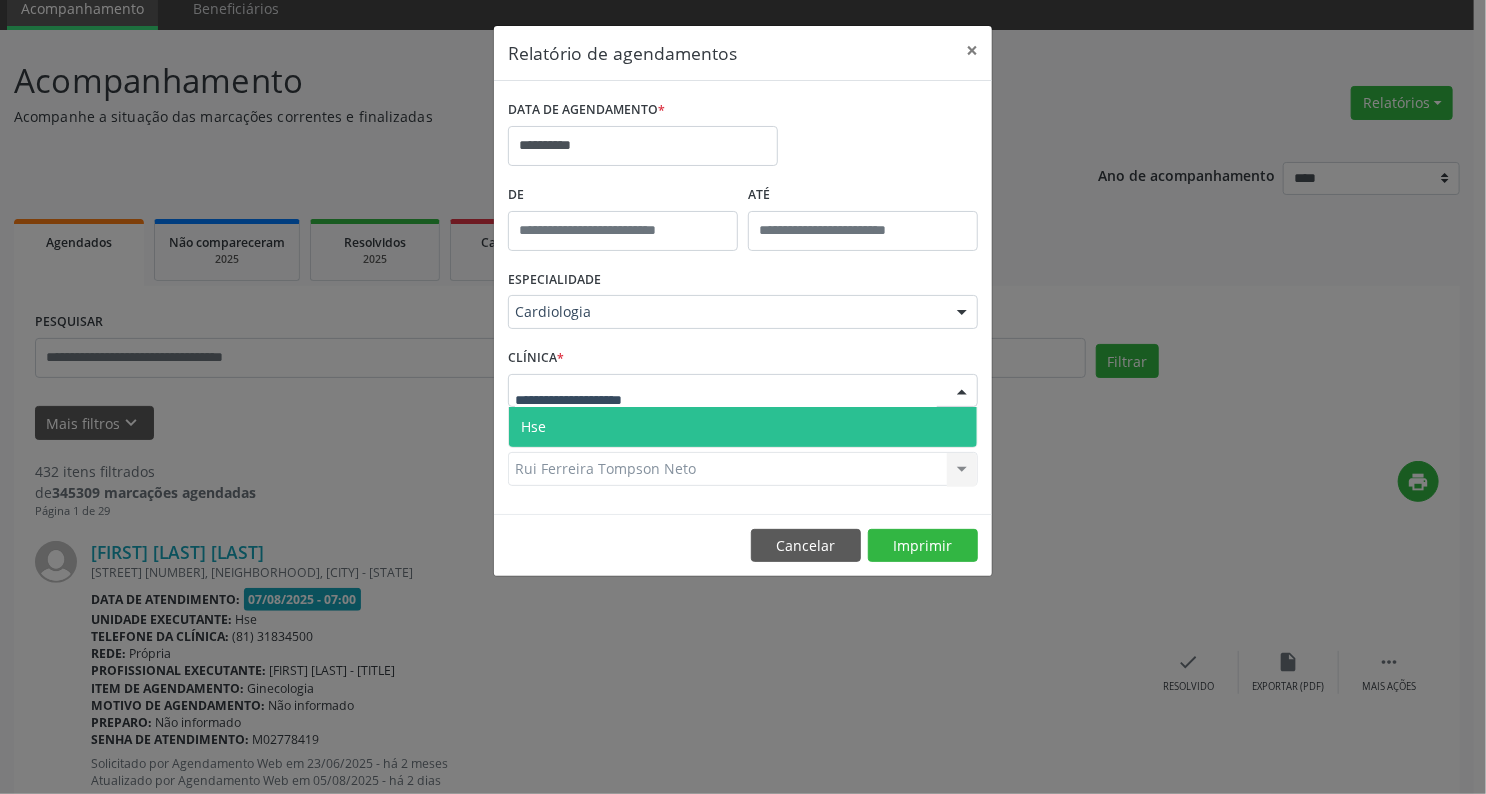 click on "Hse" at bounding box center (743, 427) 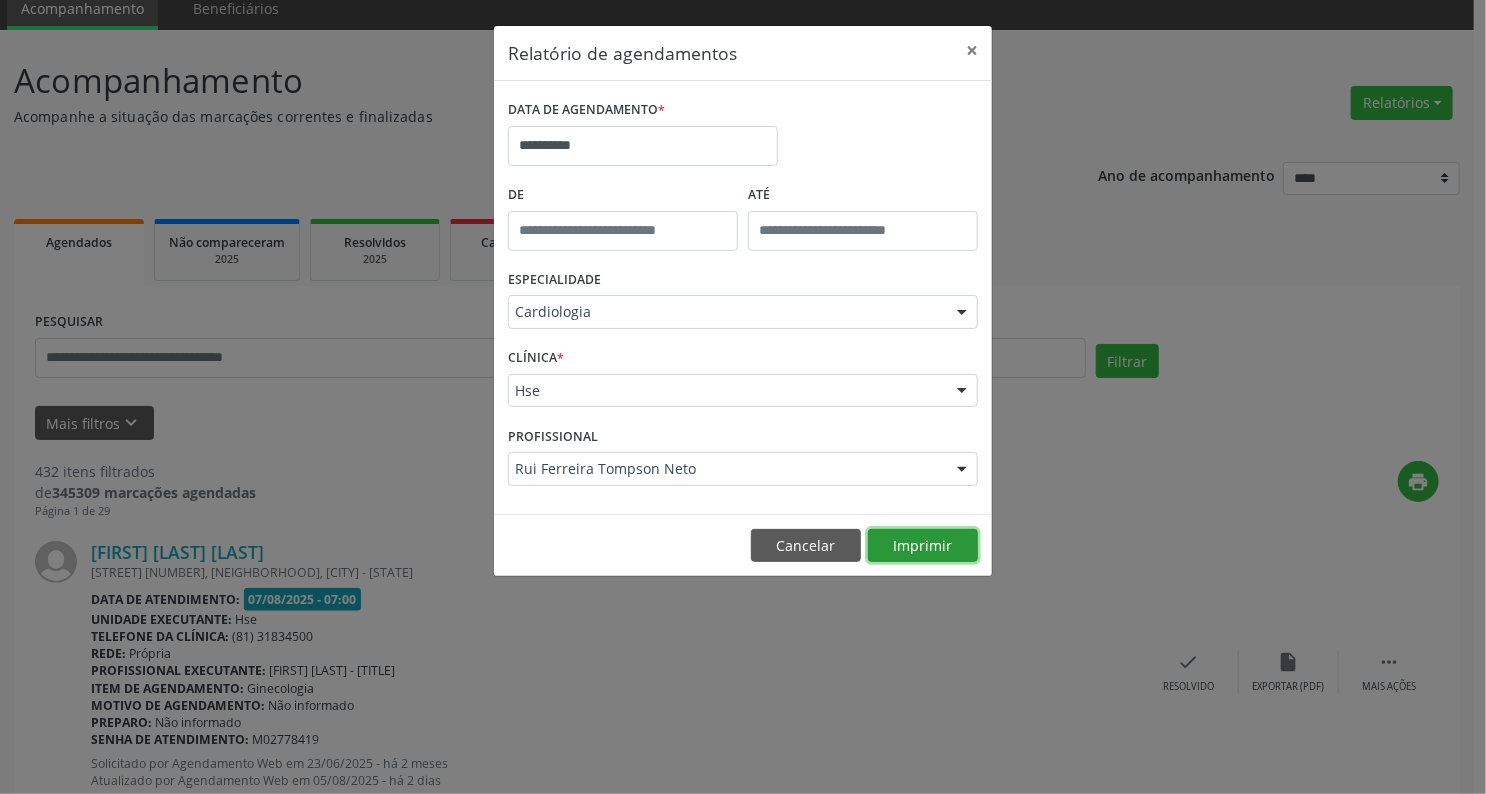 click on "Imprimir" at bounding box center [923, 546] 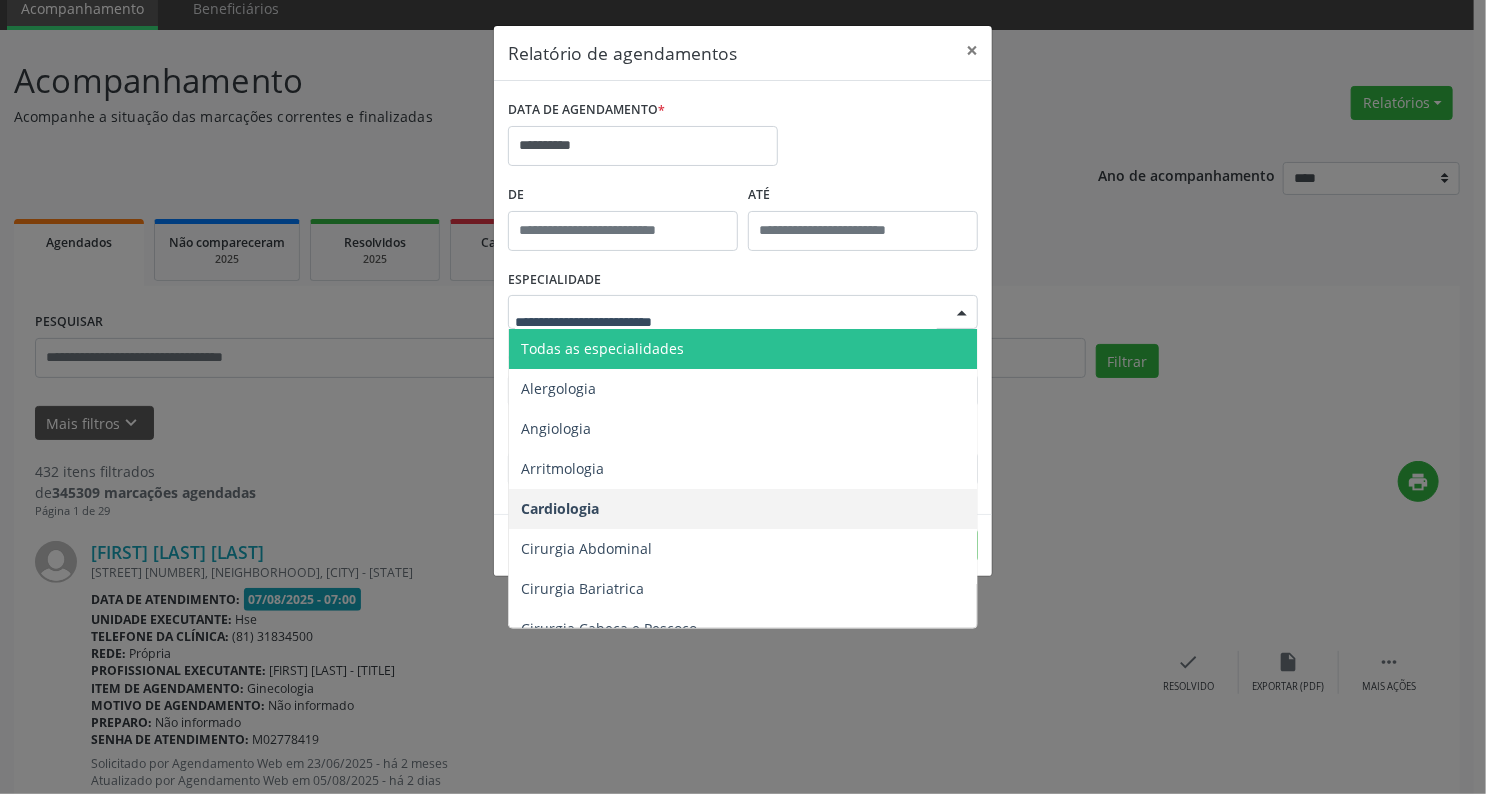 click at bounding box center (726, 322) 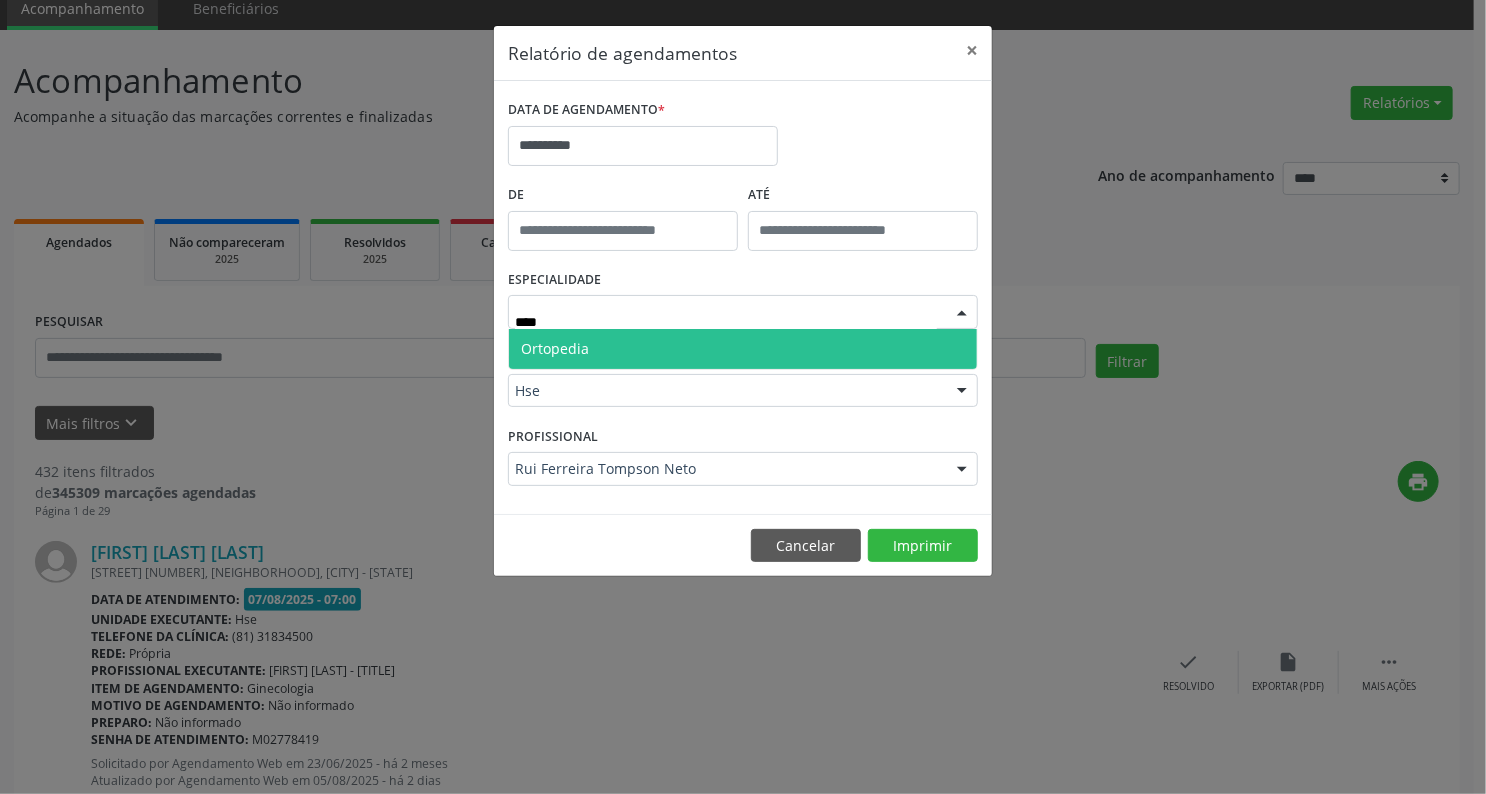 type on "*****" 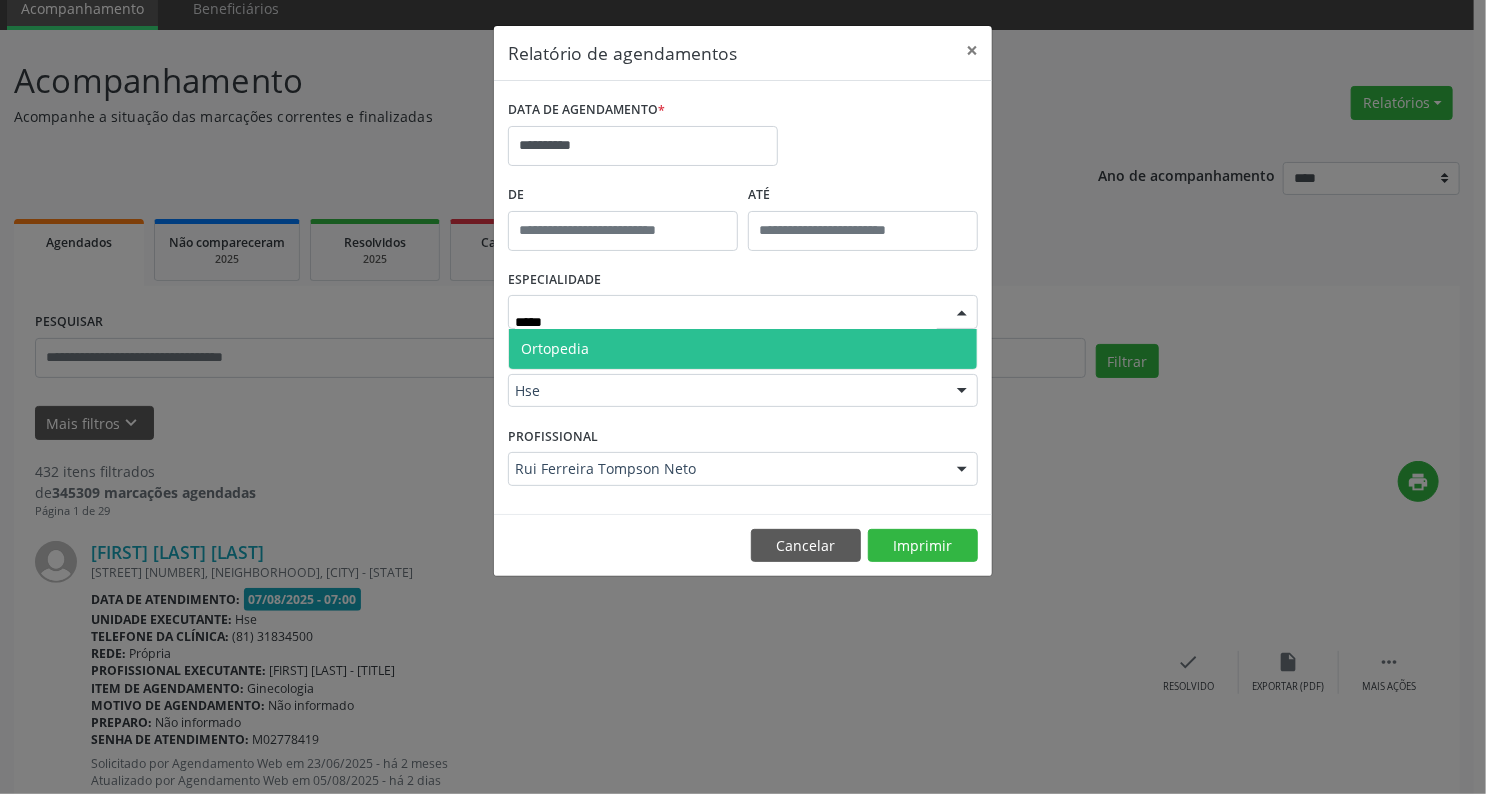 click on "Ortopedia" at bounding box center (743, 349) 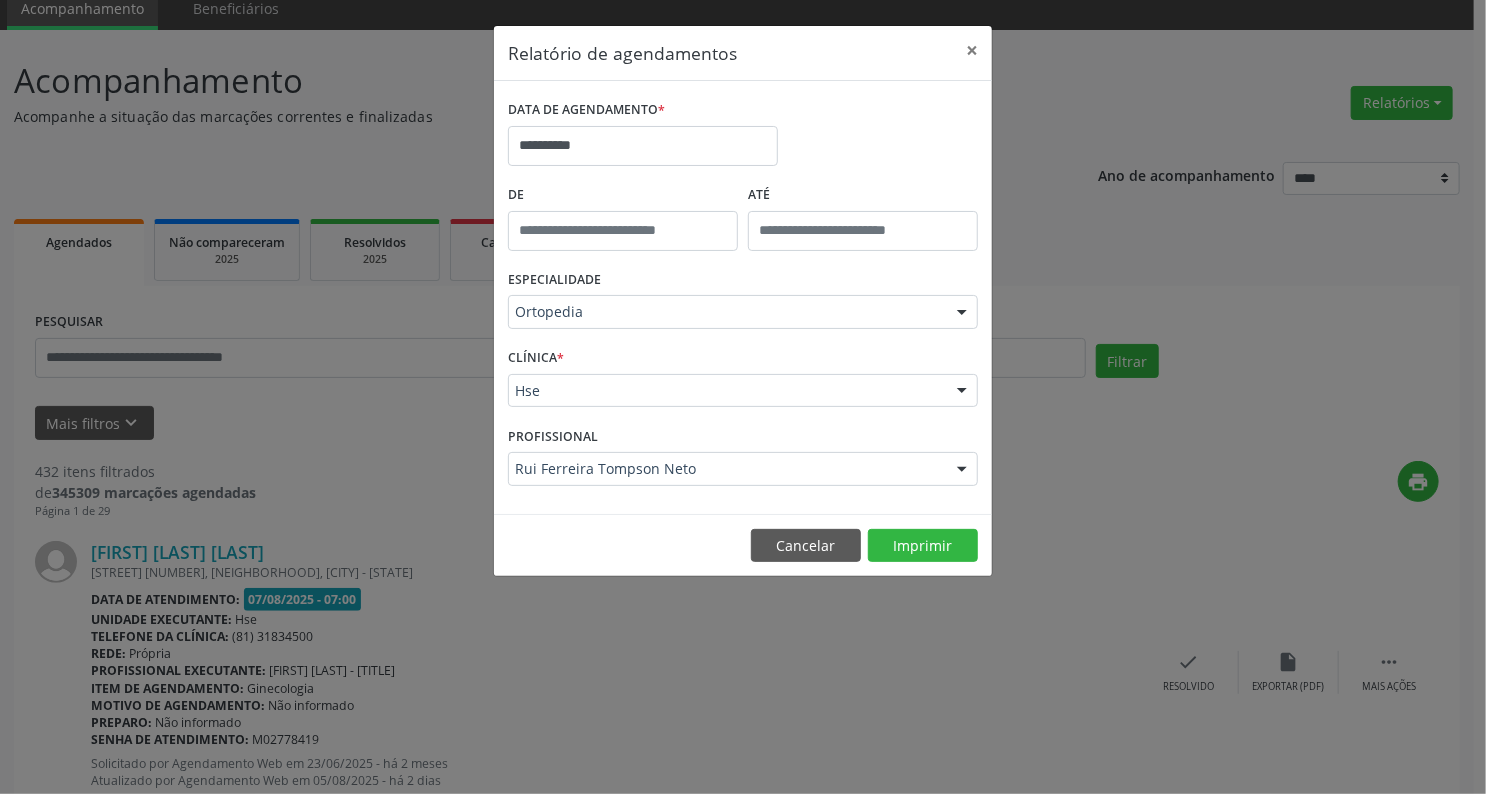 click at bounding box center (962, 392) 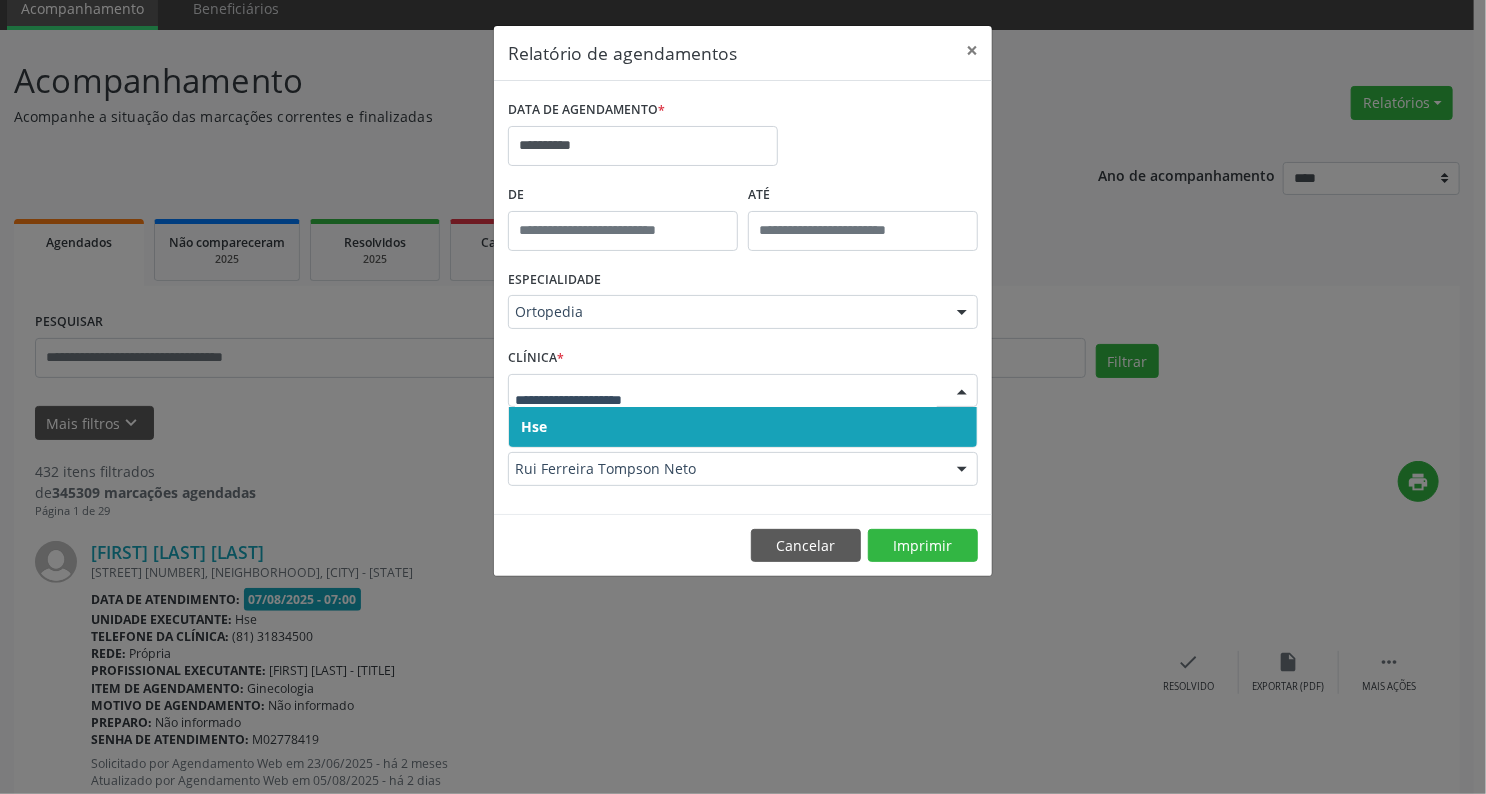 click on "Hse" at bounding box center [743, 427] 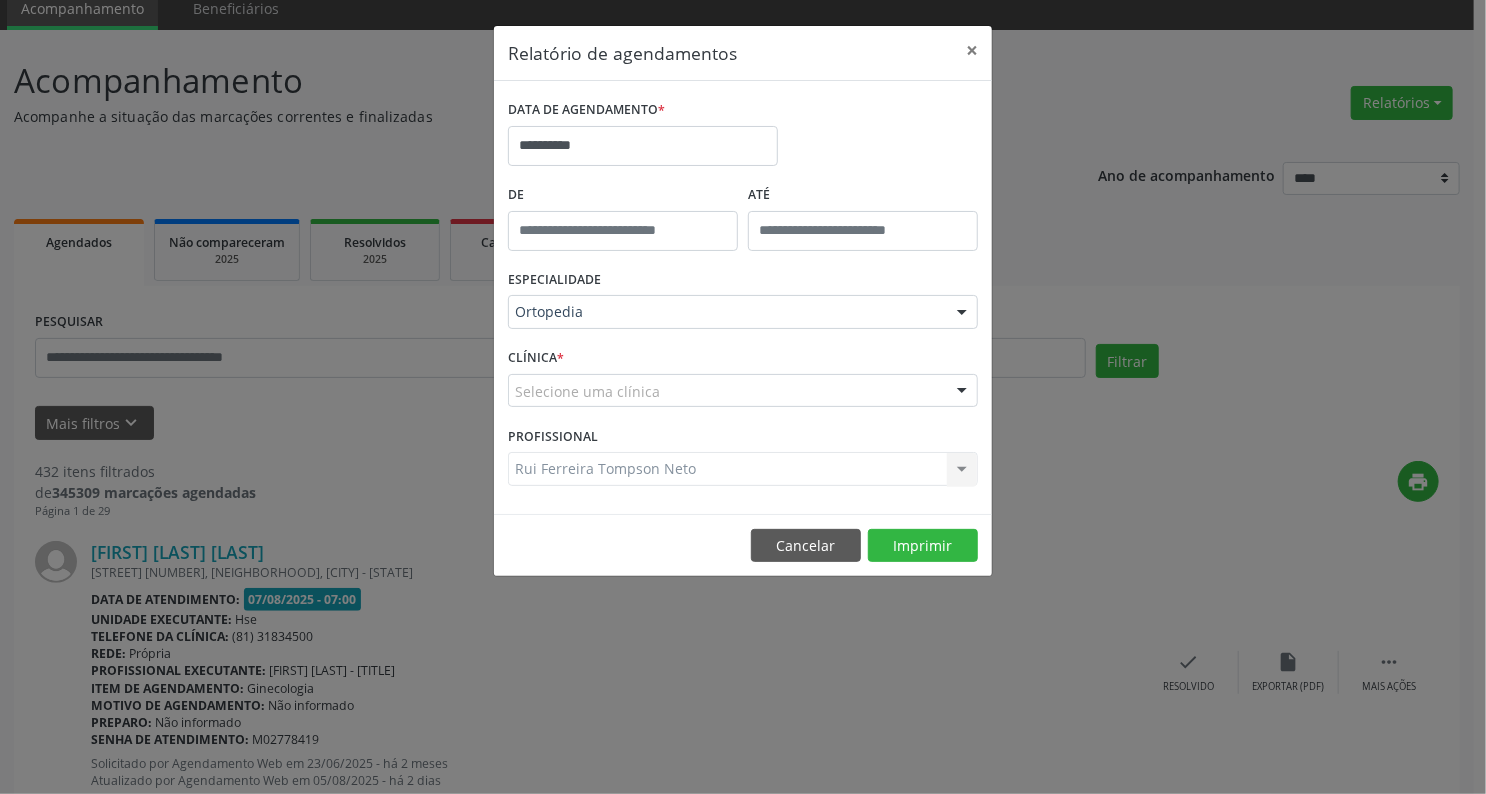 click at bounding box center (962, 392) 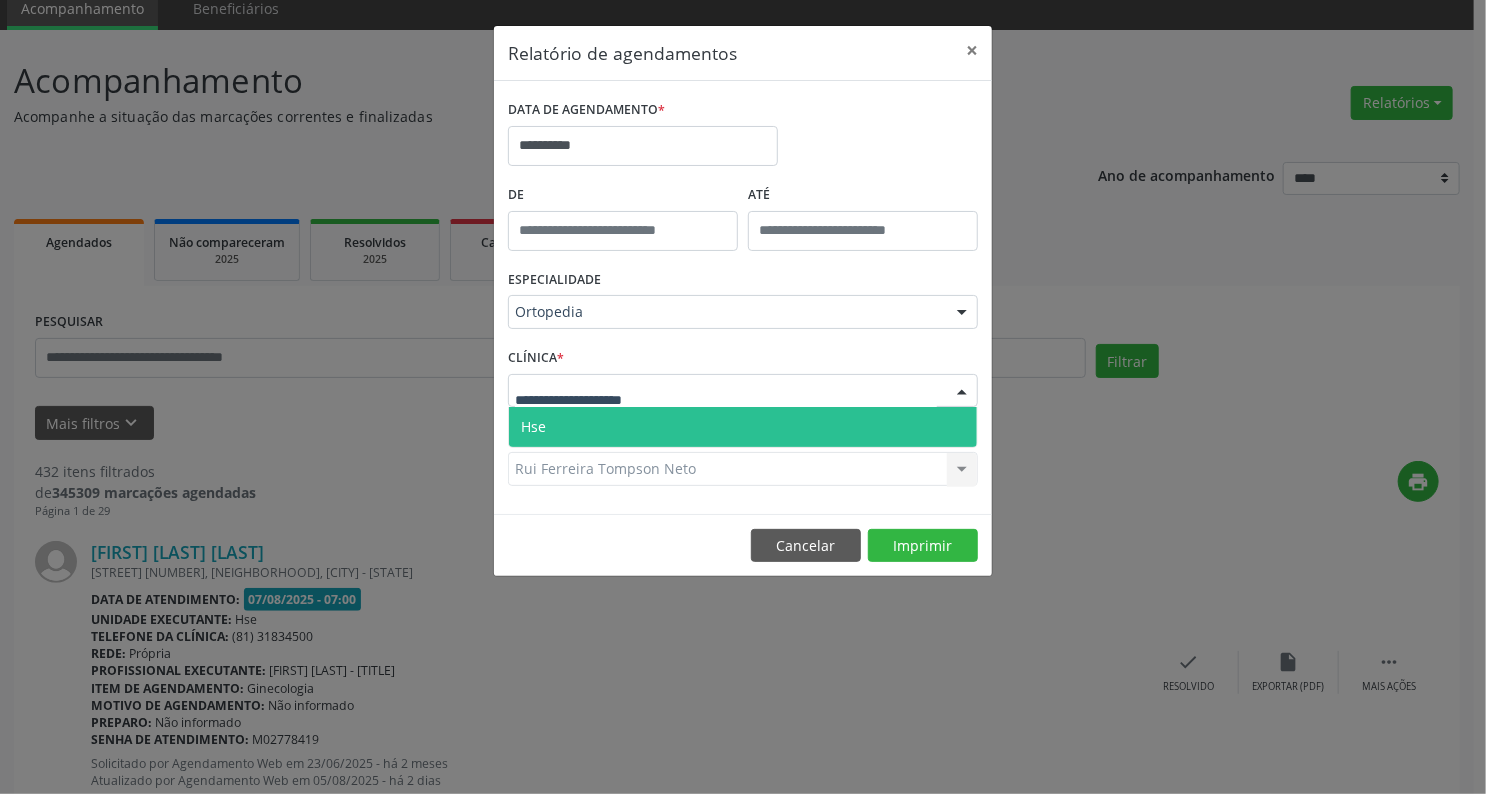 click on "Hse" at bounding box center [743, 427] 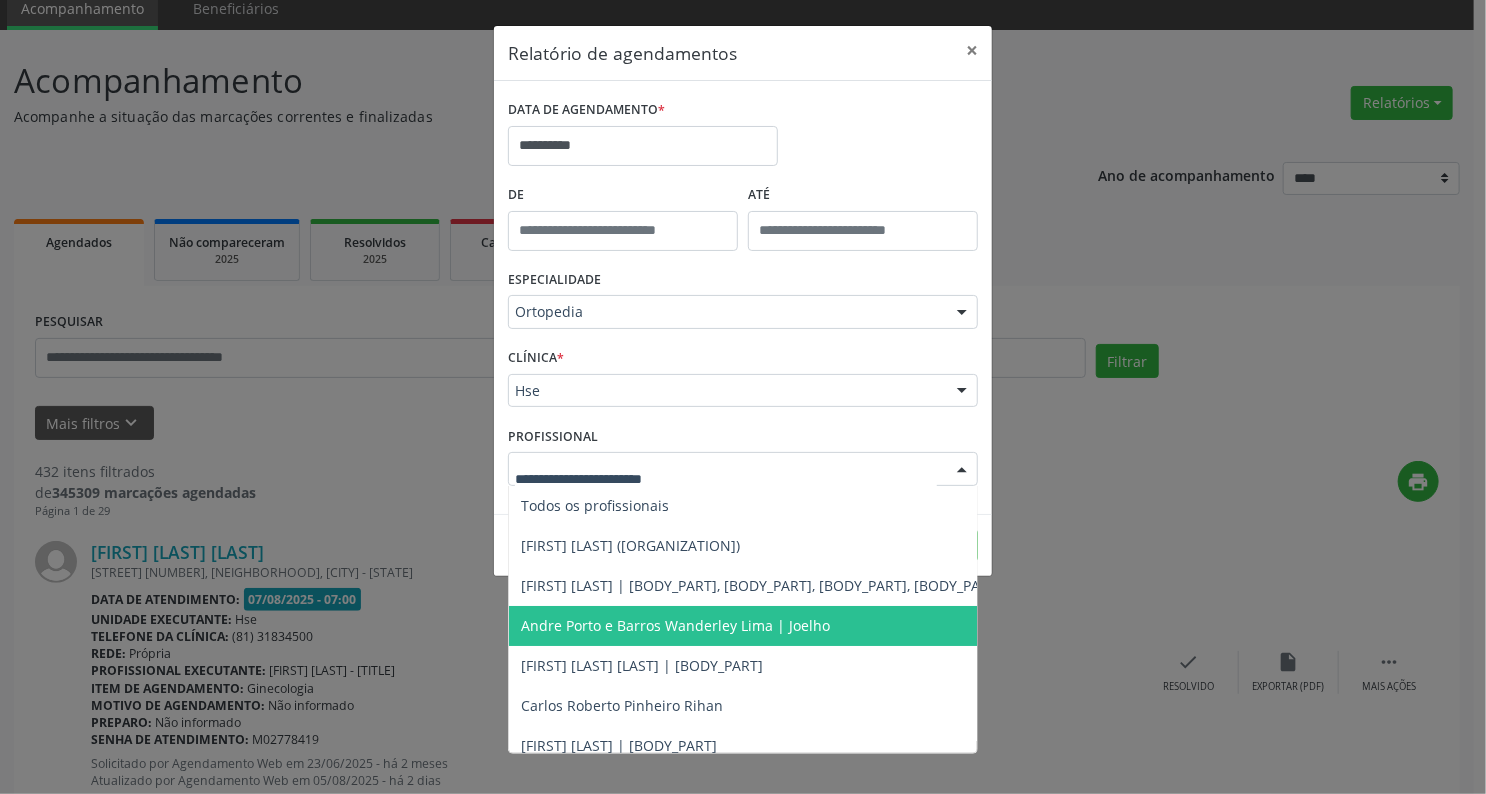 click at bounding box center (743, 469) 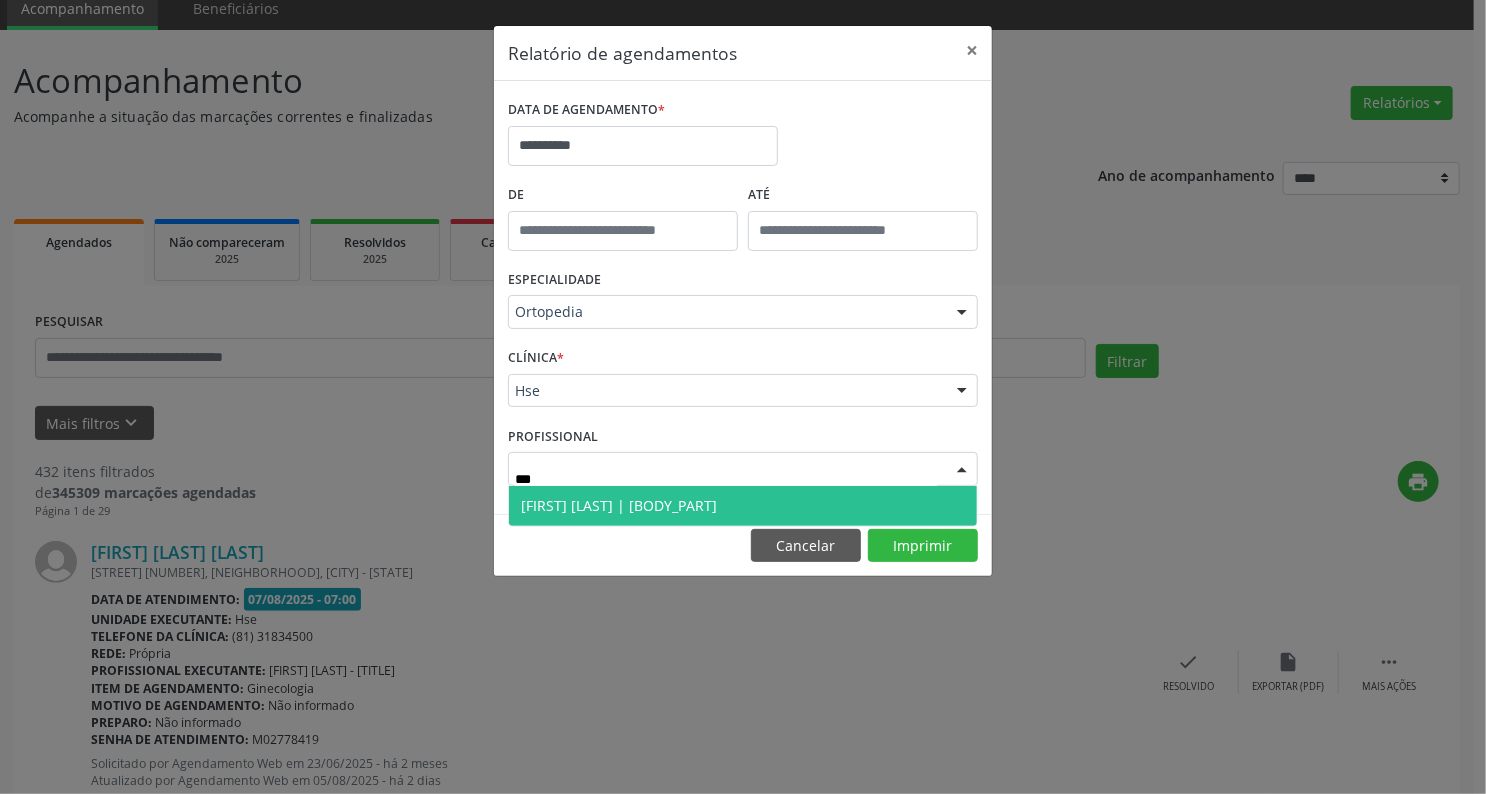 type on "****" 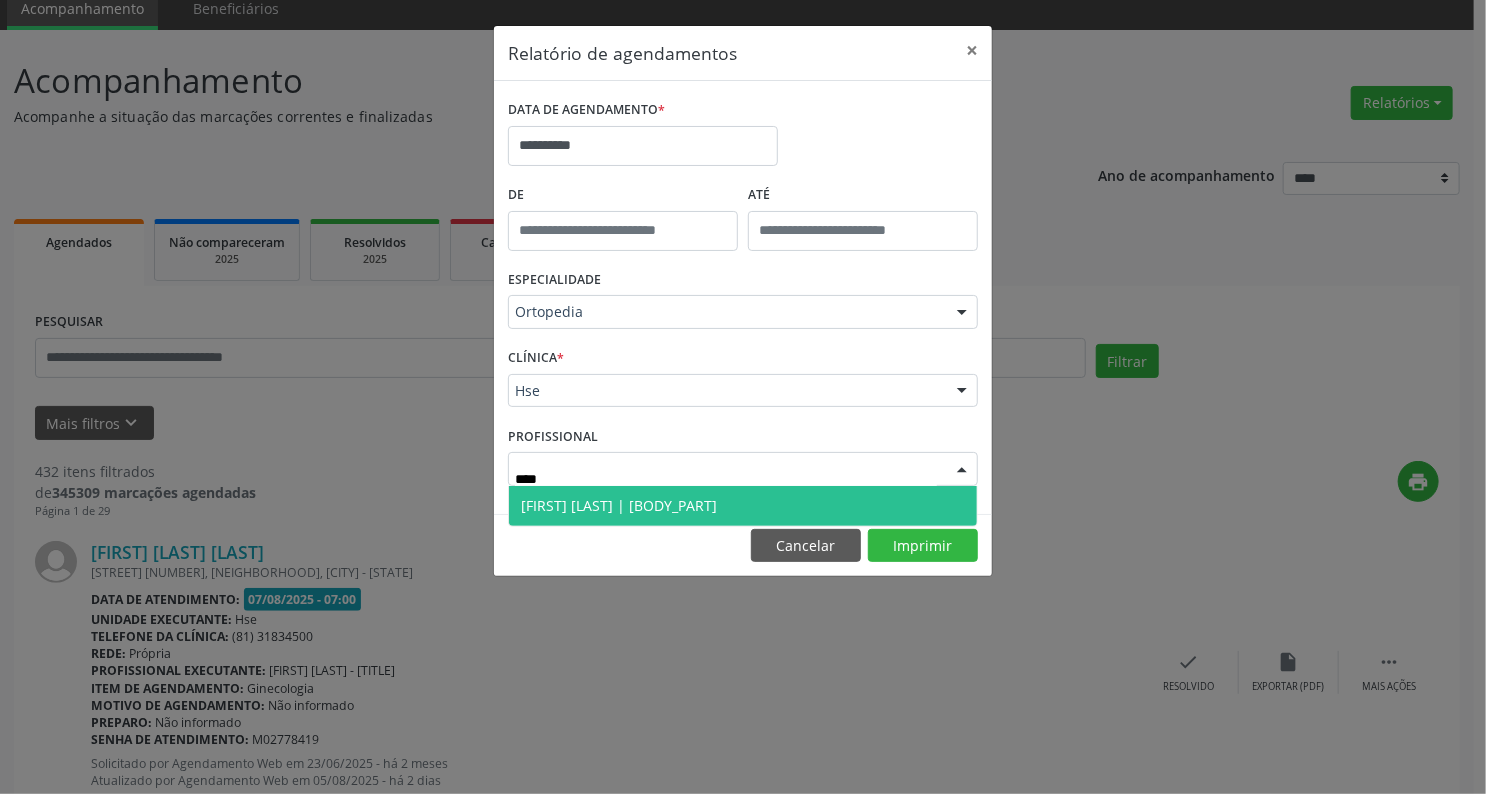 click on "Luiz Augusto Pires | Joelho" at bounding box center (619, 505) 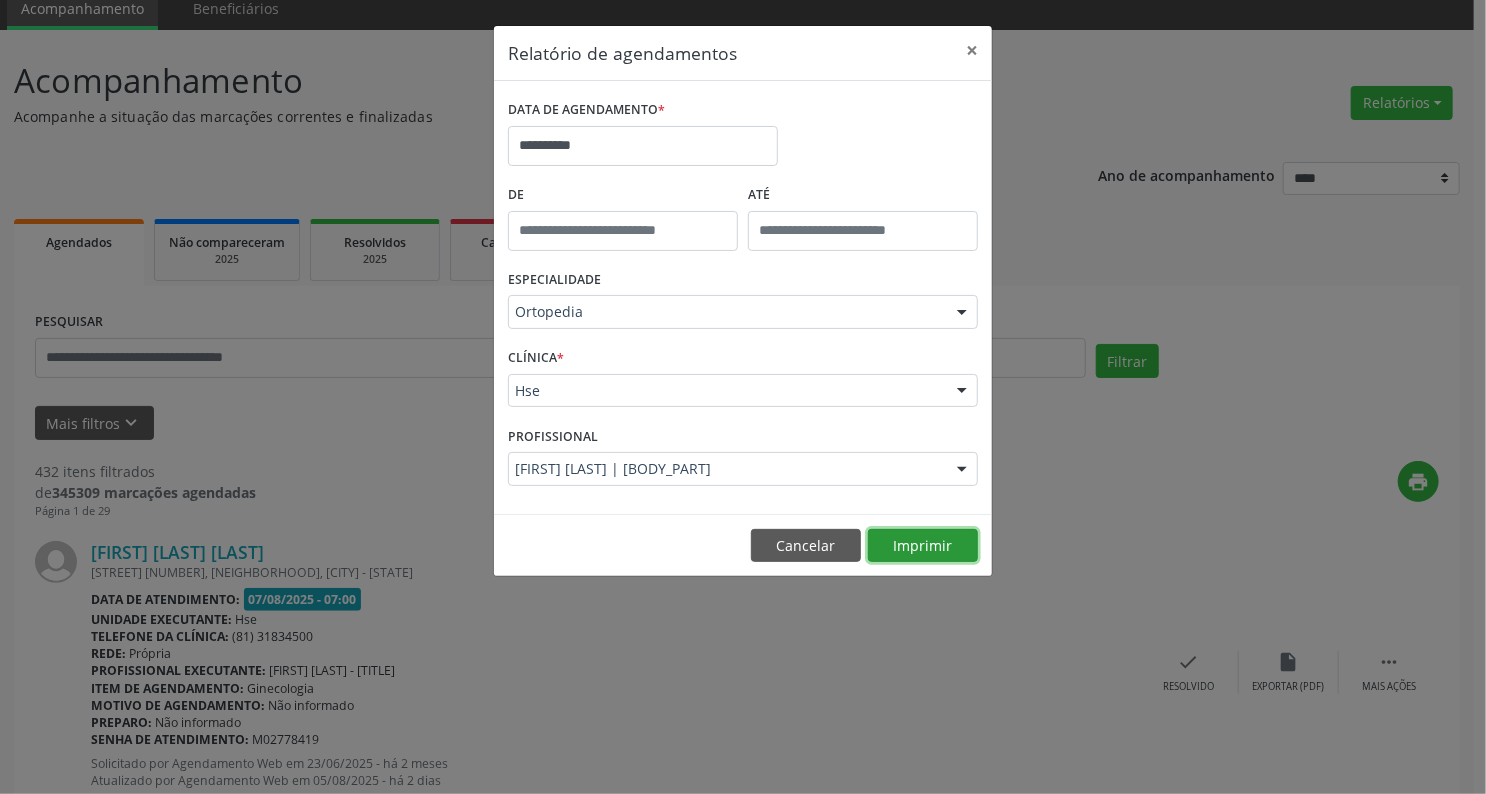 click on "Imprimir" at bounding box center (923, 546) 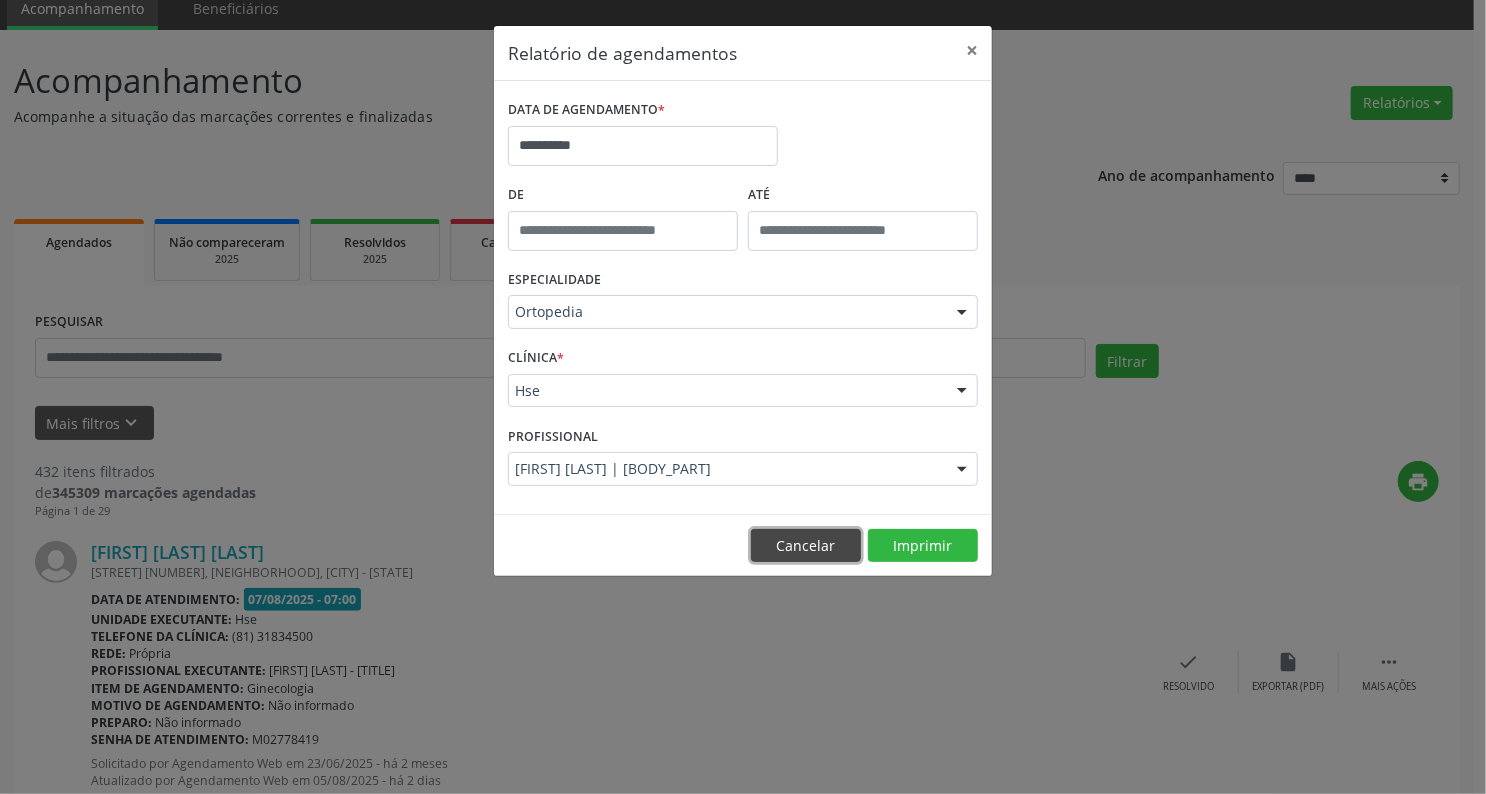 click on "Cancelar" at bounding box center (806, 546) 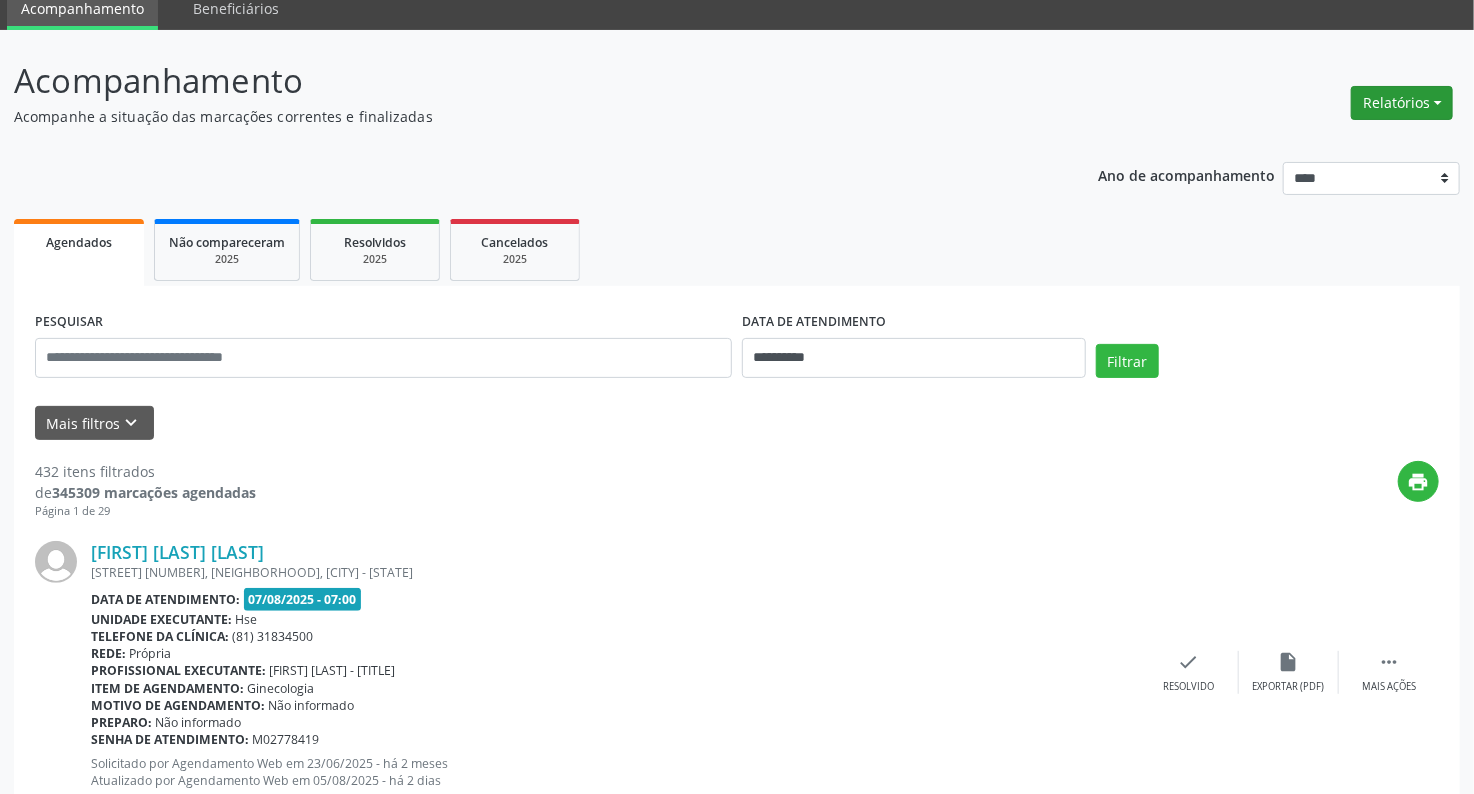 click on "Relatórios" at bounding box center [1402, 103] 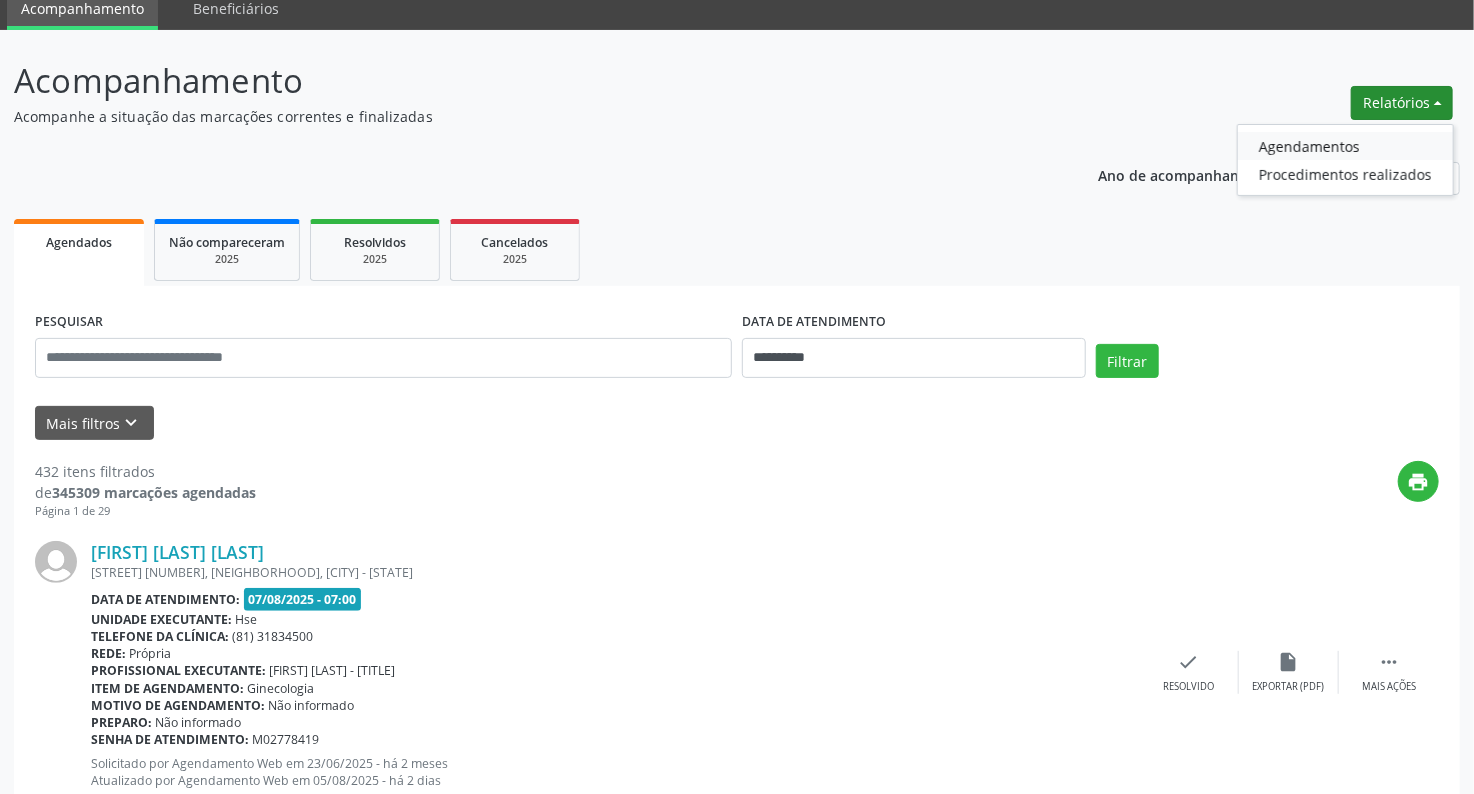click on "Agendamentos" at bounding box center [1345, 146] 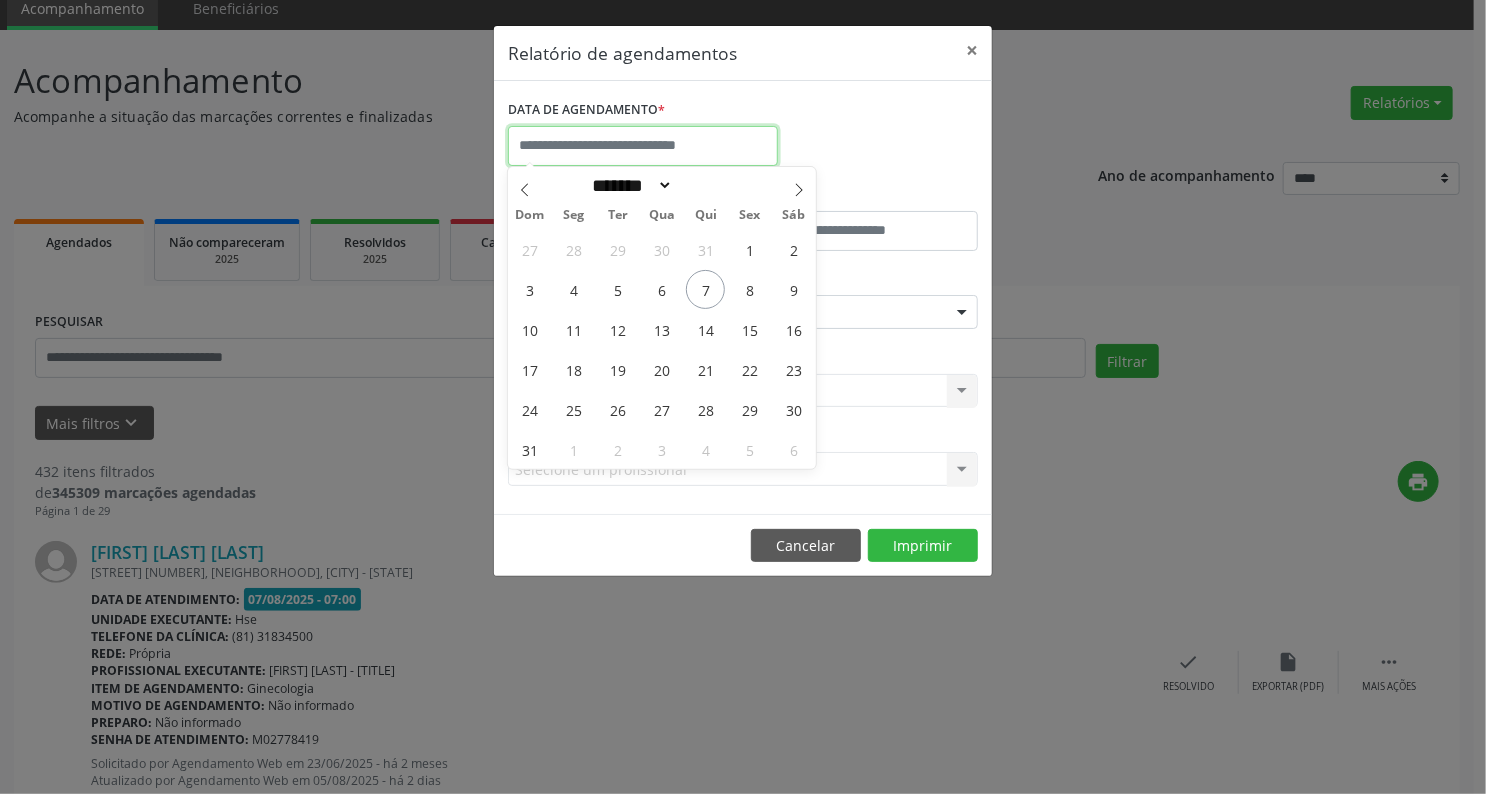 click at bounding box center [643, 146] 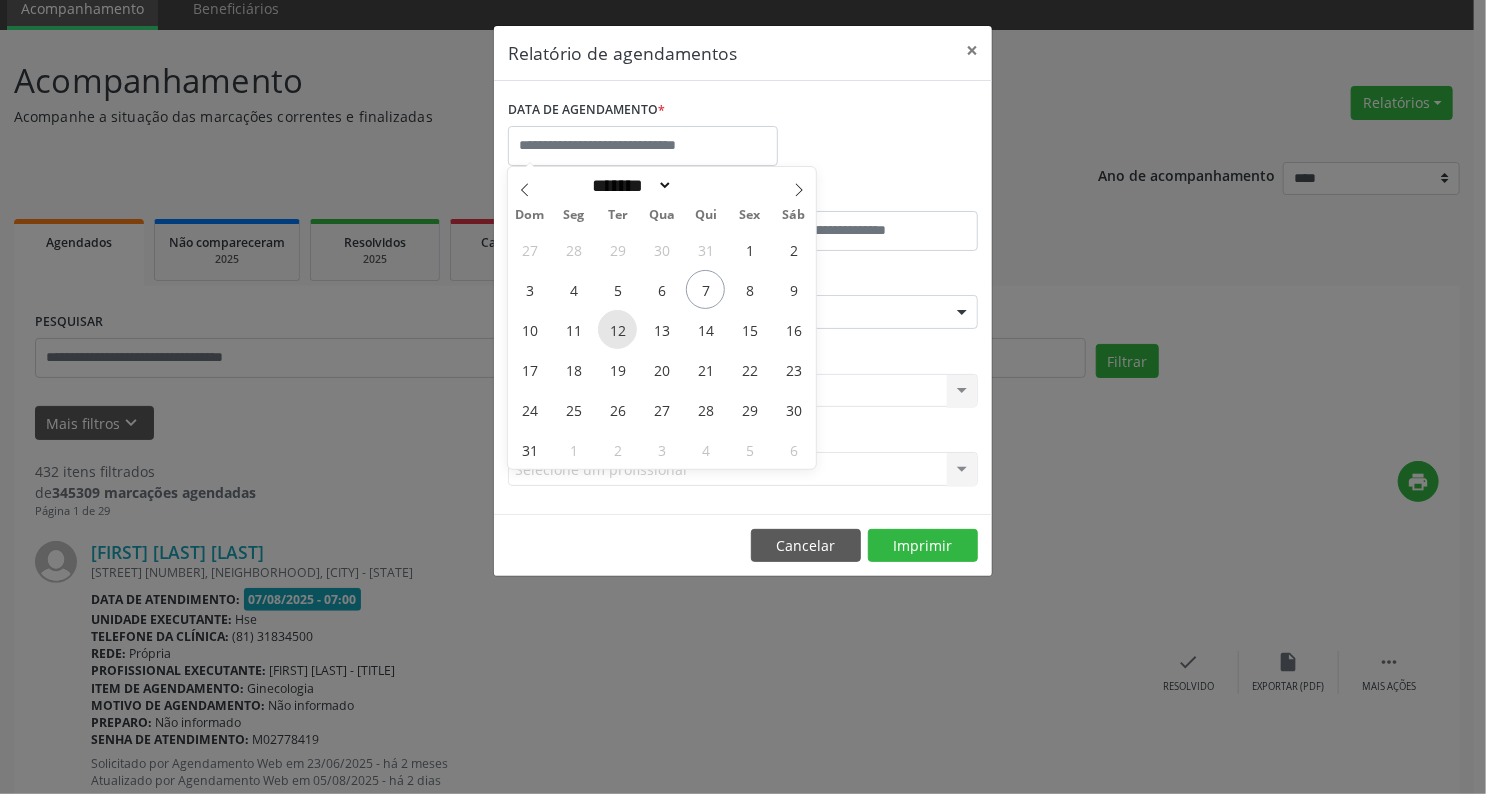 click on "12" at bounding box center (617, 329) 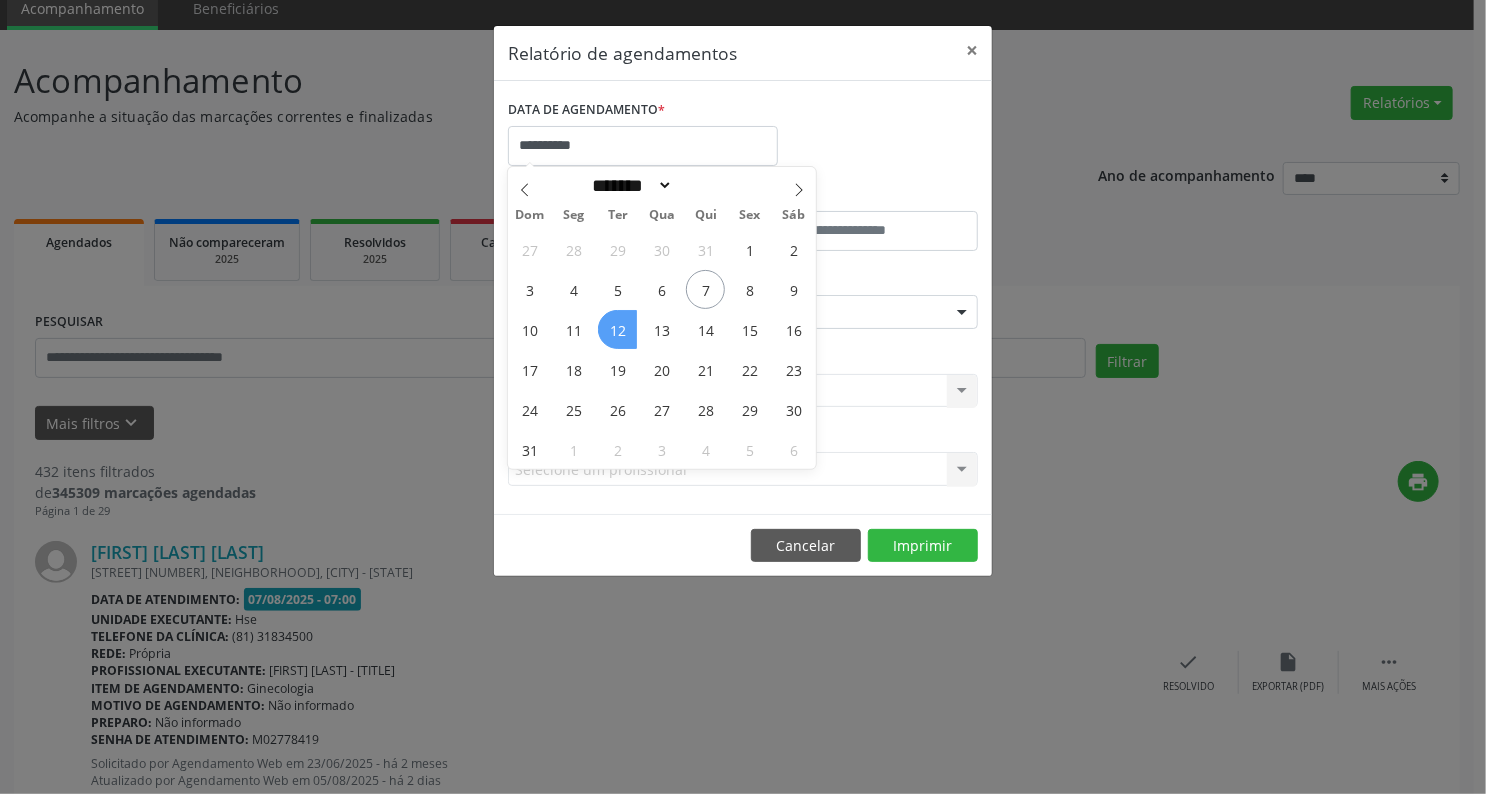 click on "12" at bounding box center [617, 329] 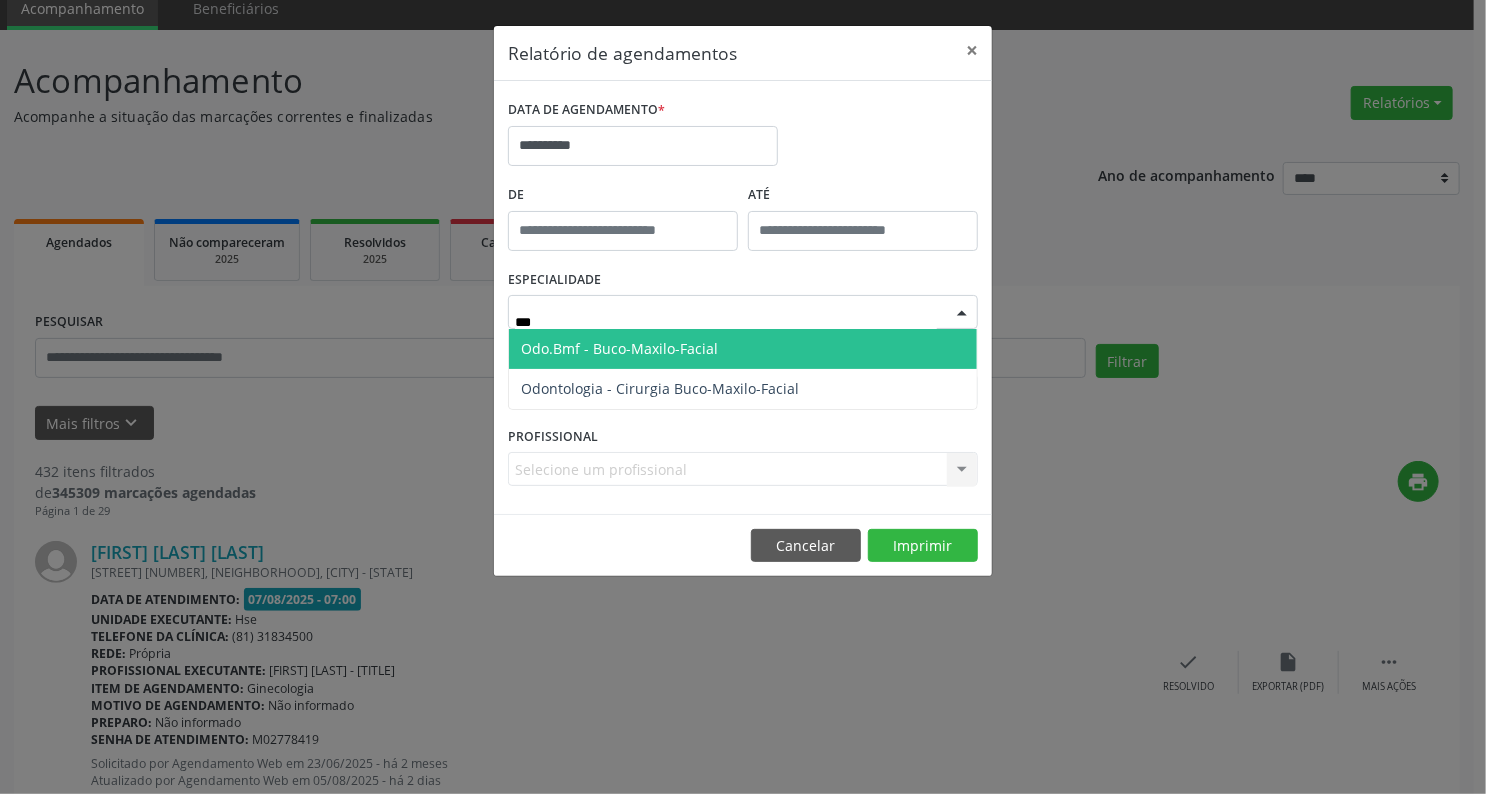 type on "****" 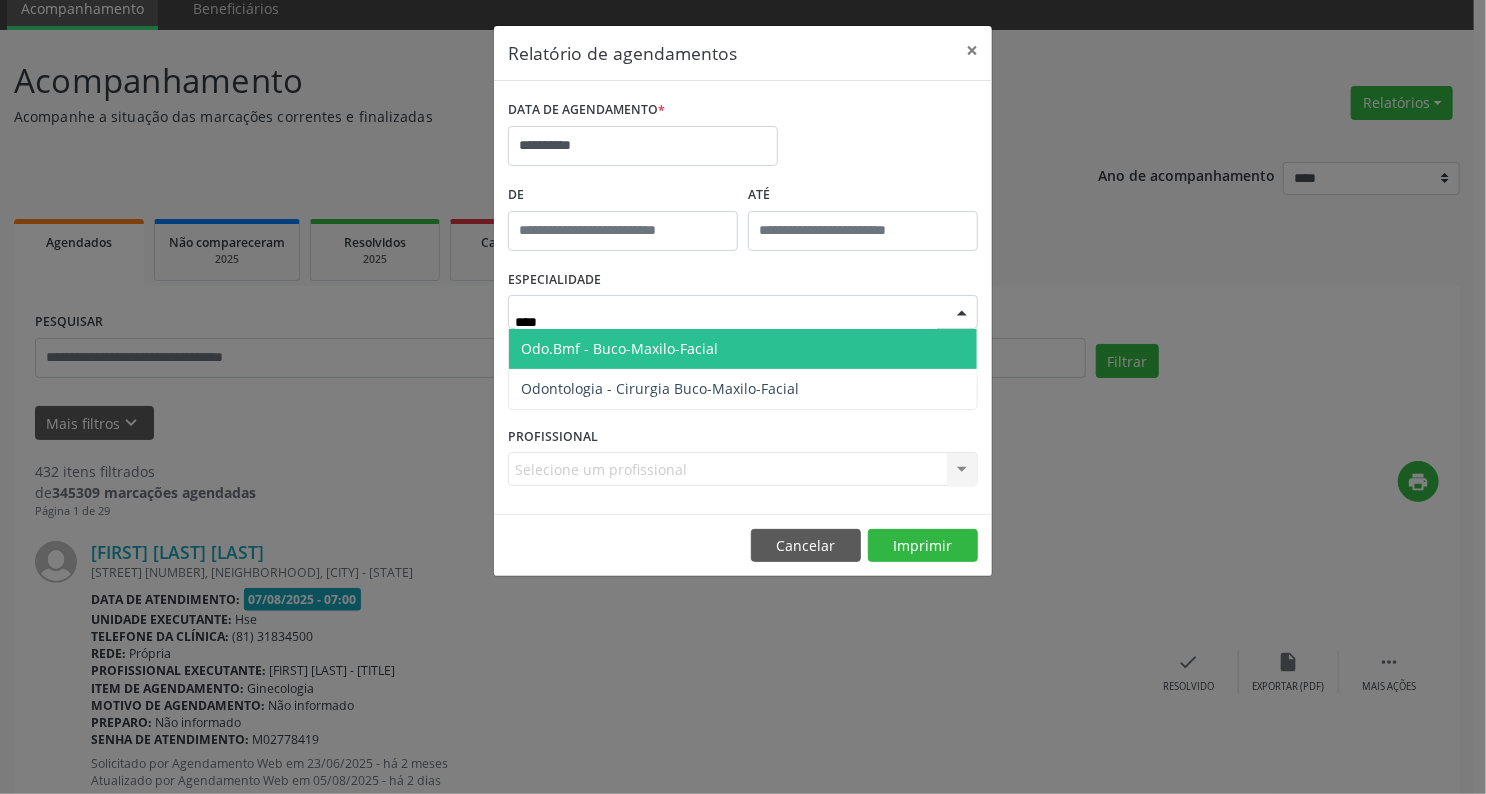 click on "Odo.Bmf - Buco-Maxilo-Facial" at bounding box center (743, 349) 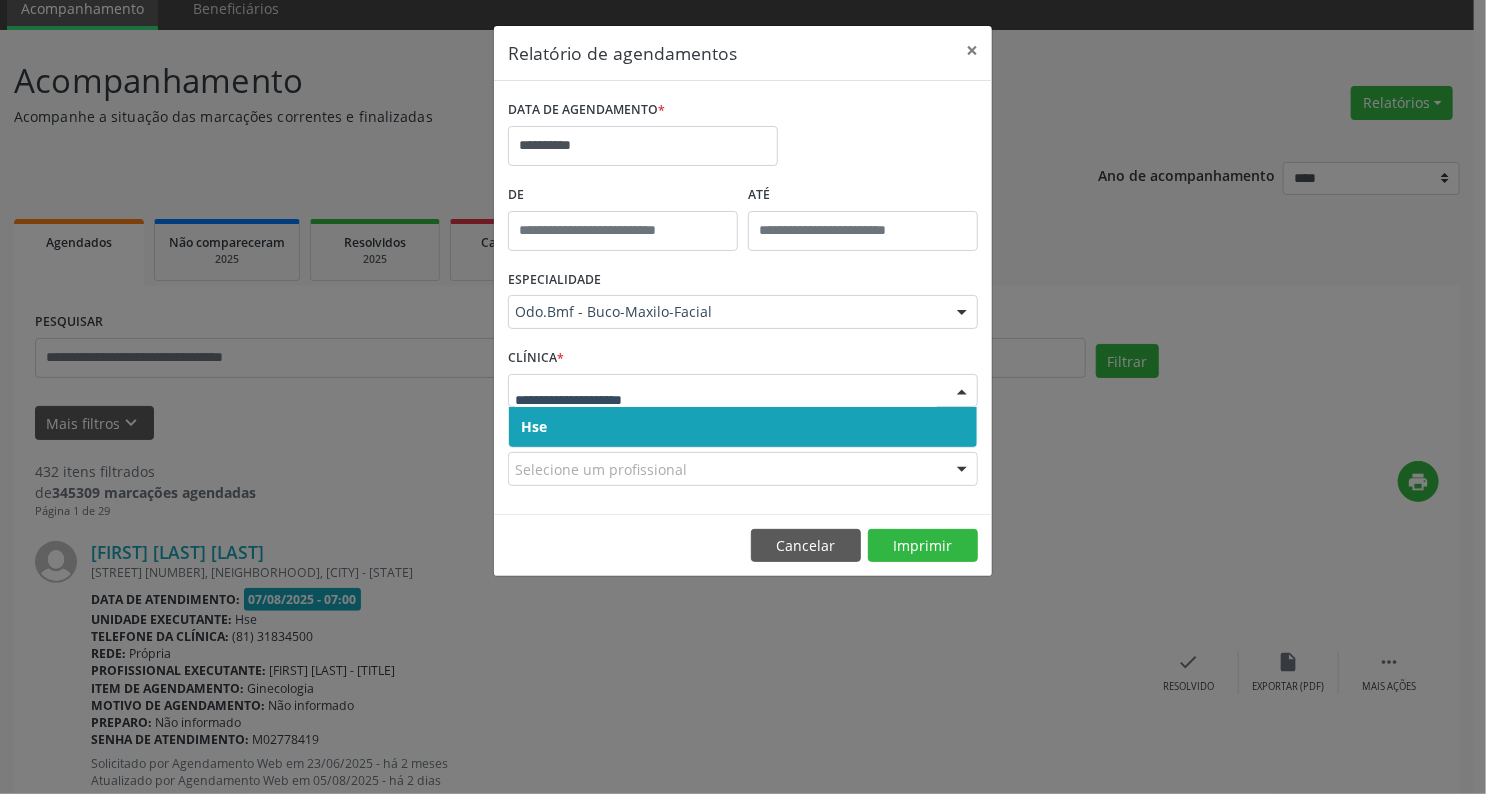 click at bounding box center (962, 392) 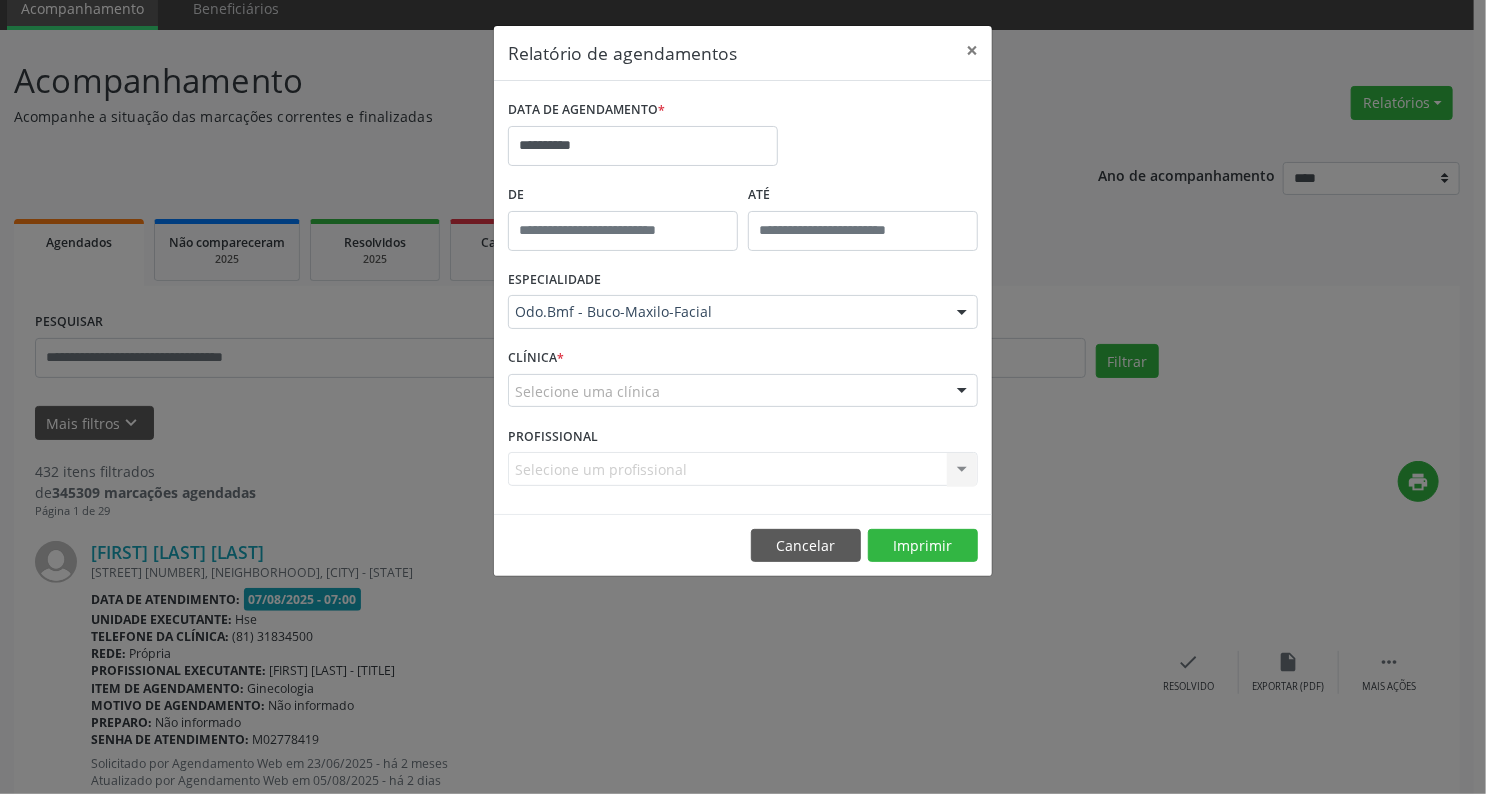 click at bounding box center [962, 392] 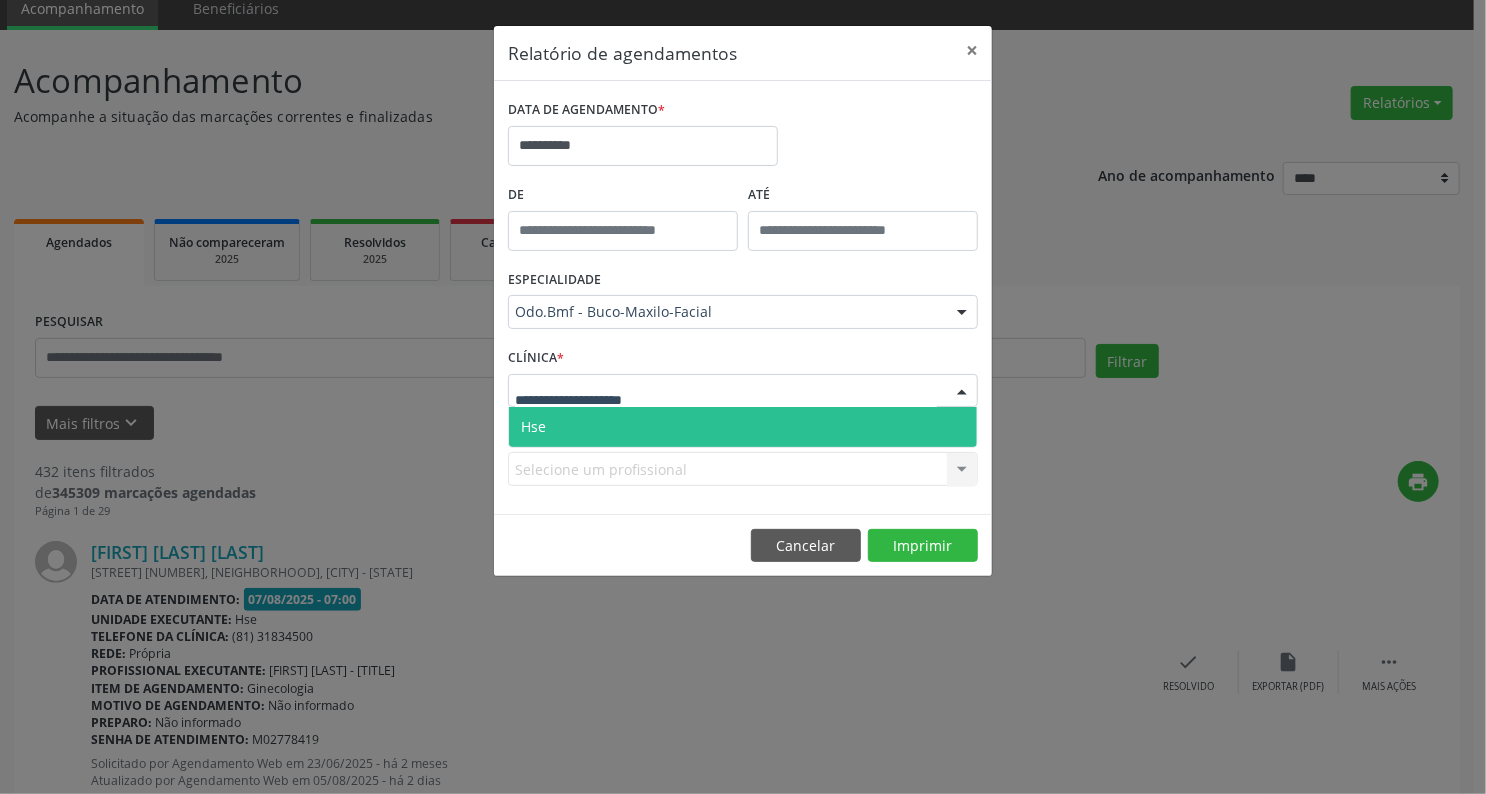 click on "Hse" at bounding box center (743, 427) 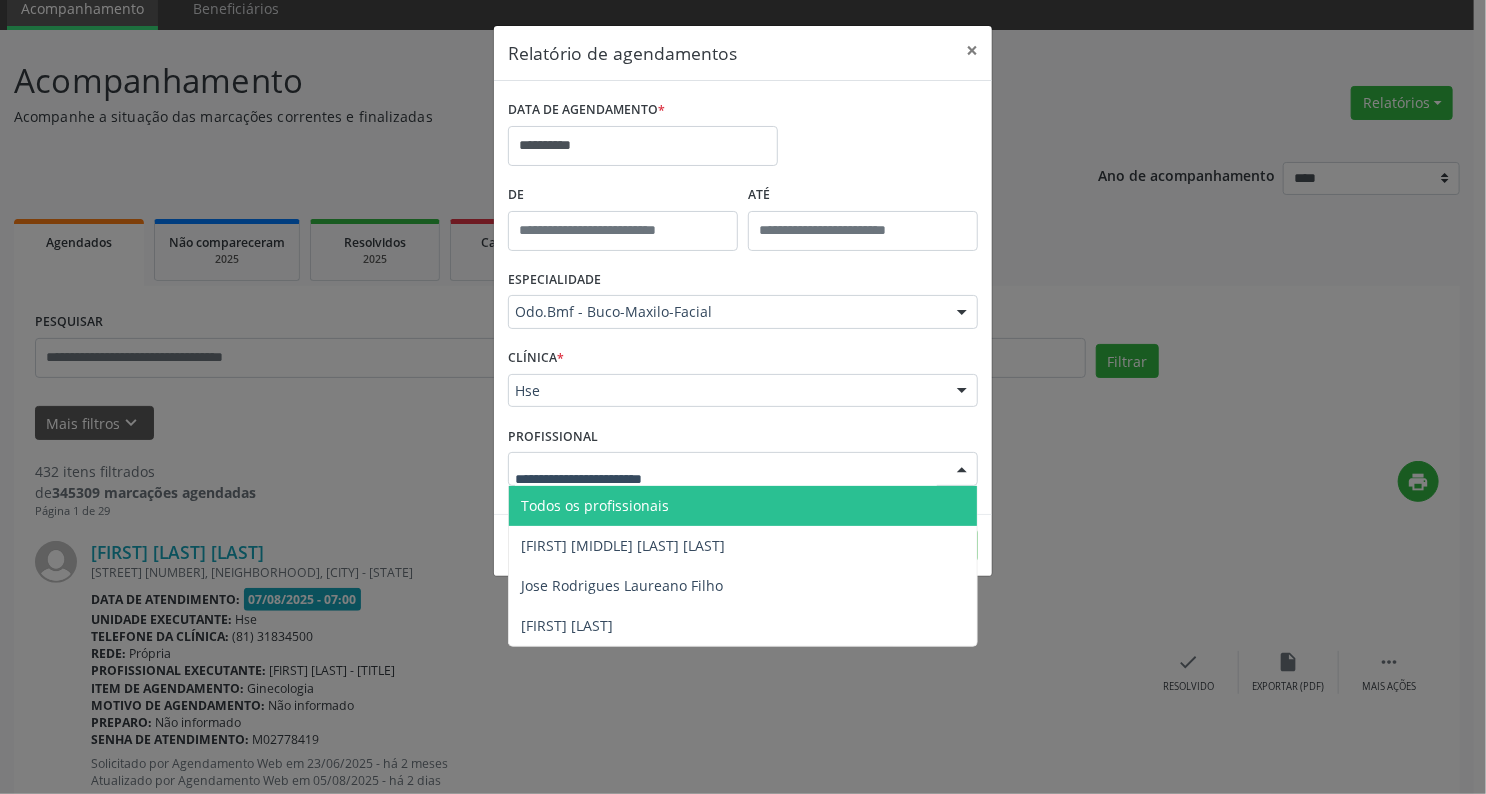 click at bounding box center [743, 469] 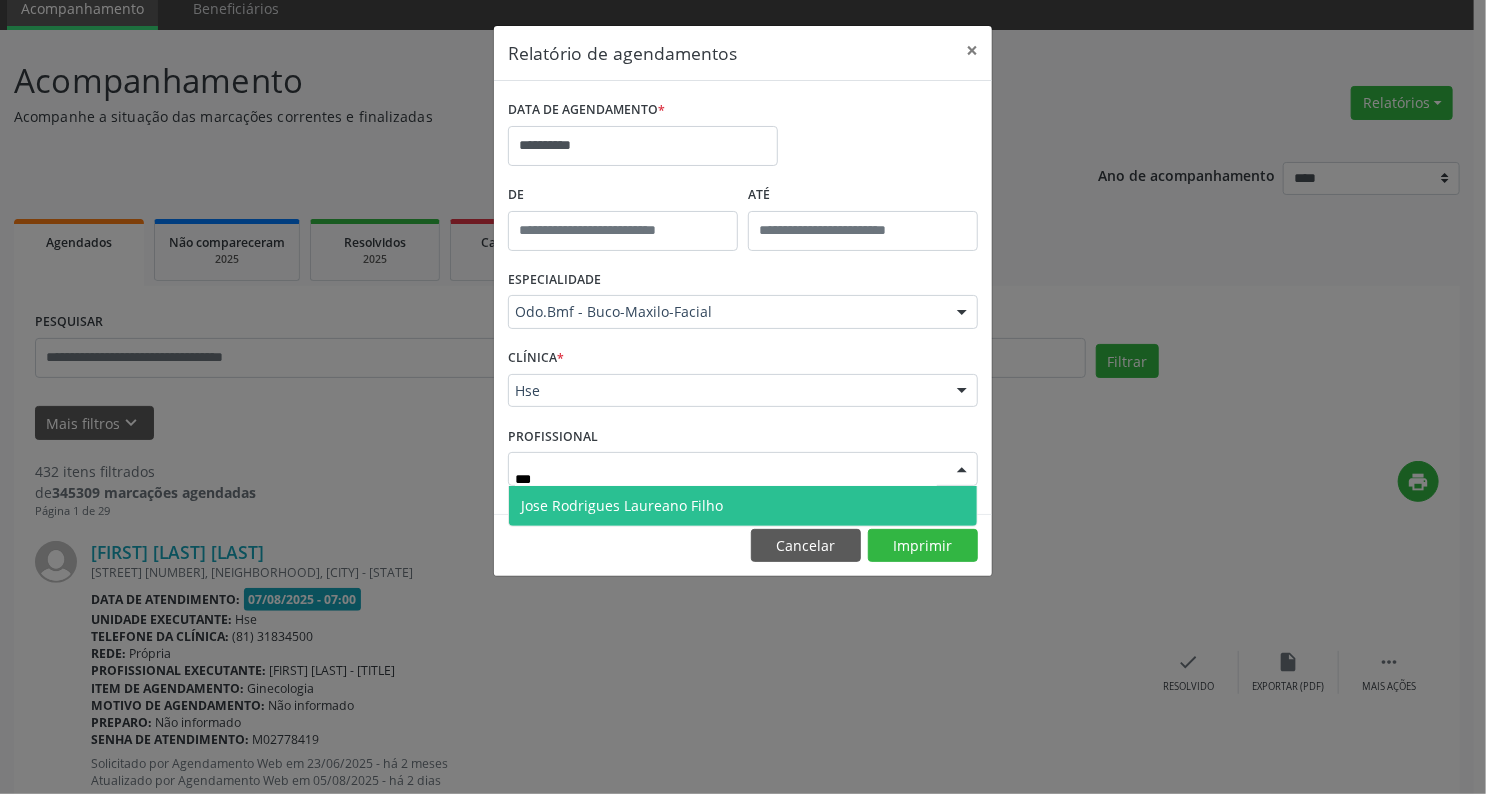 type on "****" 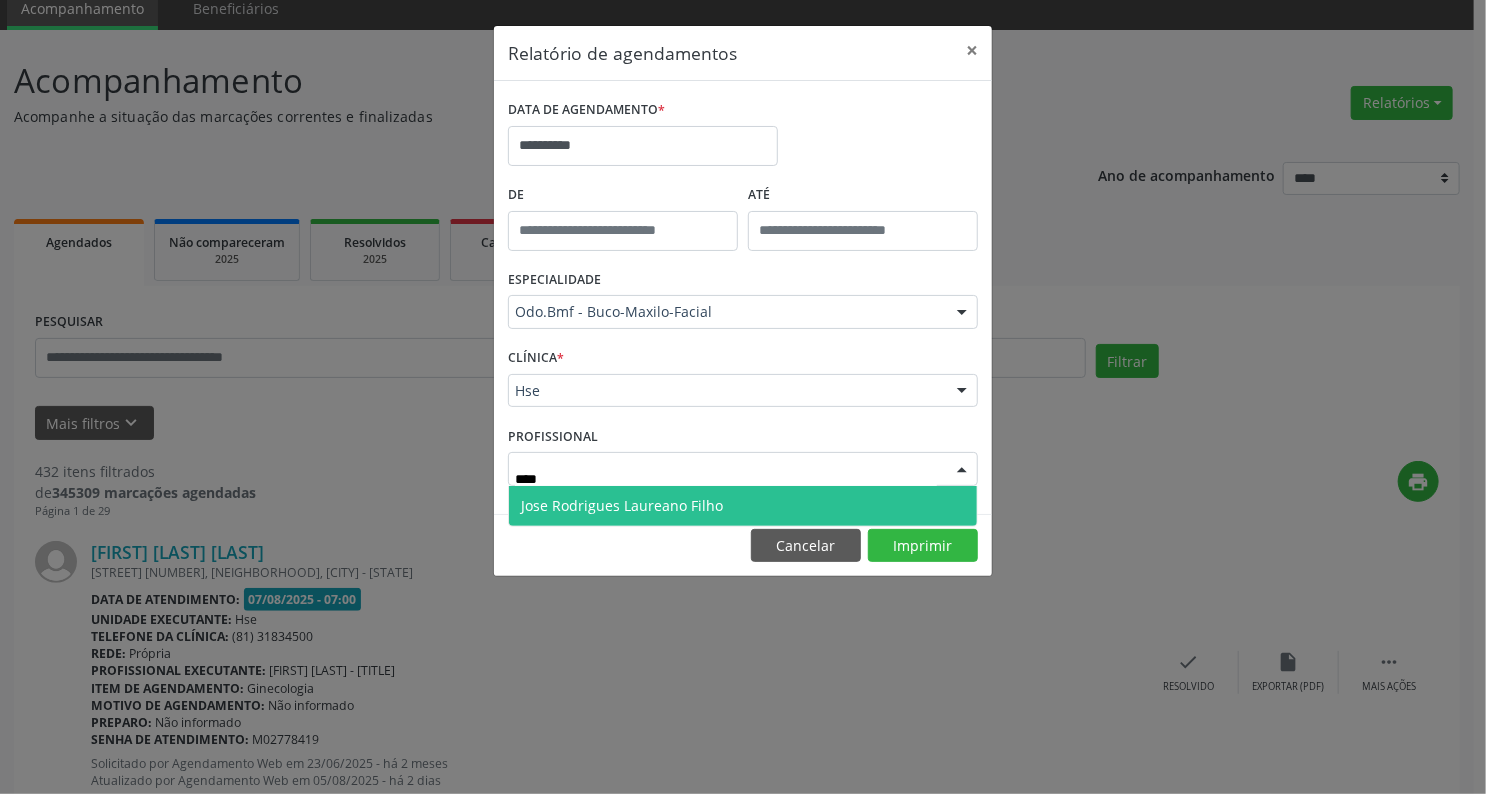 click on "Jose Rodrigues Laureano Filho" at bounding box center (622, 505) 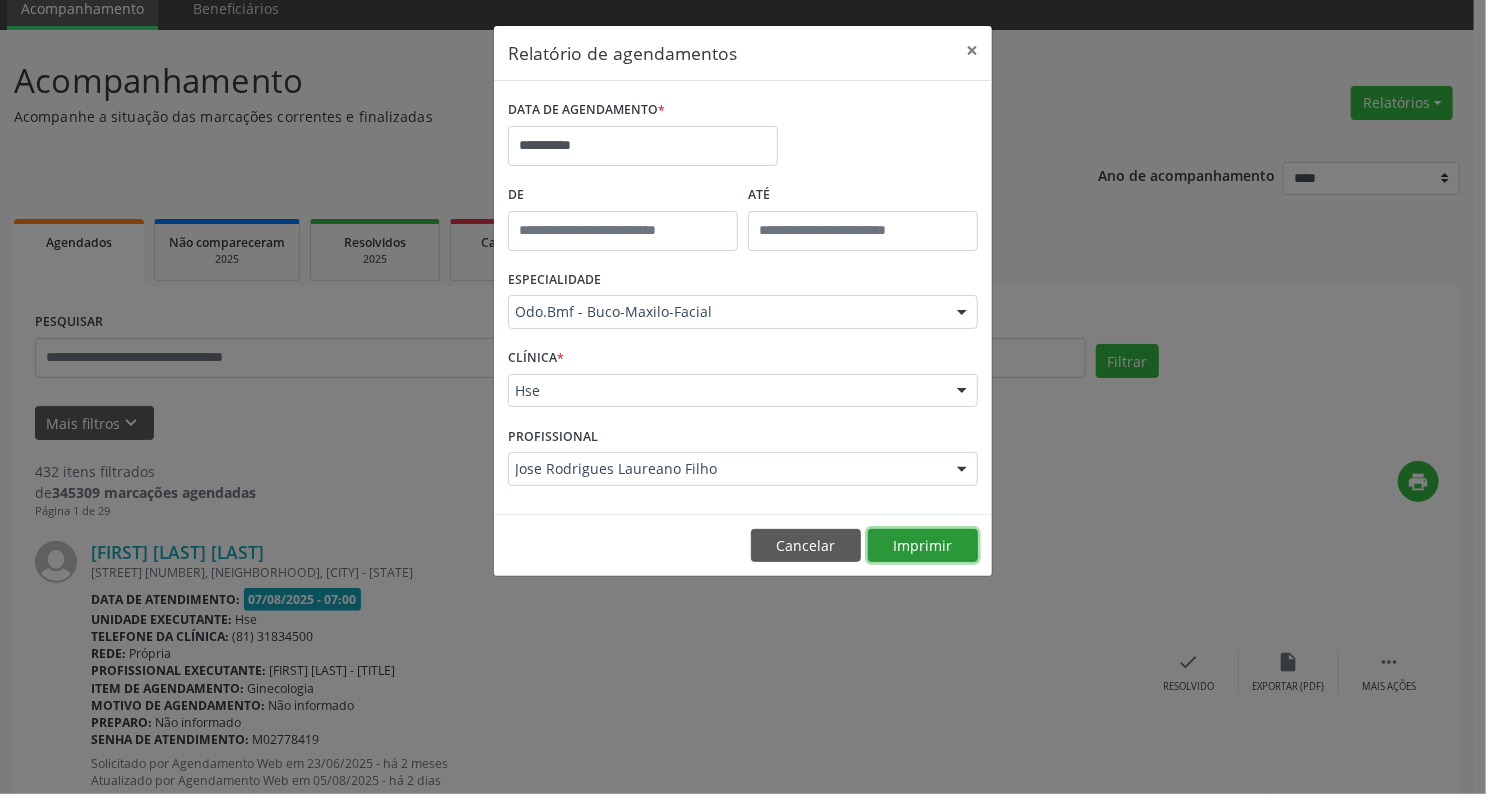 drag, startPoint x: 912, startPoint y: 540, endPoint x: 948, endPoint y: 576, distance: 50.91169 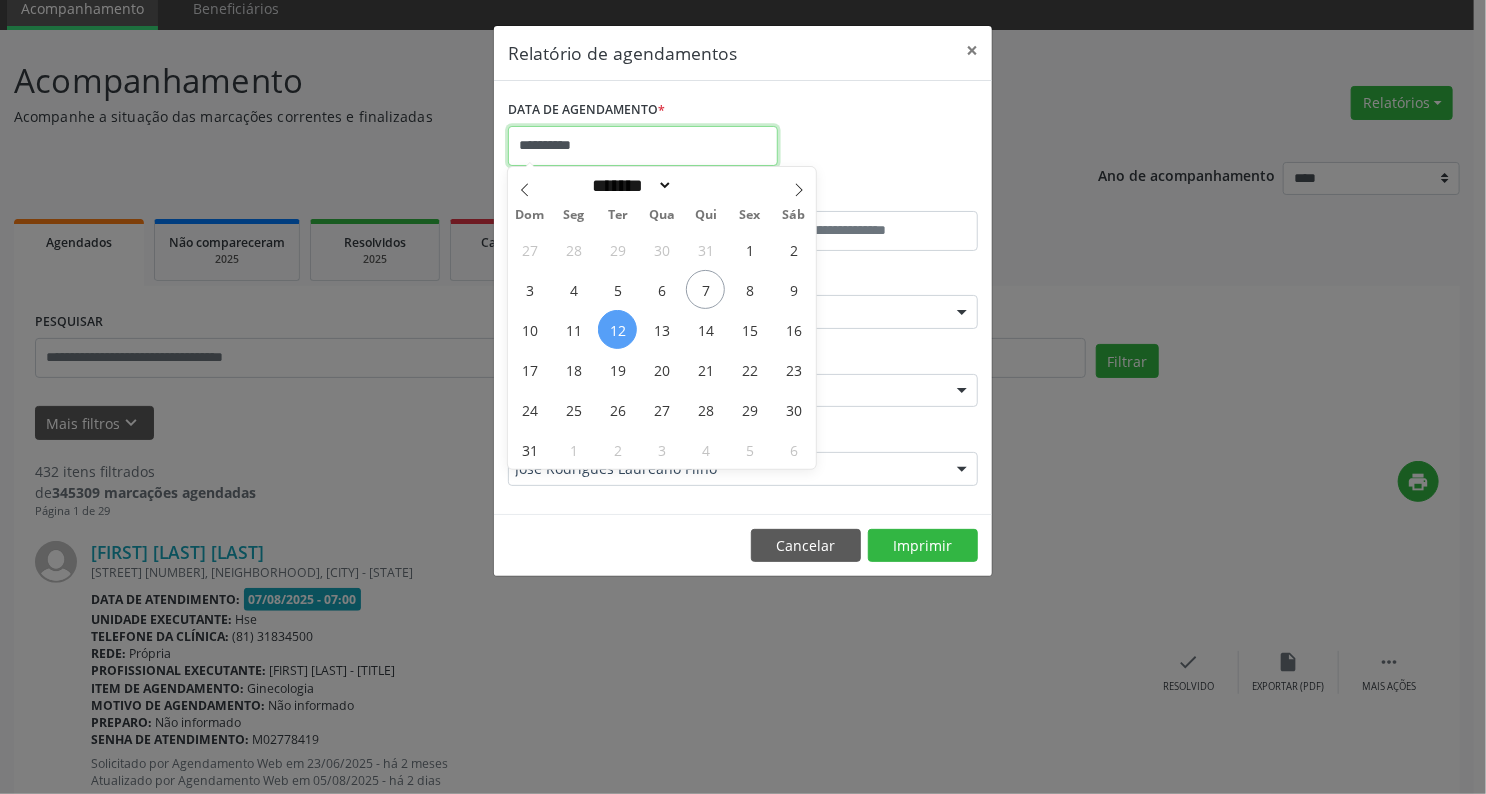 click on "**********" at bounding box center (643, 146) 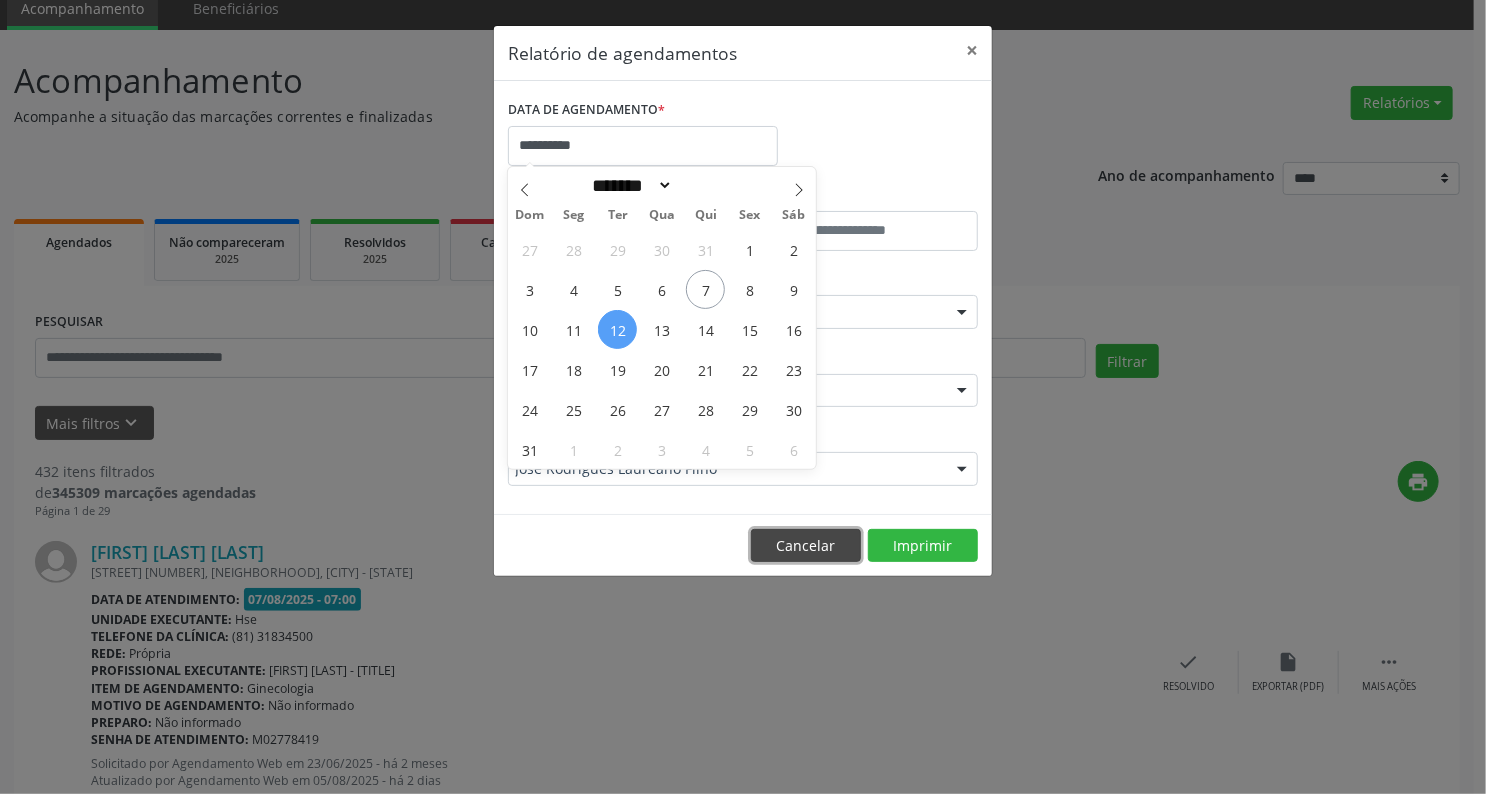 click on "Cancelar" at bounding box center (806, 546) 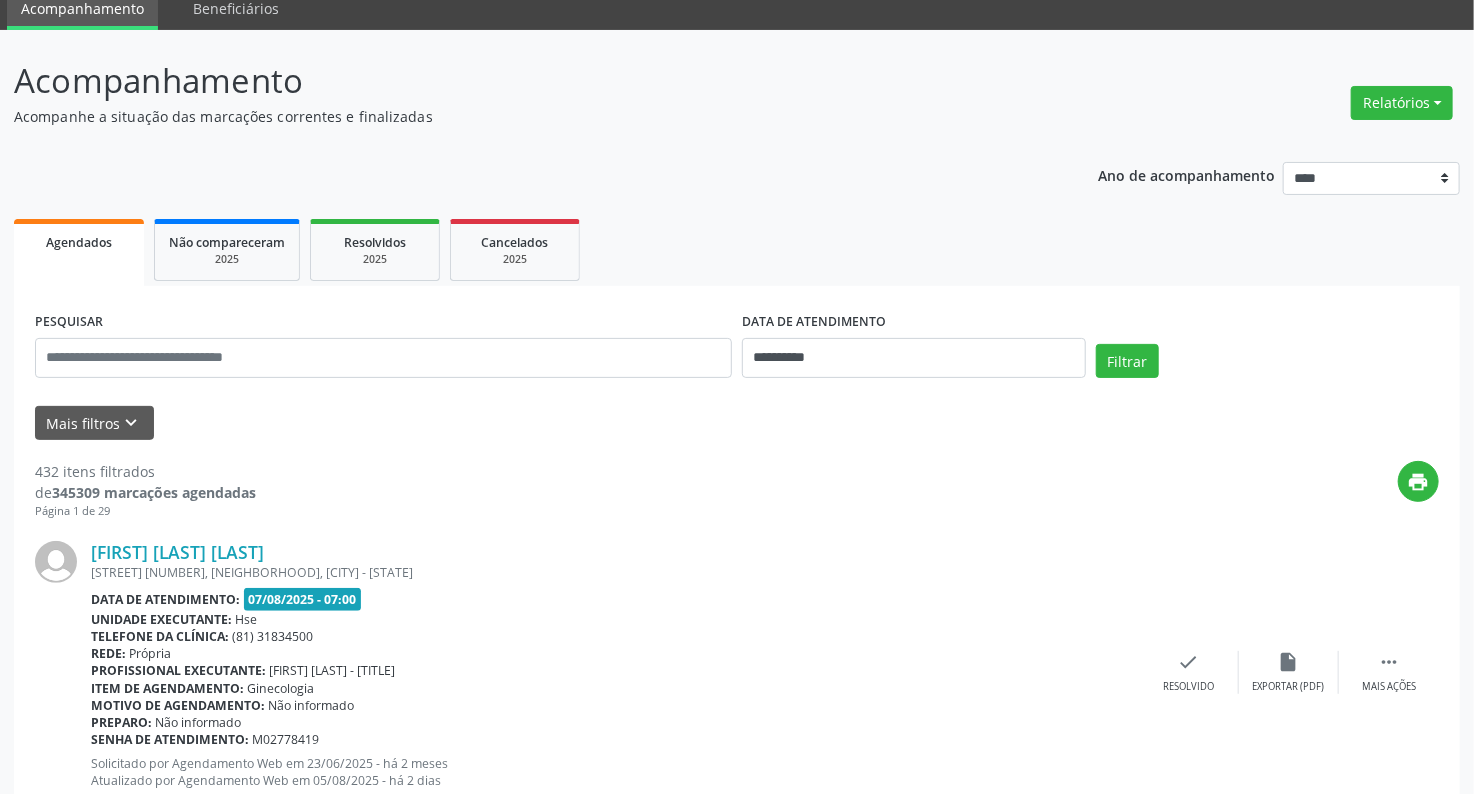 drag, startPoint x: 826, startPoint y: 64, endPoint x: 42, endPoint y: 222, distance: 799.76245 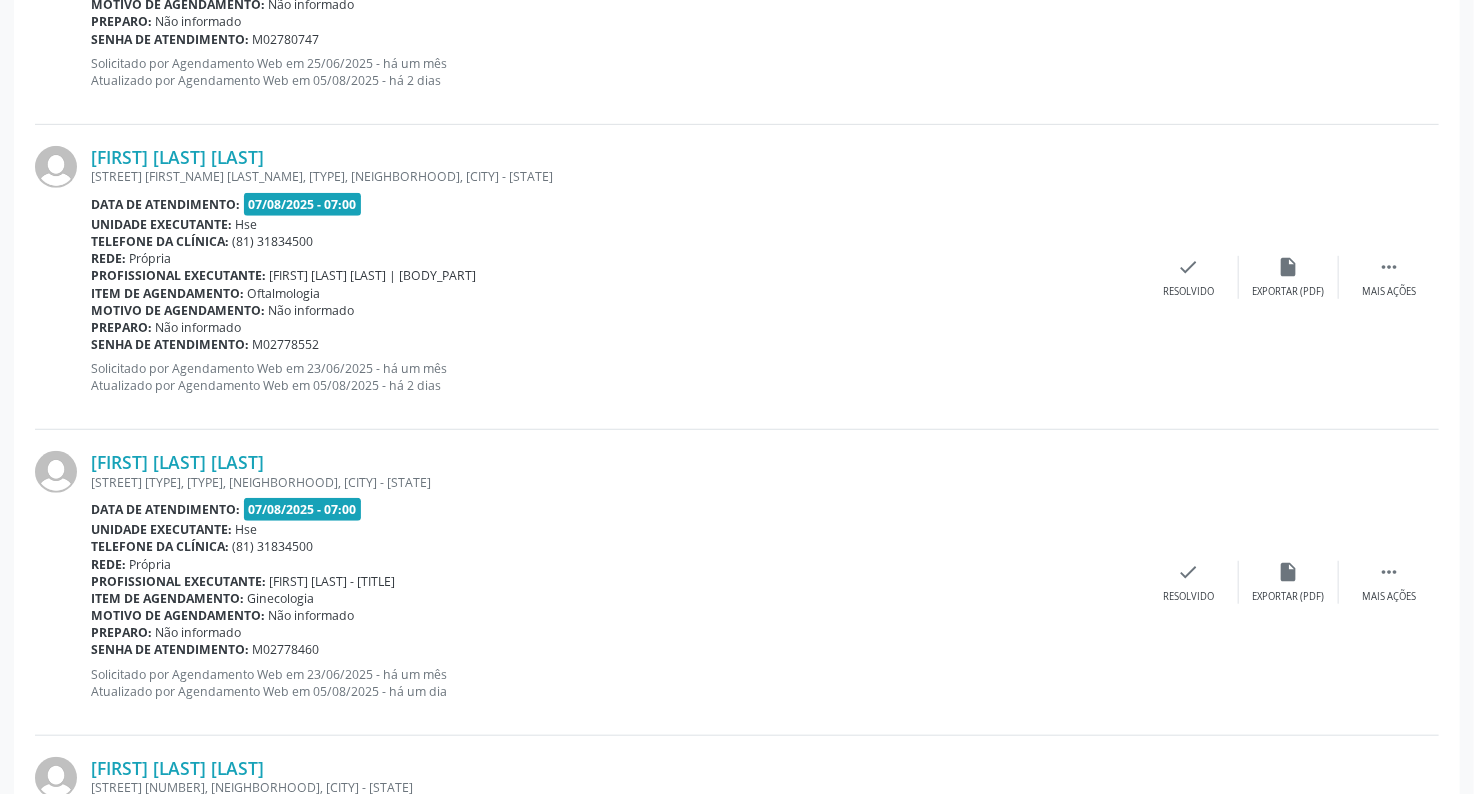 scroll, scrollTop: 4473, scrollLeft: 0, axis: vertical 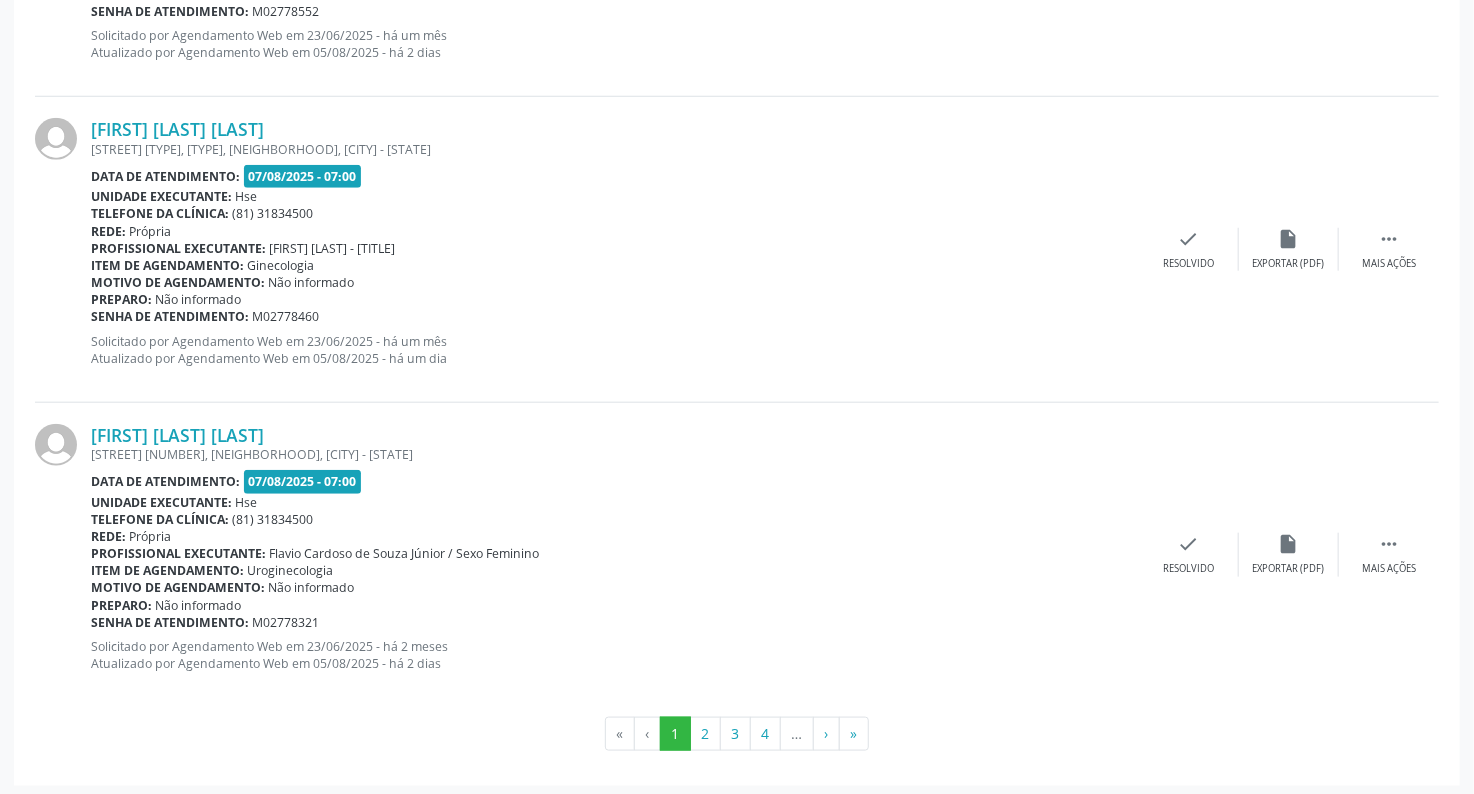 drag, startPoint x: 143, startPoint y: 435, endPoint x: 237, endPoint y: 793, distance: 370.1351 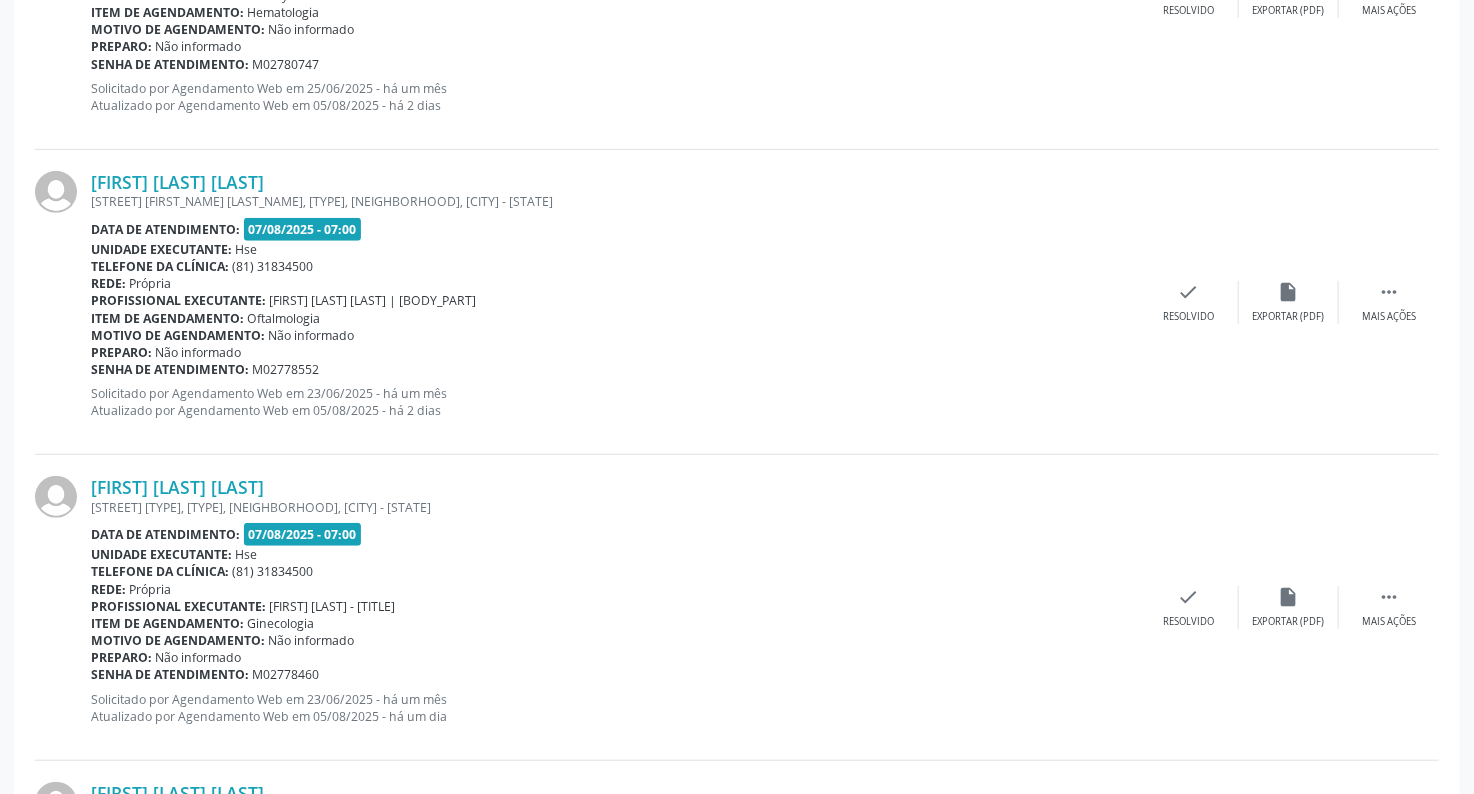 scroll, scrollTop: 3993, scrollLeft: 0, axis: vertical 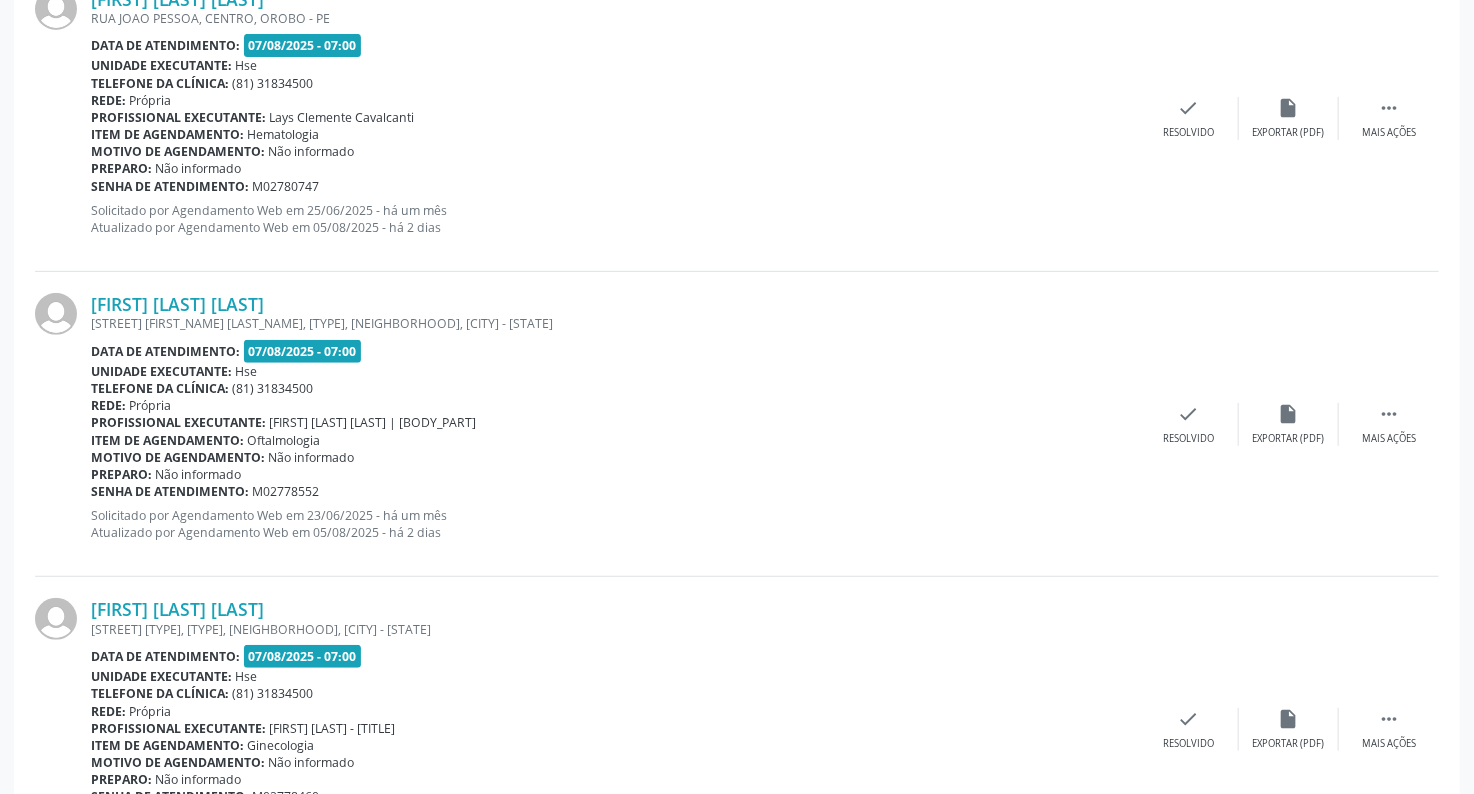 click on "Edineuza Lisboa dos Santos
RUA NOVA DESCOBERTA, CASA, CASA AMARELA, RECIFE - PE
Data de atendimento:
07/08/2025 - 07:00
Unidade executante:
Hse
Telefone da clínica:
(81) 31834500
Rede:
Própria
Profissional executante:
Silvana Patricia Rocha Menelau - Professor(A) Nassau
Item de agendamento:
Ginecologia
Motivo de agendamento:
Não informado
Preparo:
Não informado
Senha de atendimento:
M02778460
Solicitado por Agendamento Web em 23/06/2025 - há um mês
Atualizado por Agendamento Web em 05/08/2025 - há um dia

Mais ações
insert_drive_file
Exportar (PDF)
check
Resolvido" at bounding box center [737, 729] 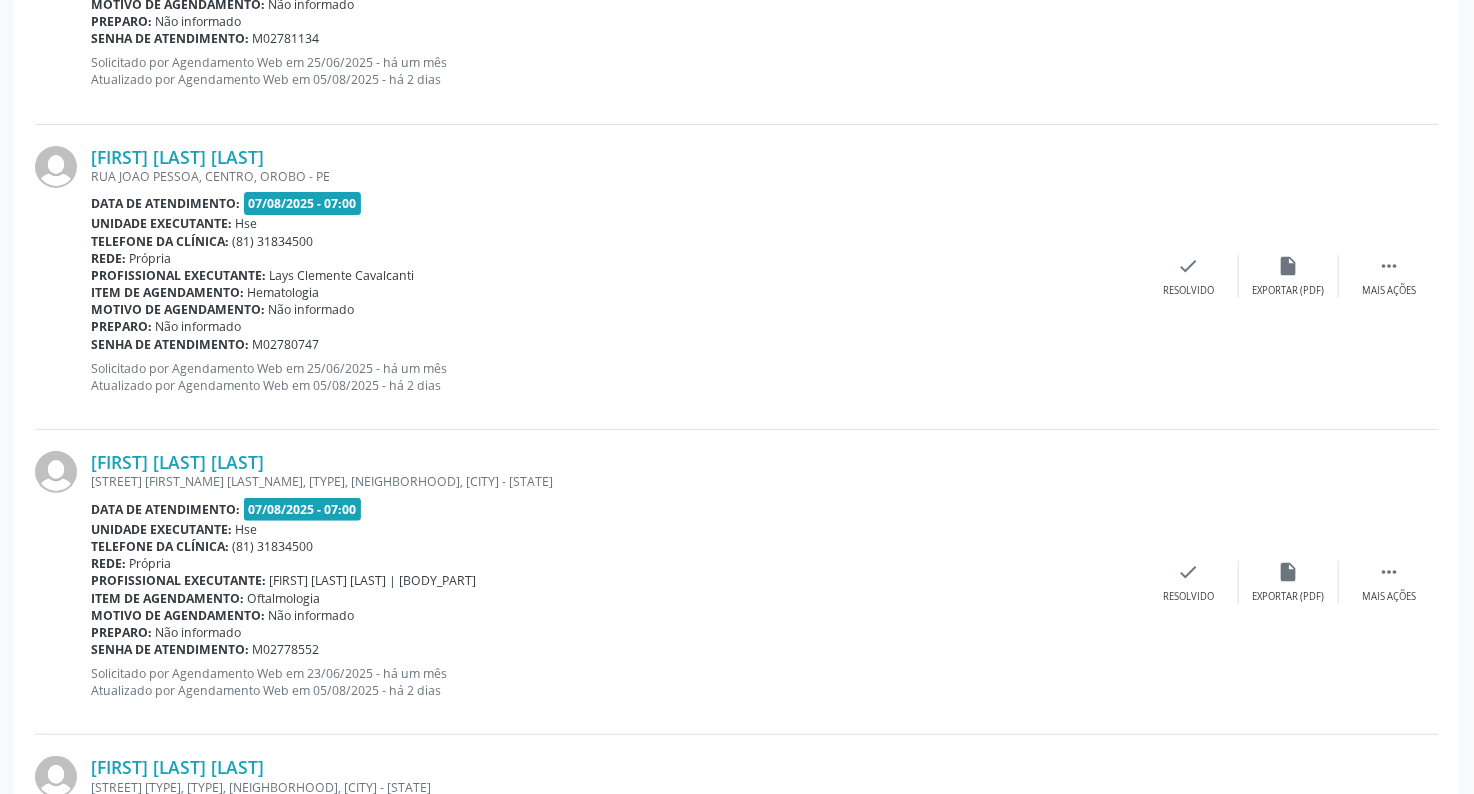 scroll, scrollTop: 3833, scrollLeft: 0, axis: vertical 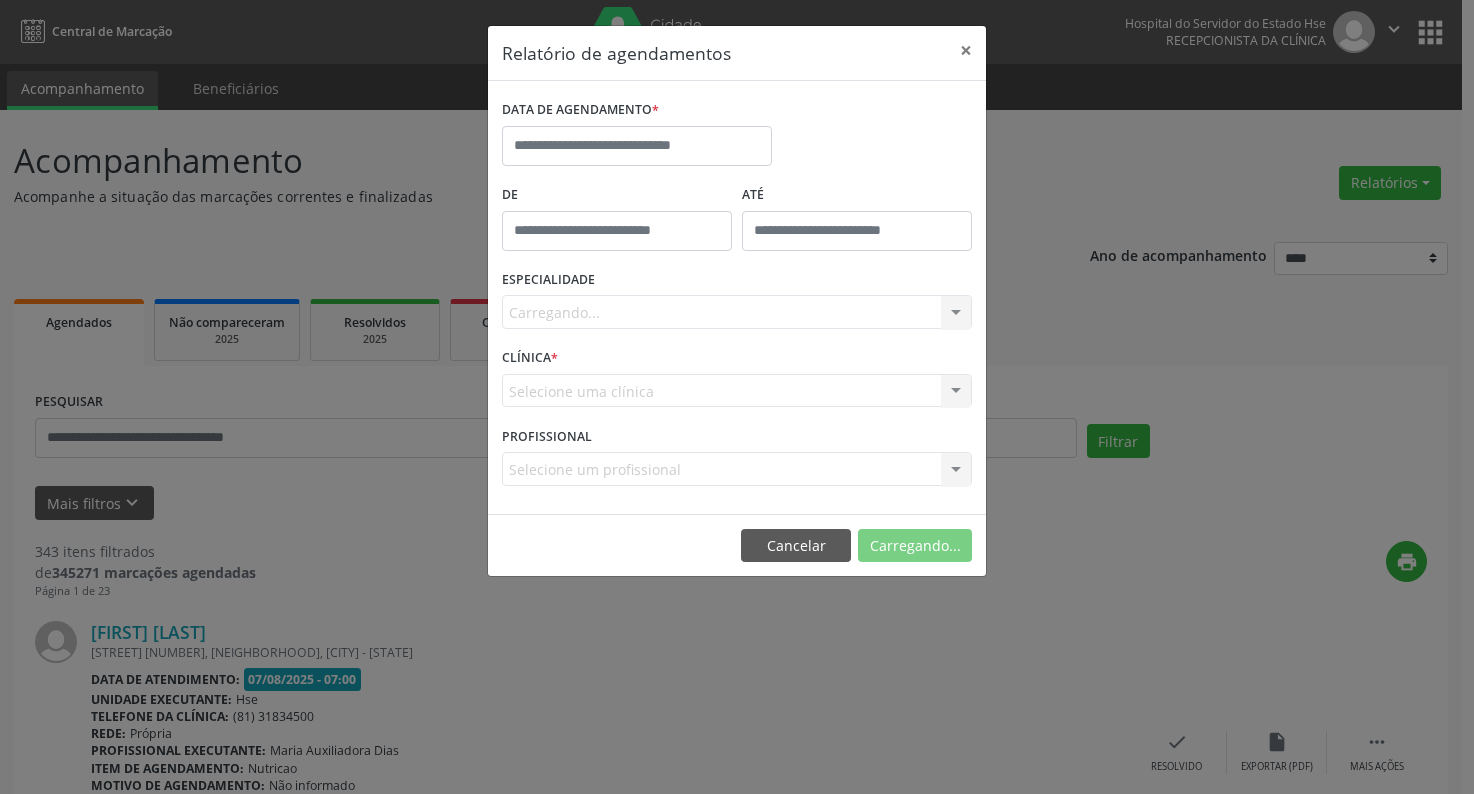 select on "*" 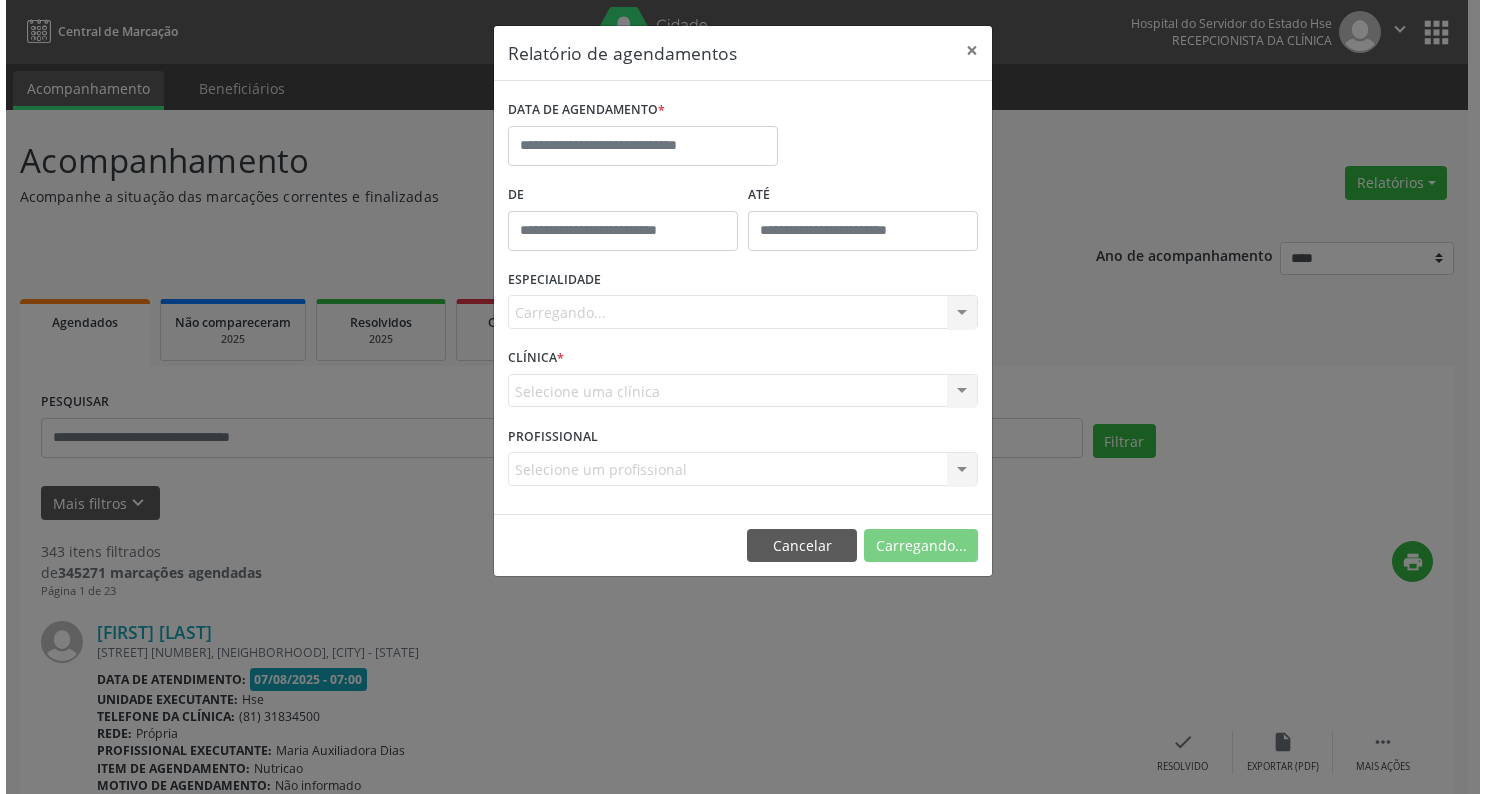 scroll, scrollTop: 0, scrollLeft: 0, axis: both 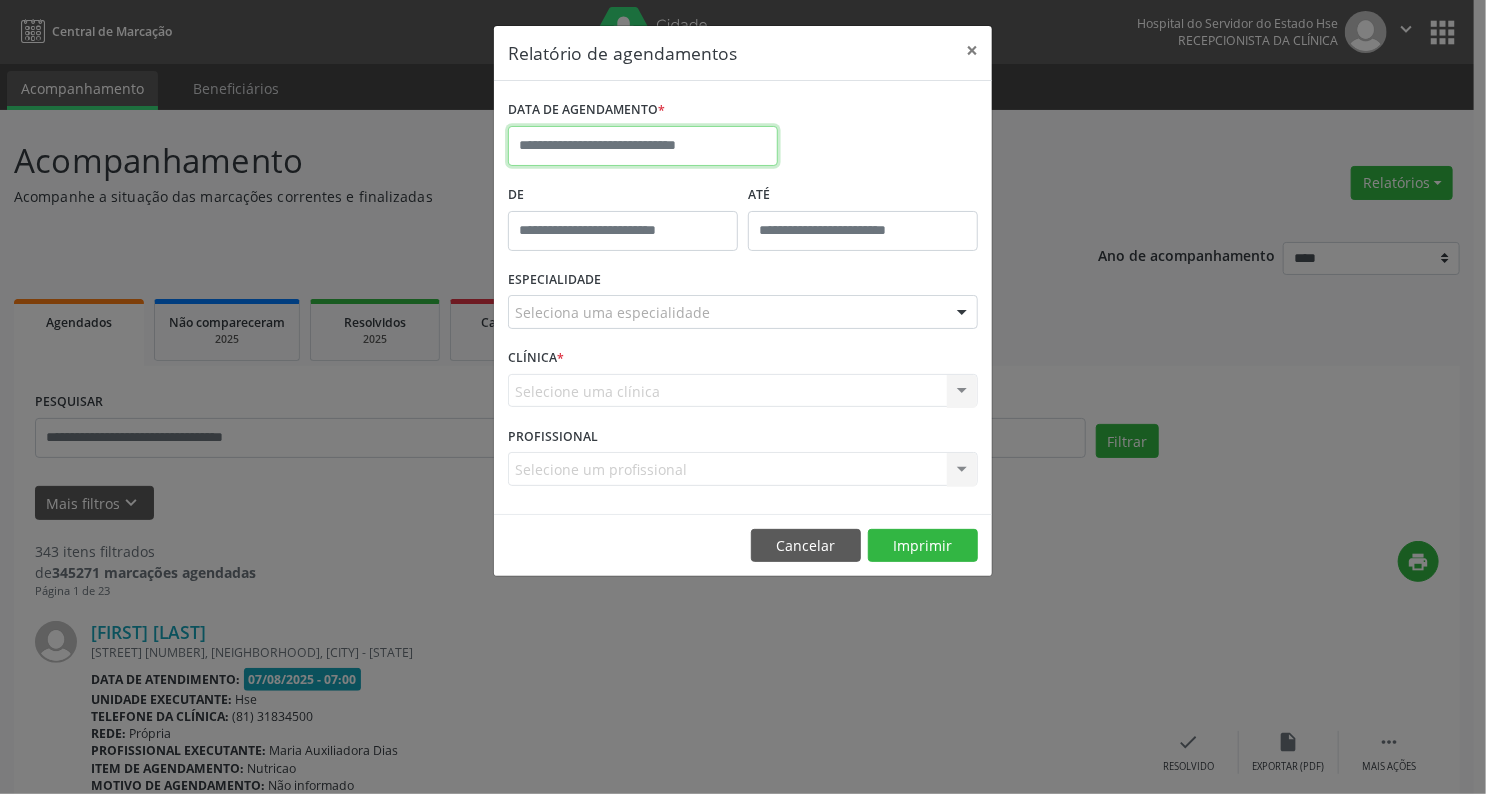 click at bounding box center [643, 146] 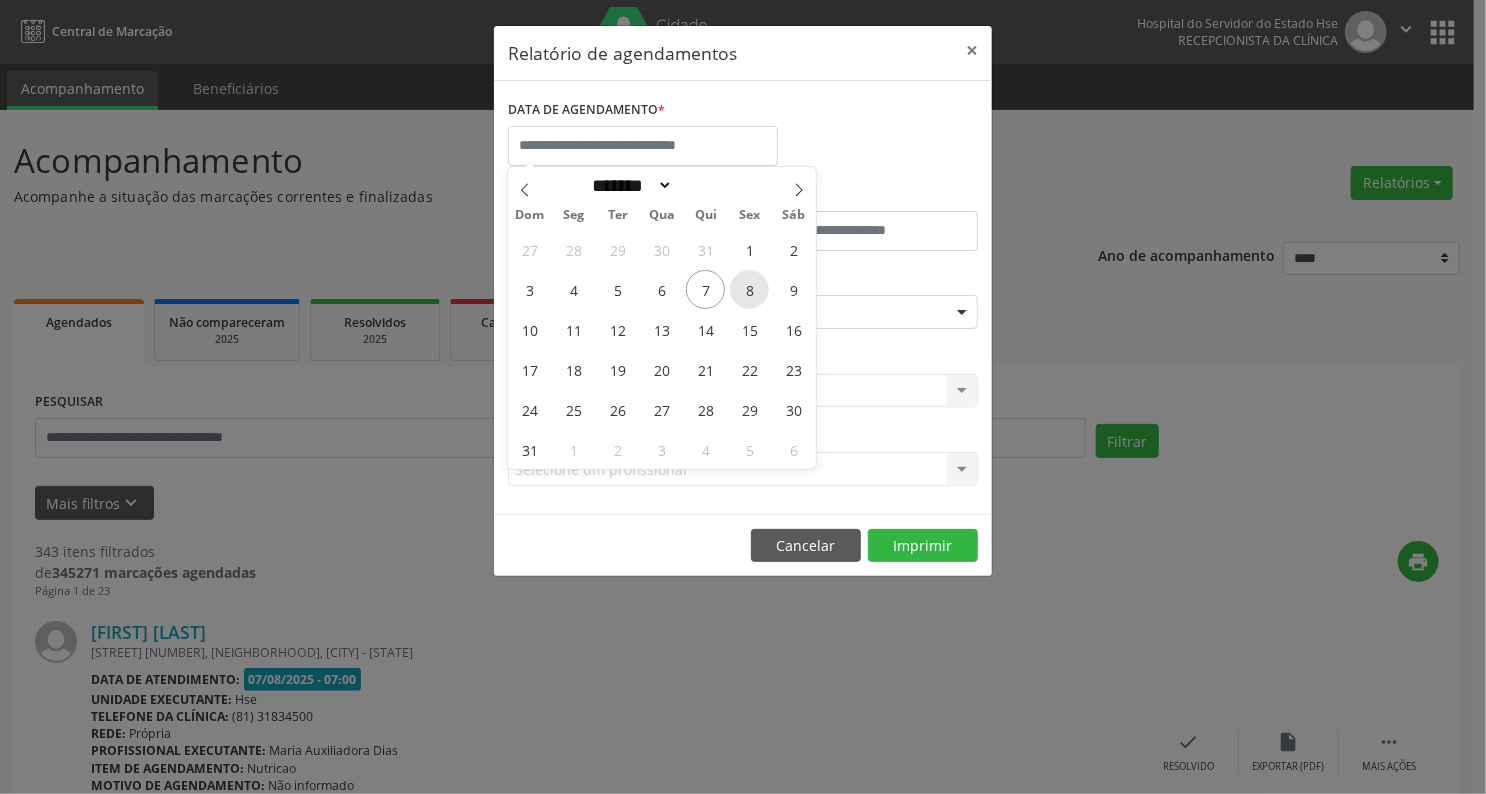 click on "8" at bounding box center (749, 289) 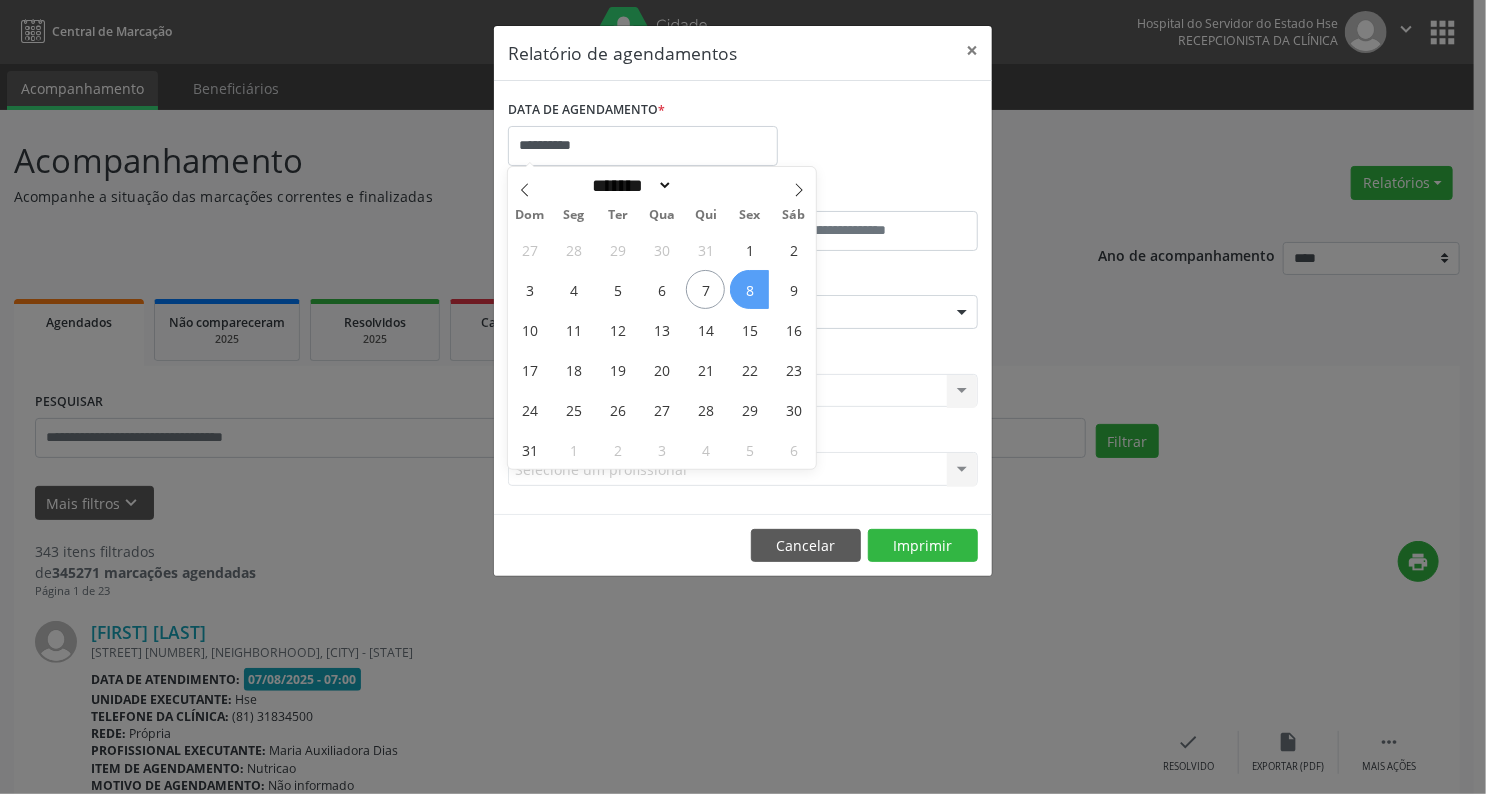 click on "8" at bounding box center (749, 289) 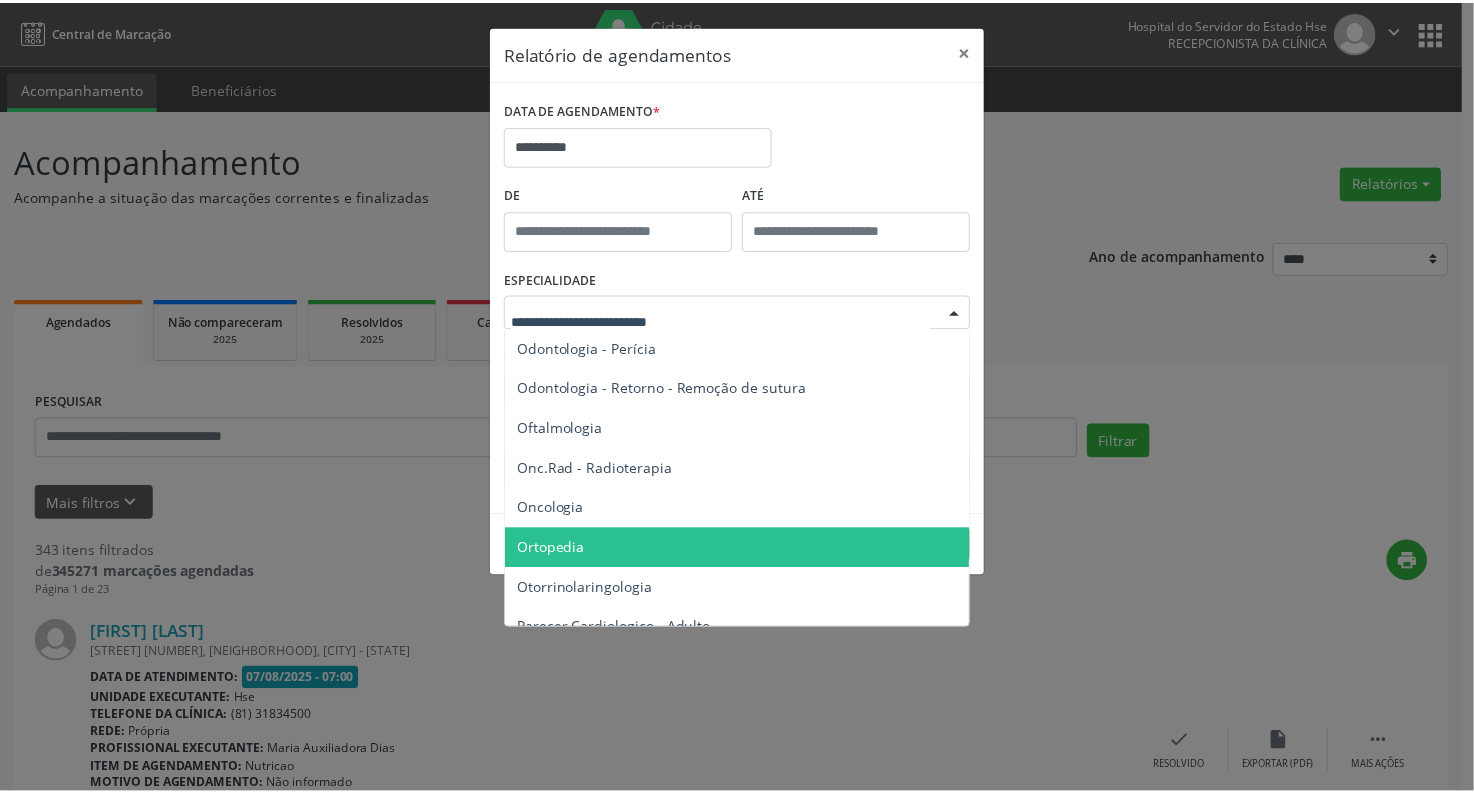 scroll, scrollTop: 2880, scrollLeft: 0, axis: vertical 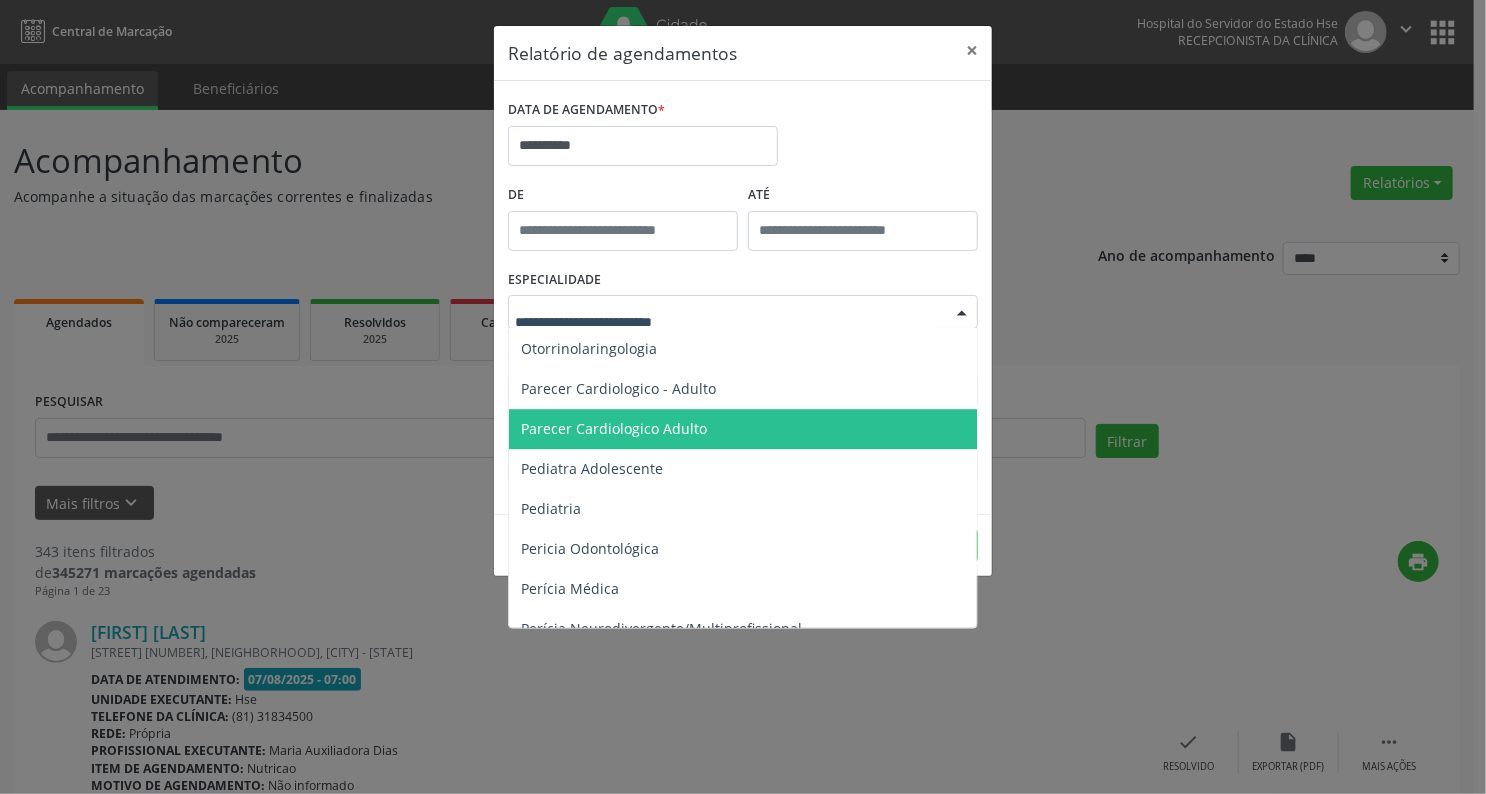 click on "Parecer Cardiologico Adulto" at bounding box center [614, 428] 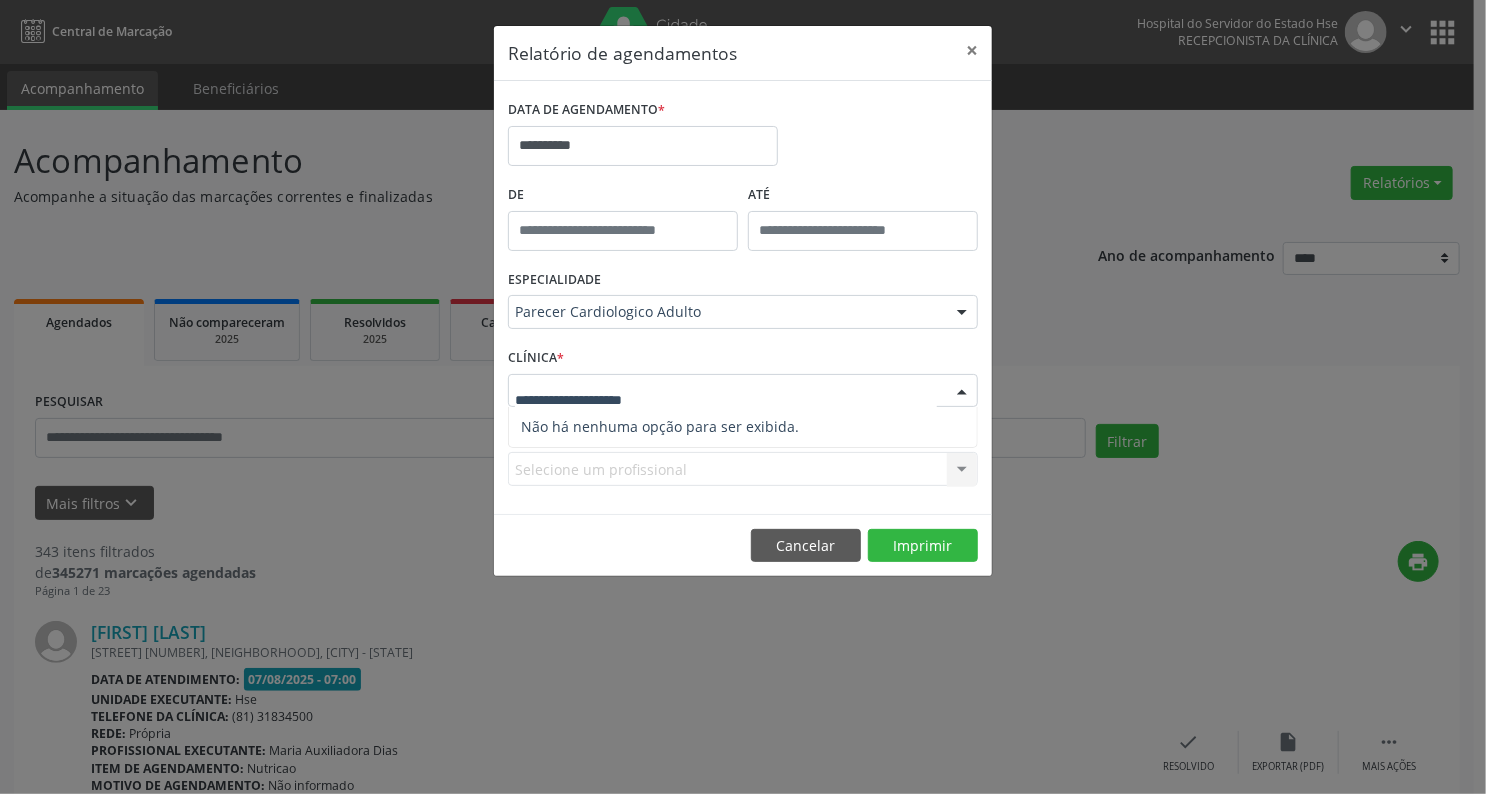 click at bounding box center [962, 392] 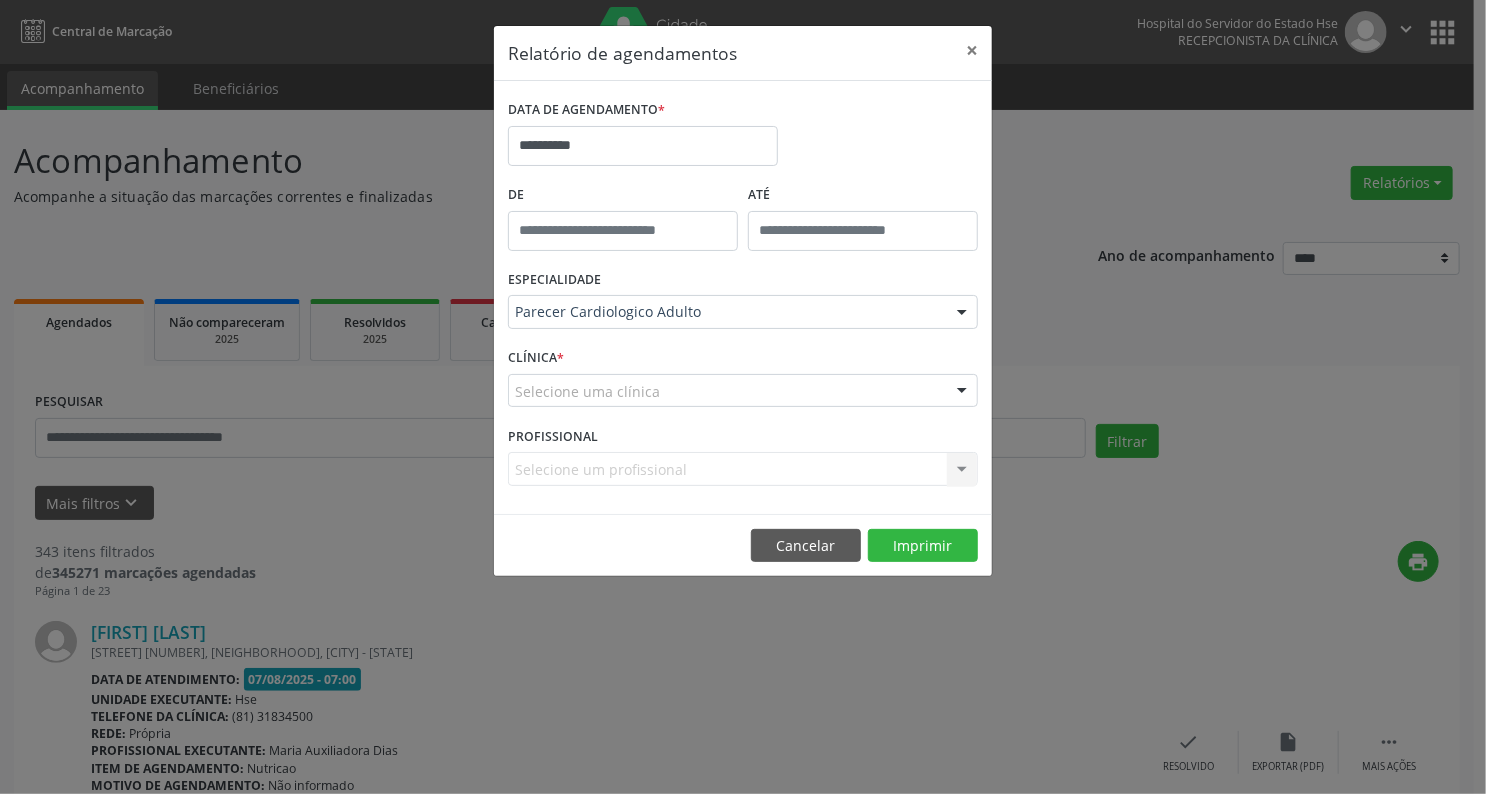 click at bounding box center (962, 392) 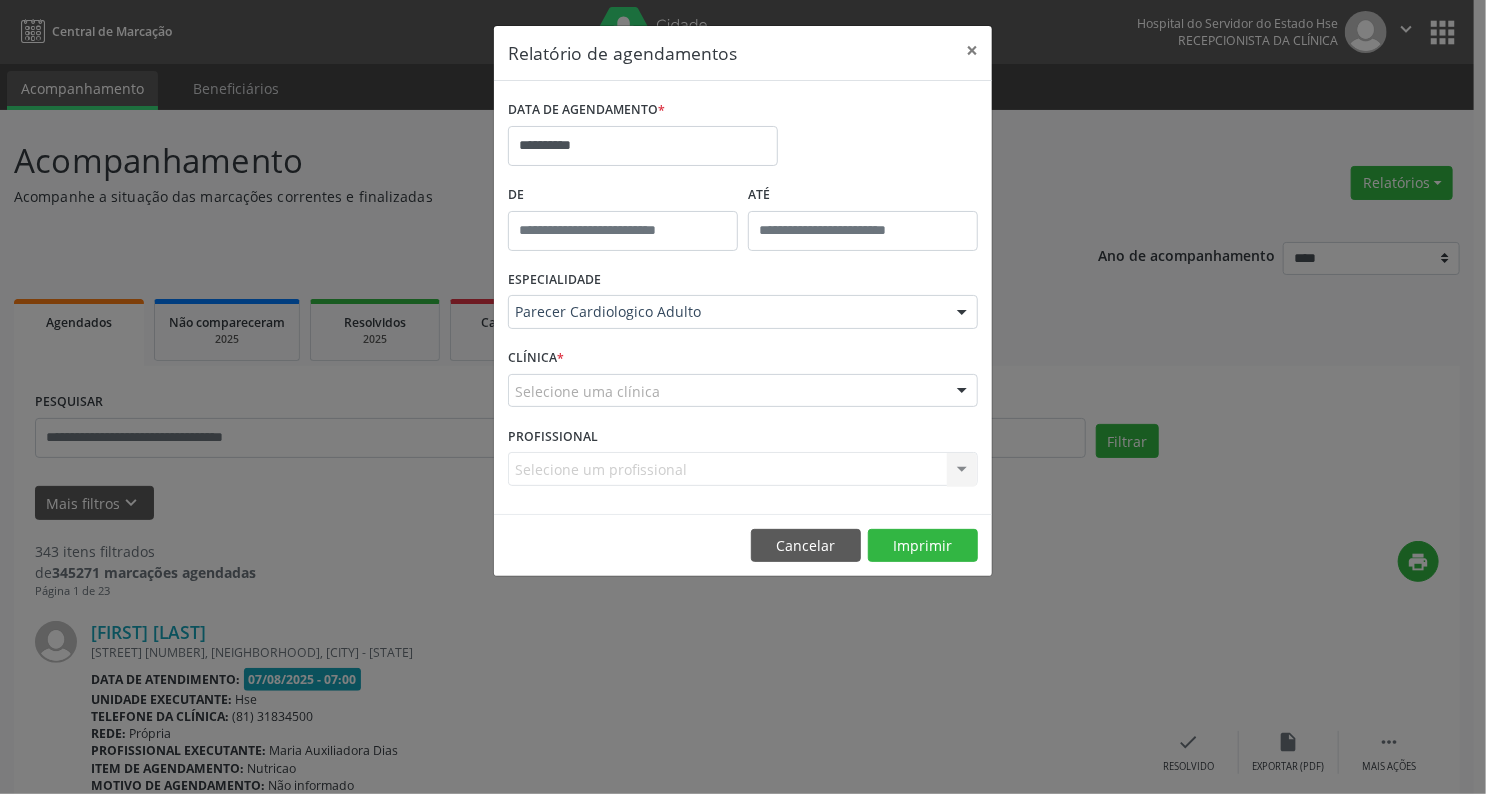 click on "Selecione uma clínica" at bounding box center [743, 391] 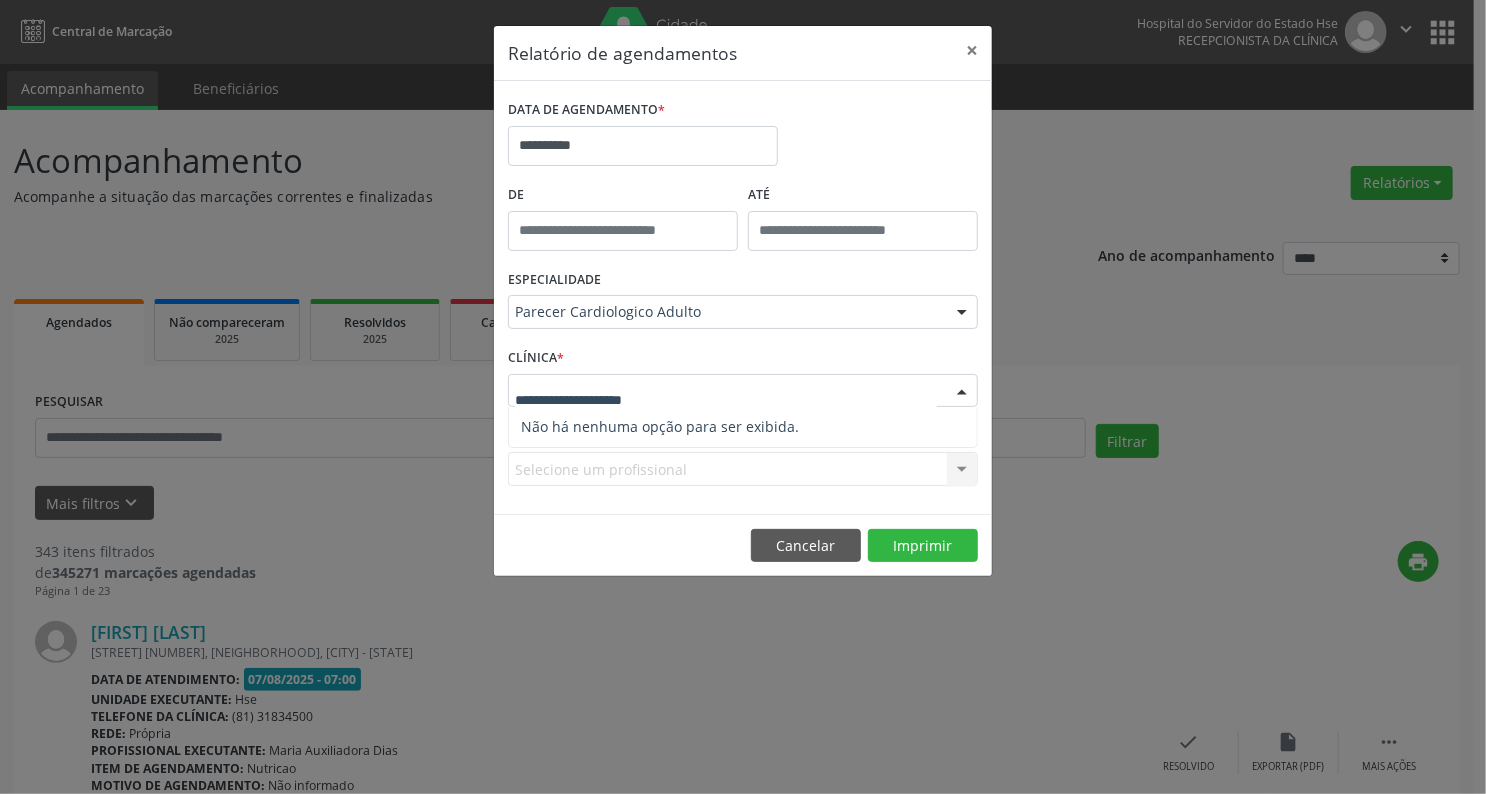 click at bounding box center [962, 392] 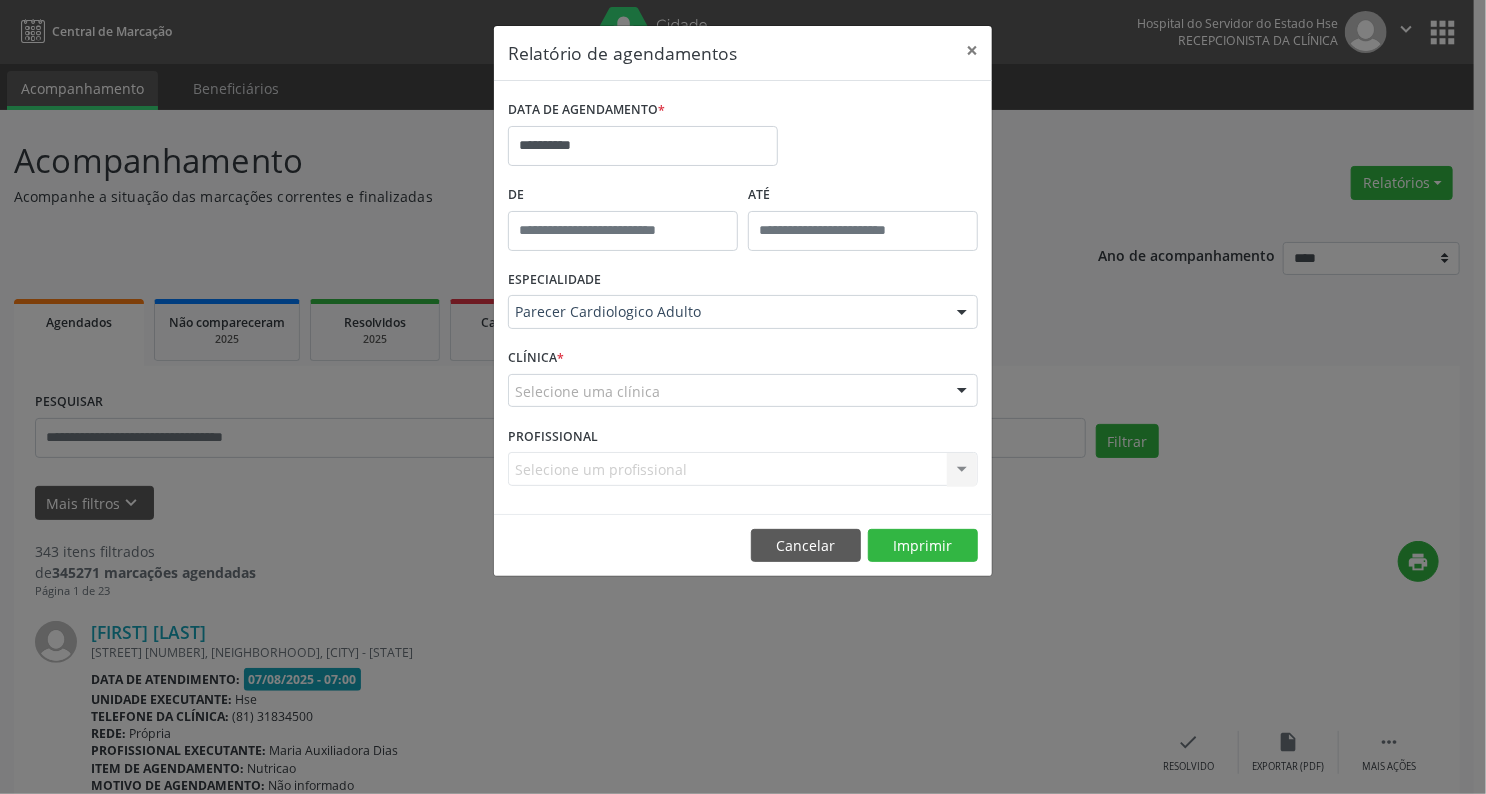 click on "CLÍNICA
*" at bounding box center [536, 358] 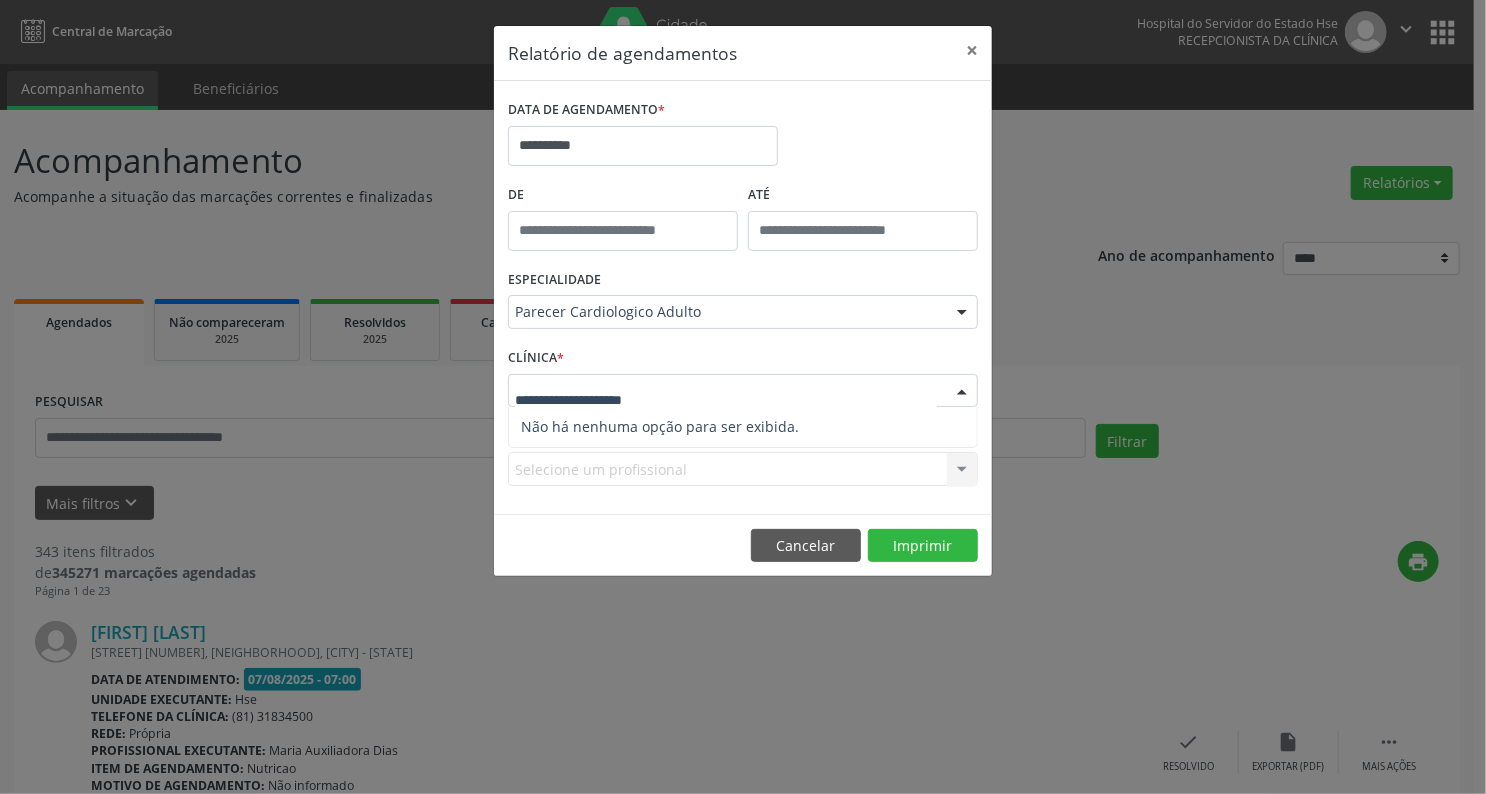 click at bounding box center (962, 392) 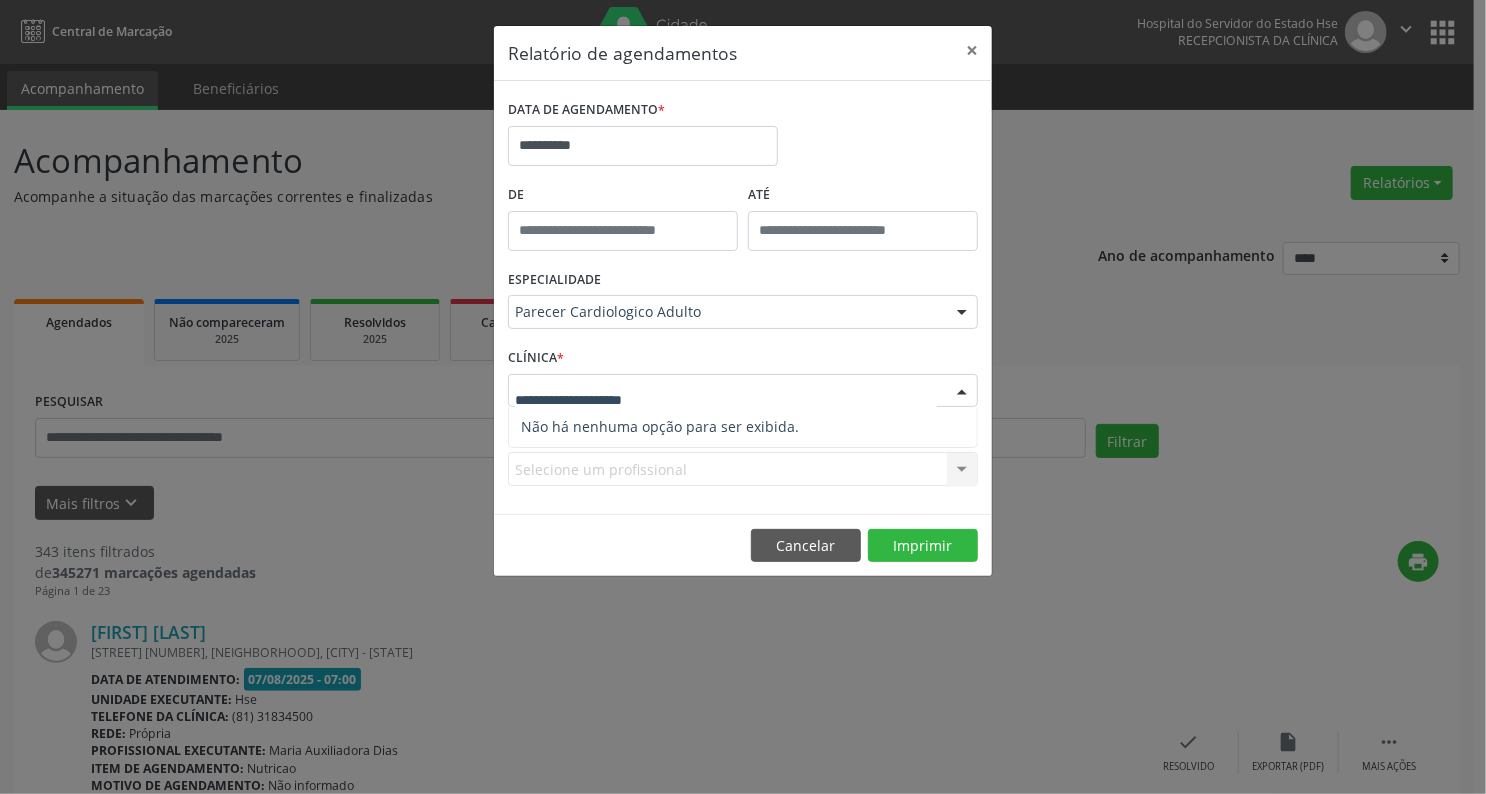 click on "Não há nenhuma opção para ser exibida." at bounding box center (743, 427) 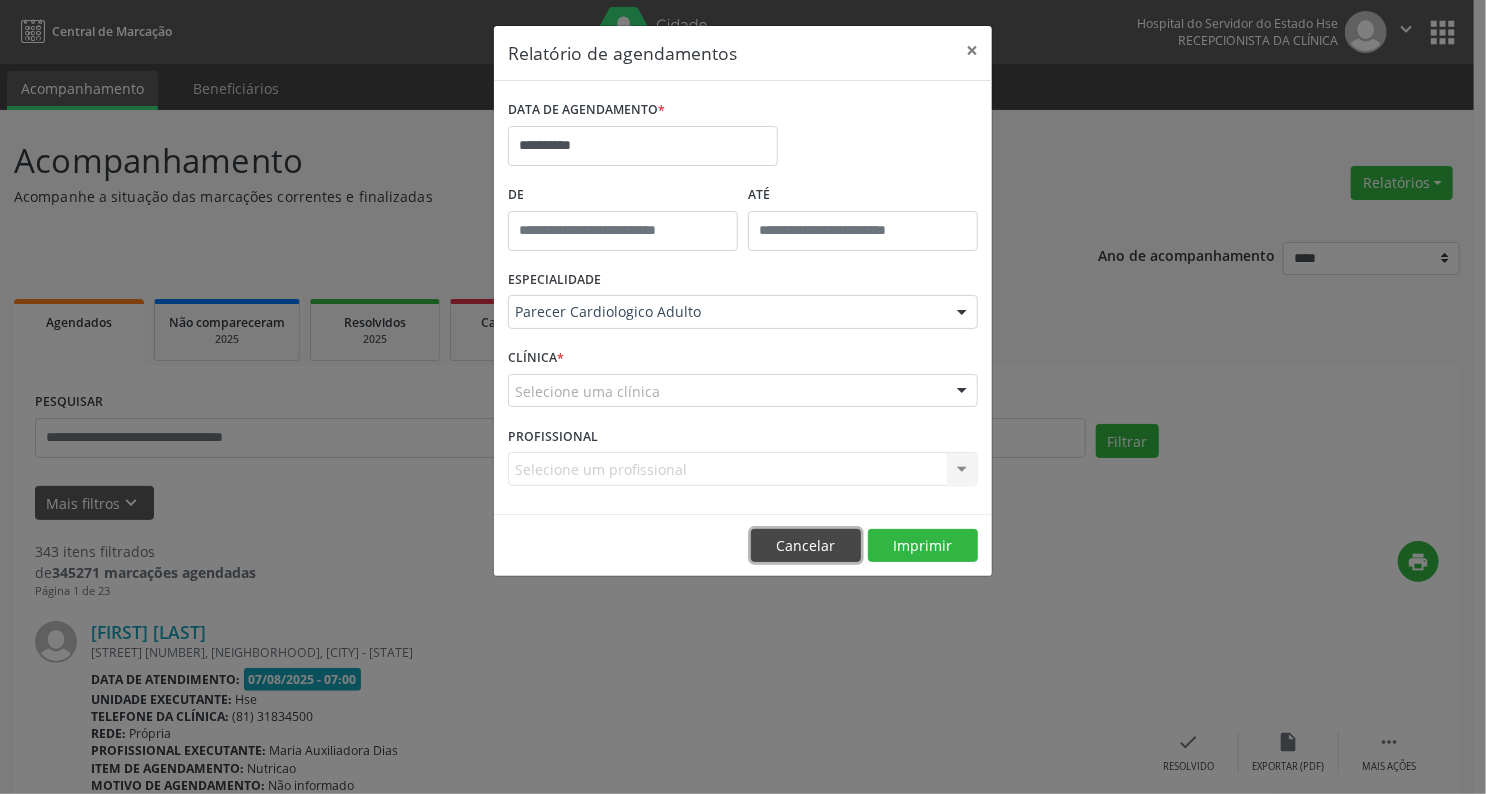 click on "Cancelar" at bounding box center (806, 546) 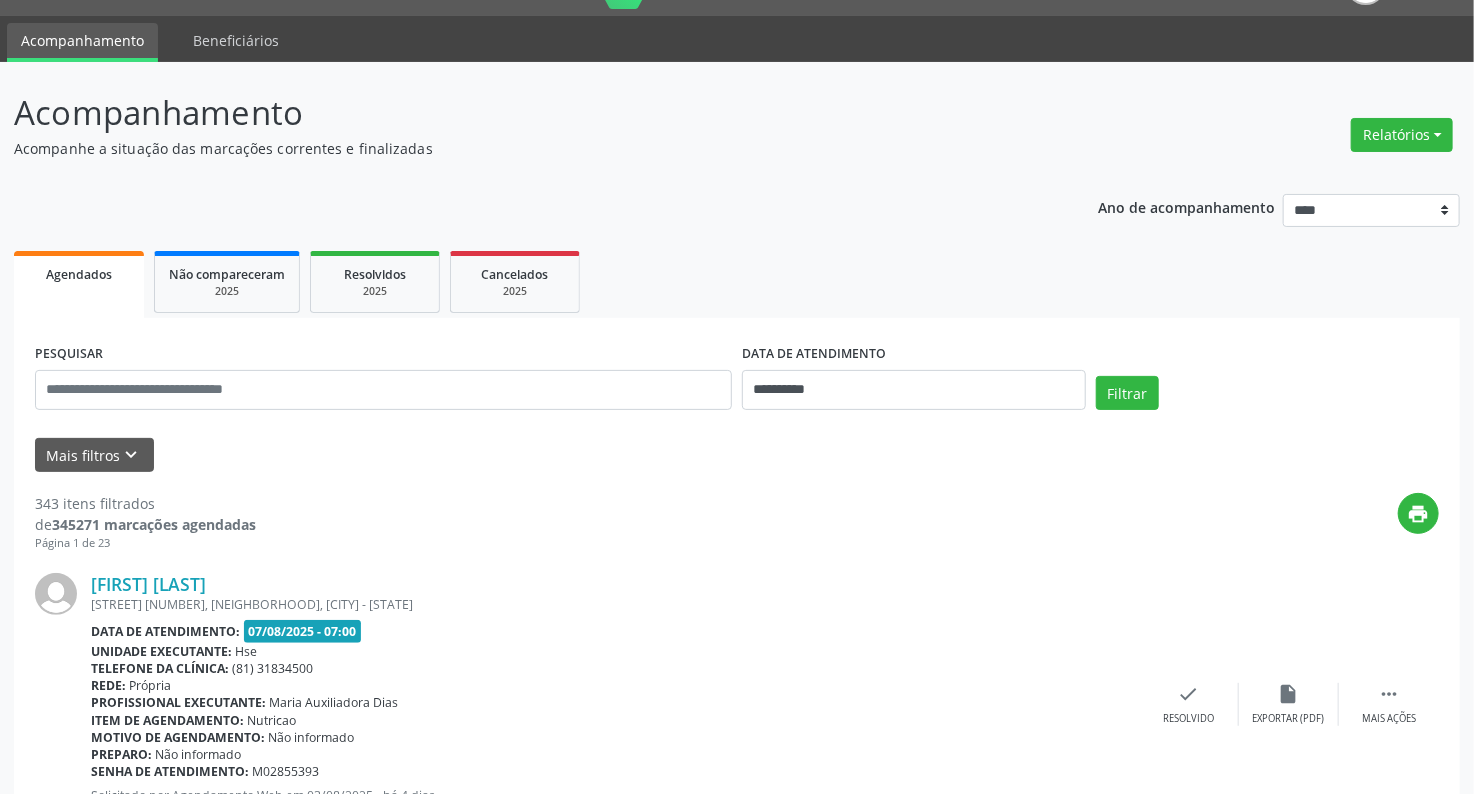 scroll, scrollTop: 0, scrollLeft: 0, axis: both 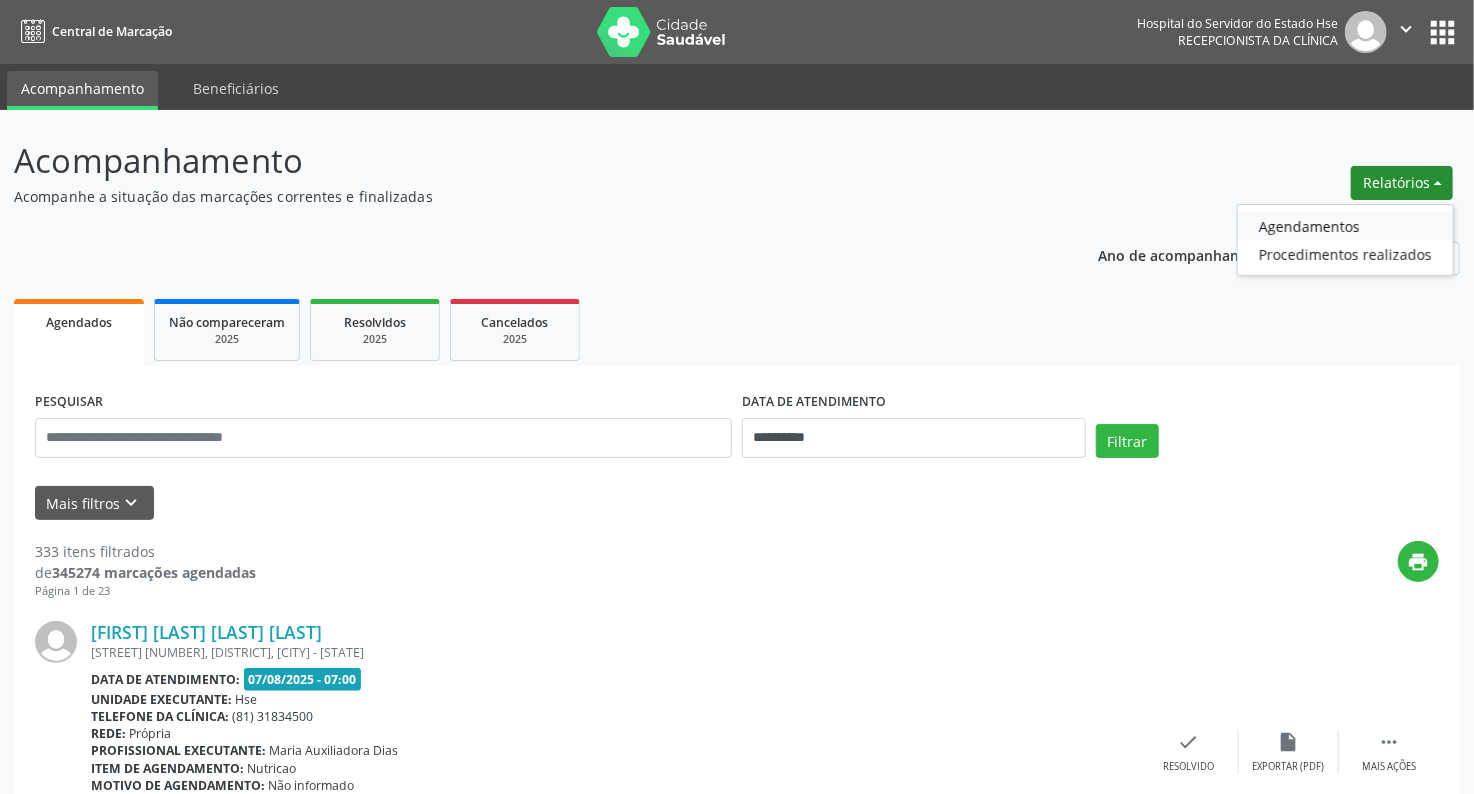click on "Agendamentos" at bounding box center [1345, 226] 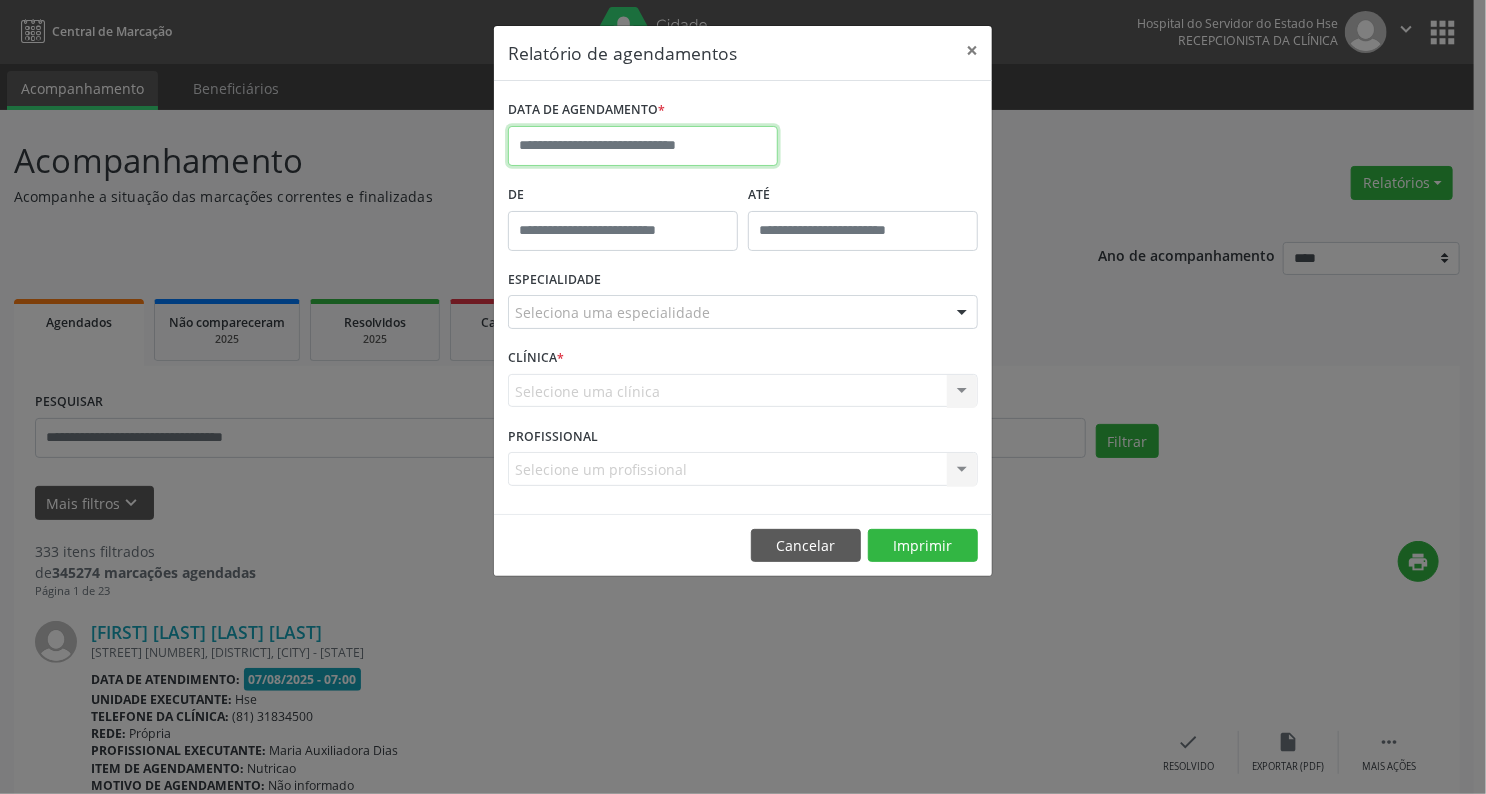 click at bounding box center [643, 146] 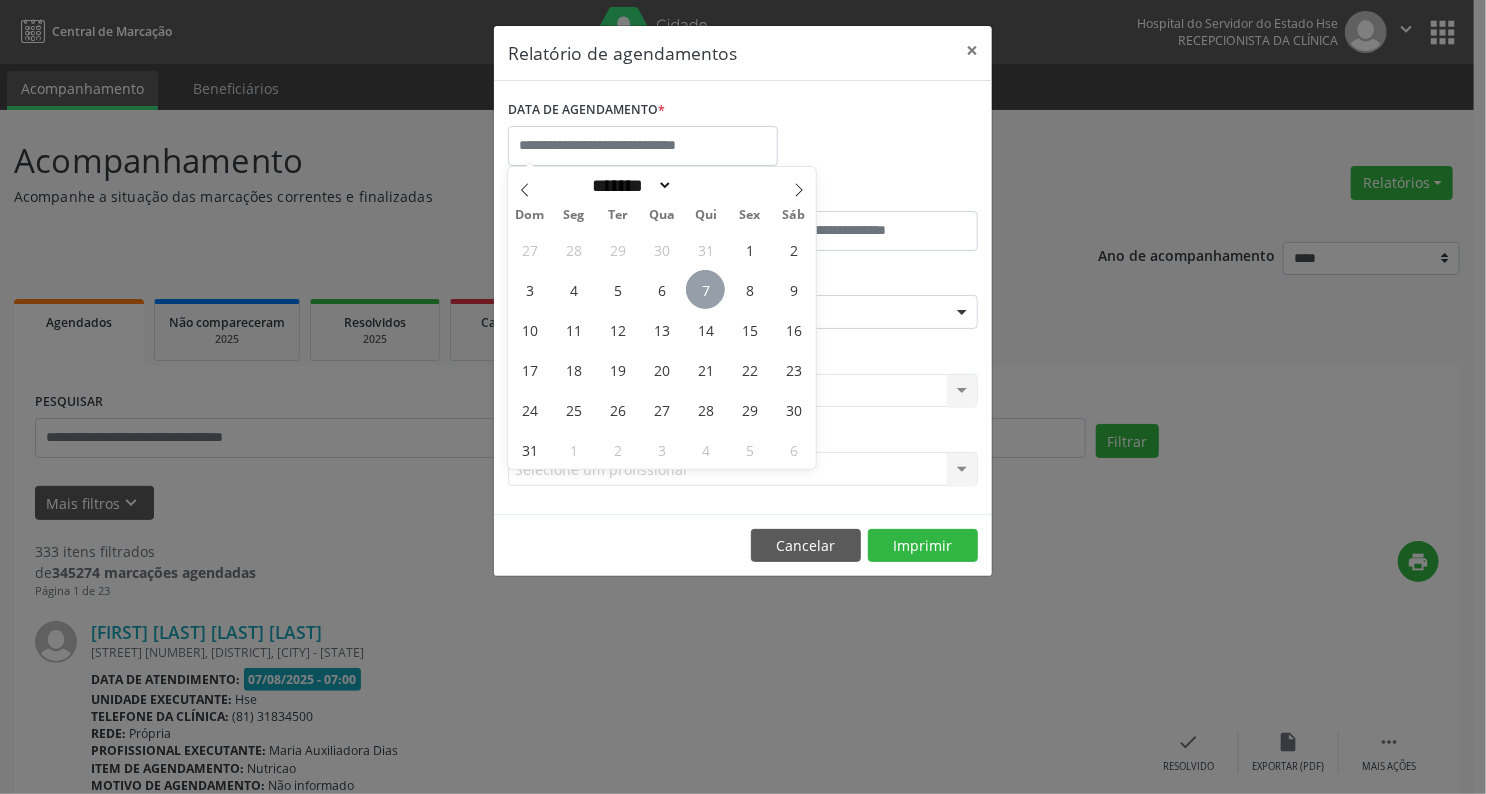 click on "7" at bounding box center [705, 289] 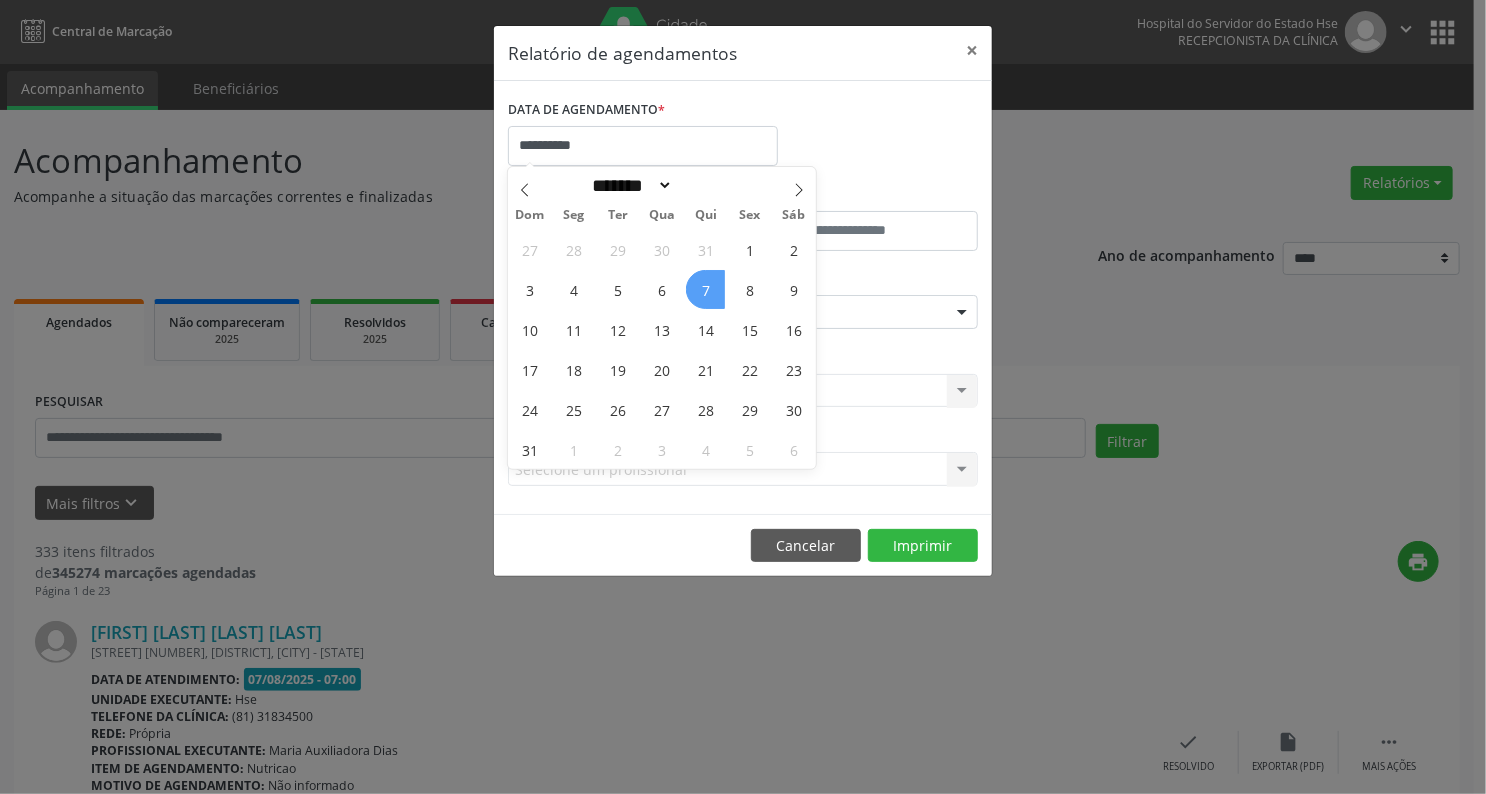 click on "7" at bounding box center [705, 289] 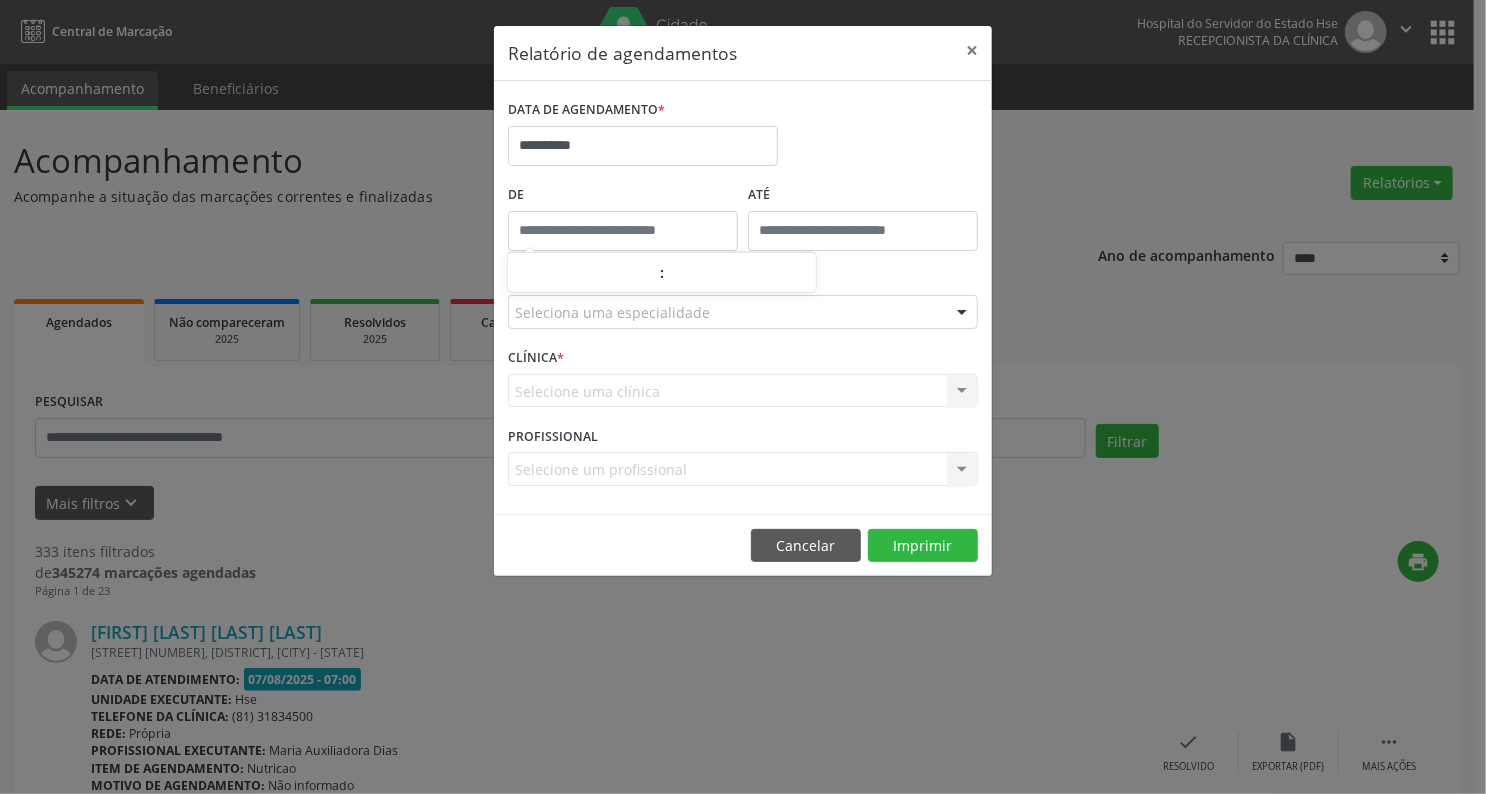 type on "*****" 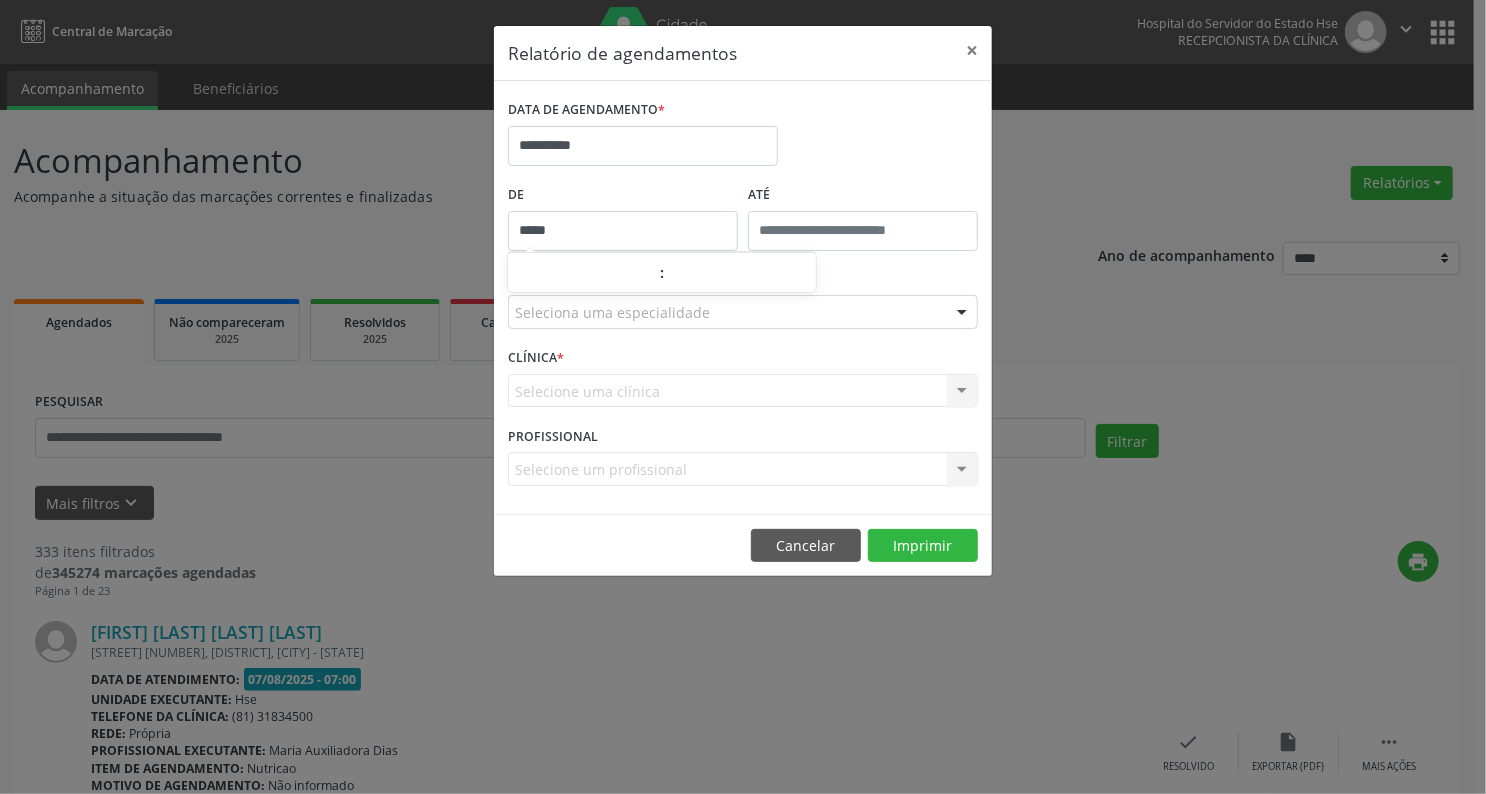 click on "*****" at bounding box center [623, 231] 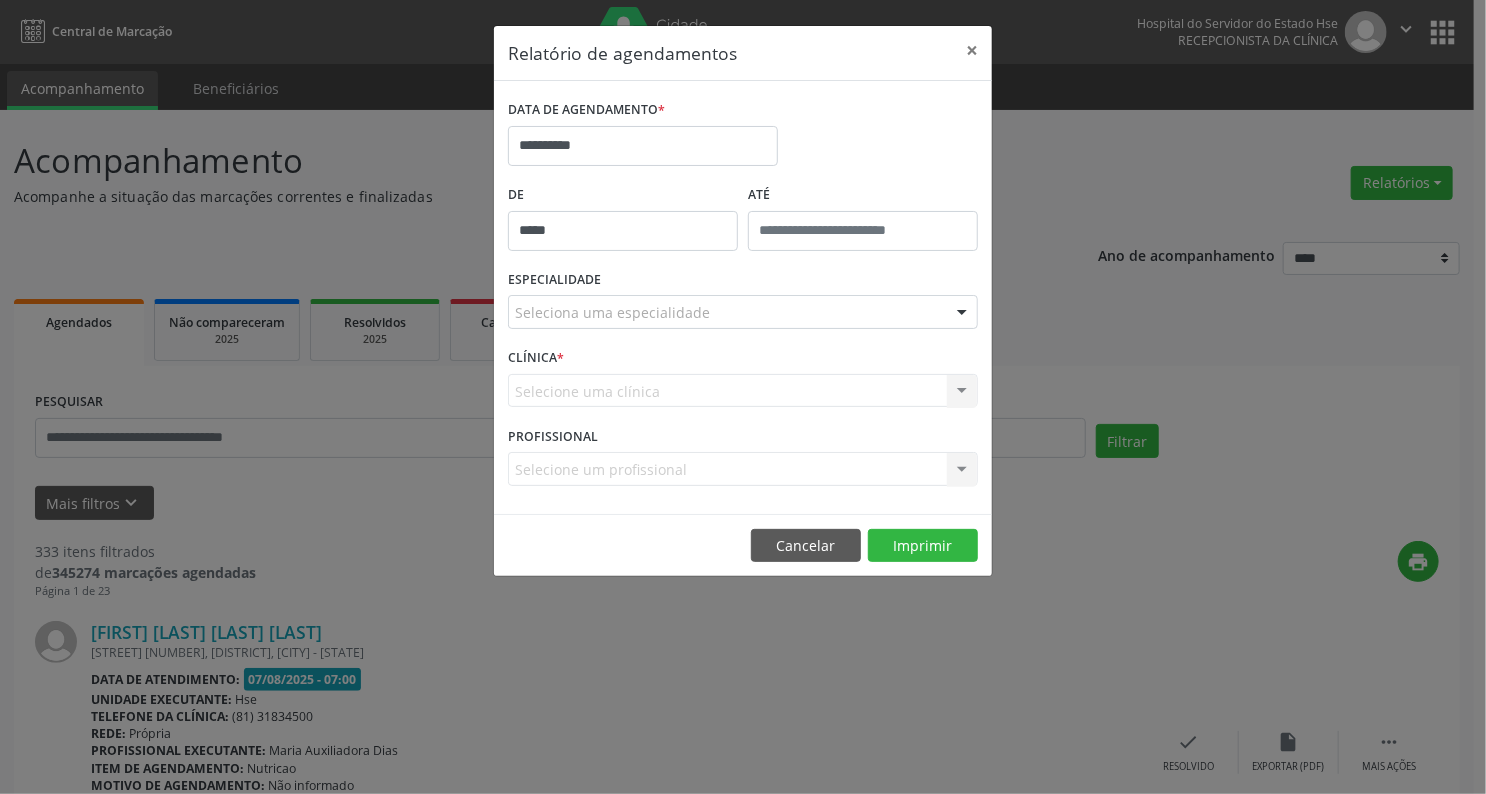 click on "Selecione um profissional
Nenhum resultado encontrado para: "   "
Não há nenhuma opção para ser exibida." at bounding box center (743, 469) 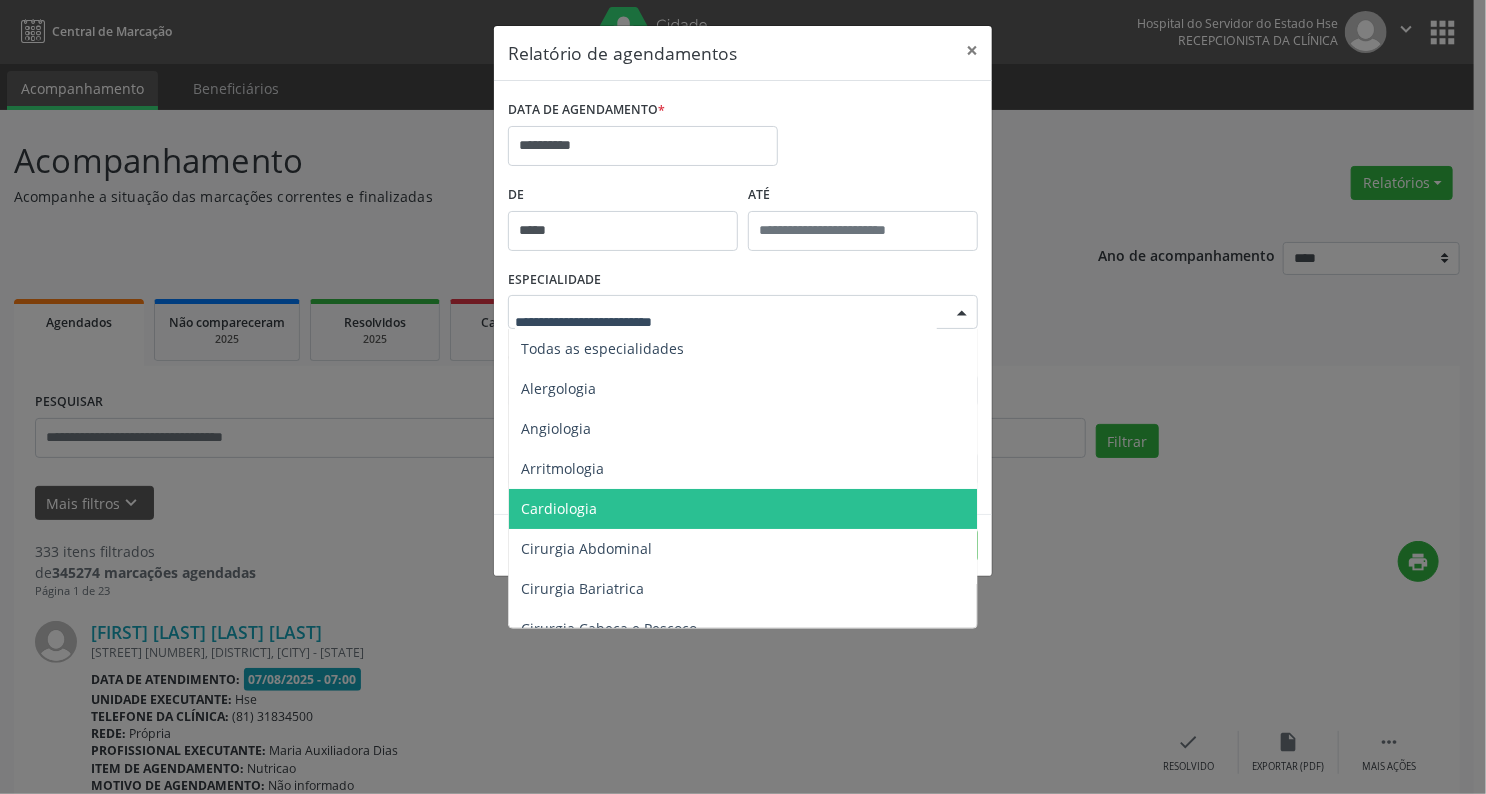 click on "Cardiologia" at bounding box center [559, 508] 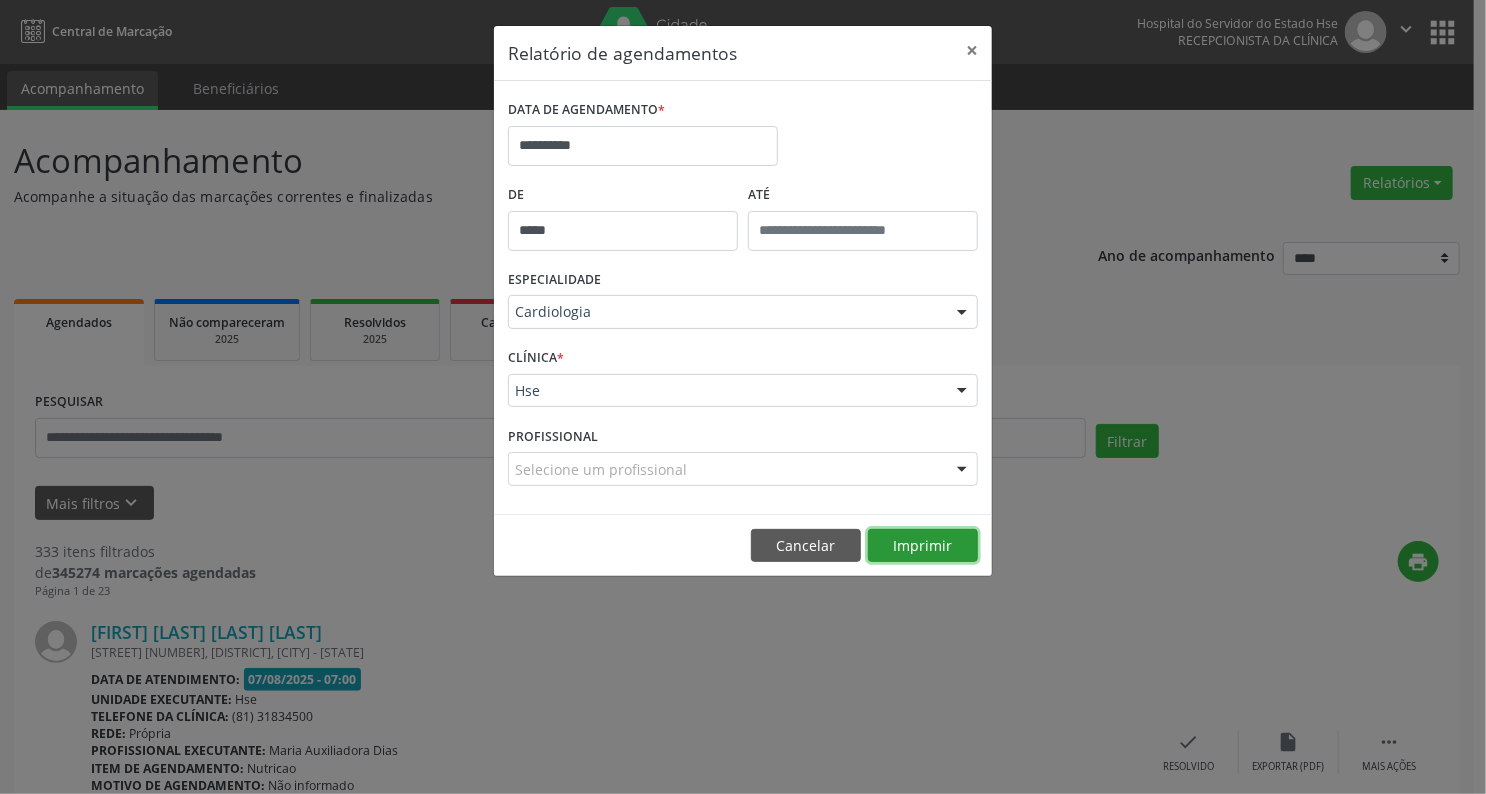 click on "Imprimir" at bounding box center (923, 546) 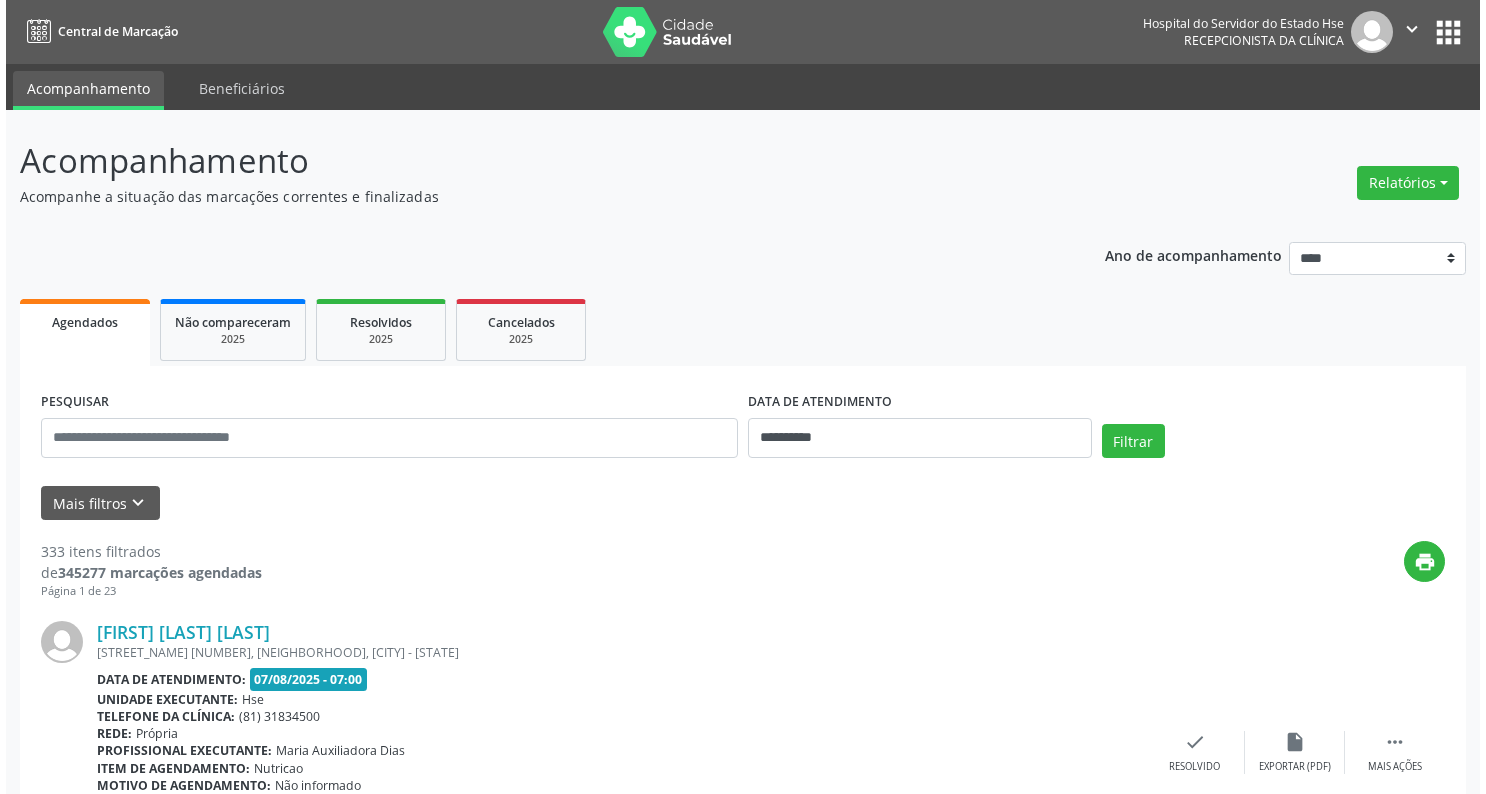 scroll, scrollTop: 0, scrollLeft: 0, axis: both 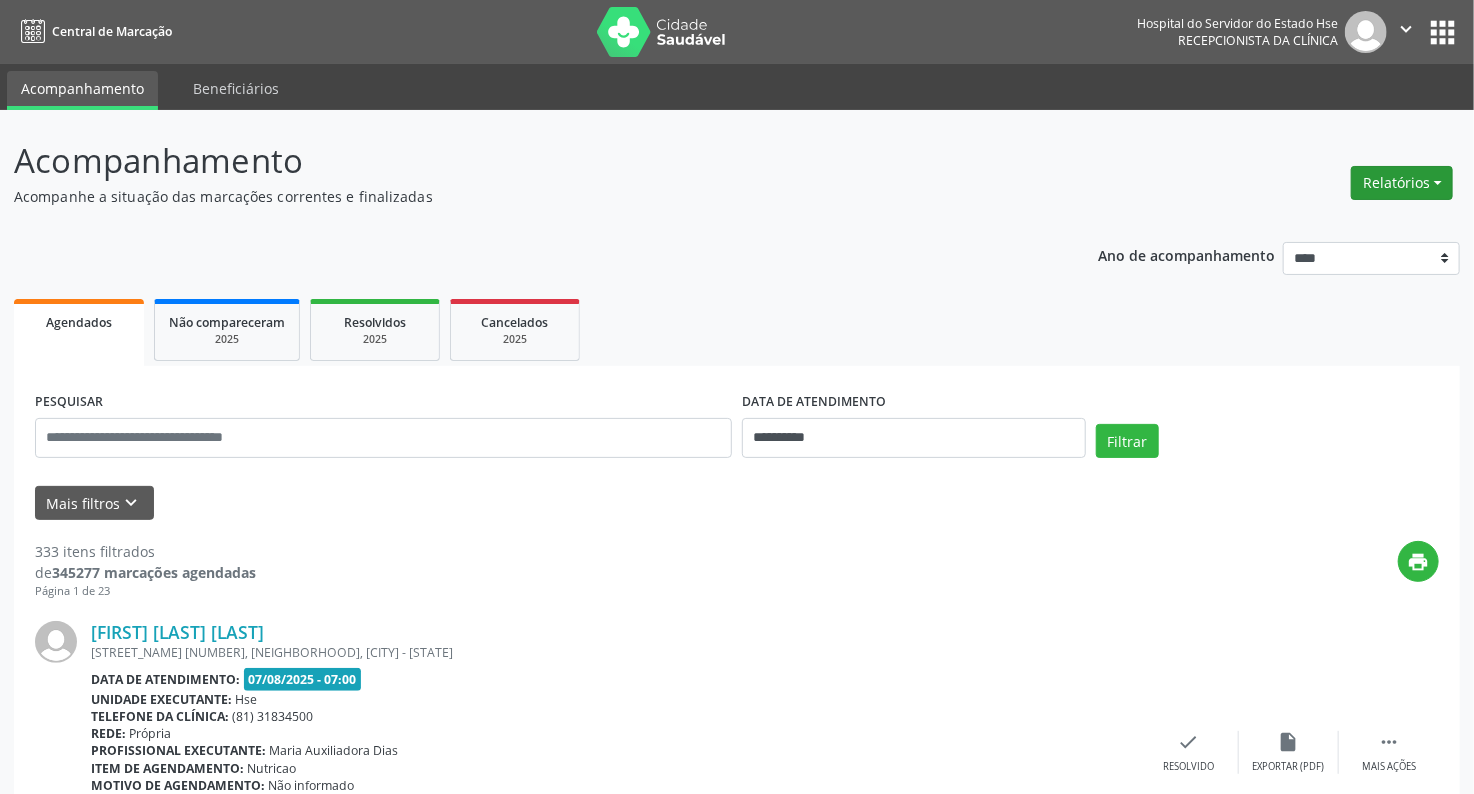 click on "Relatórios" at bounding box center [1402, 183] 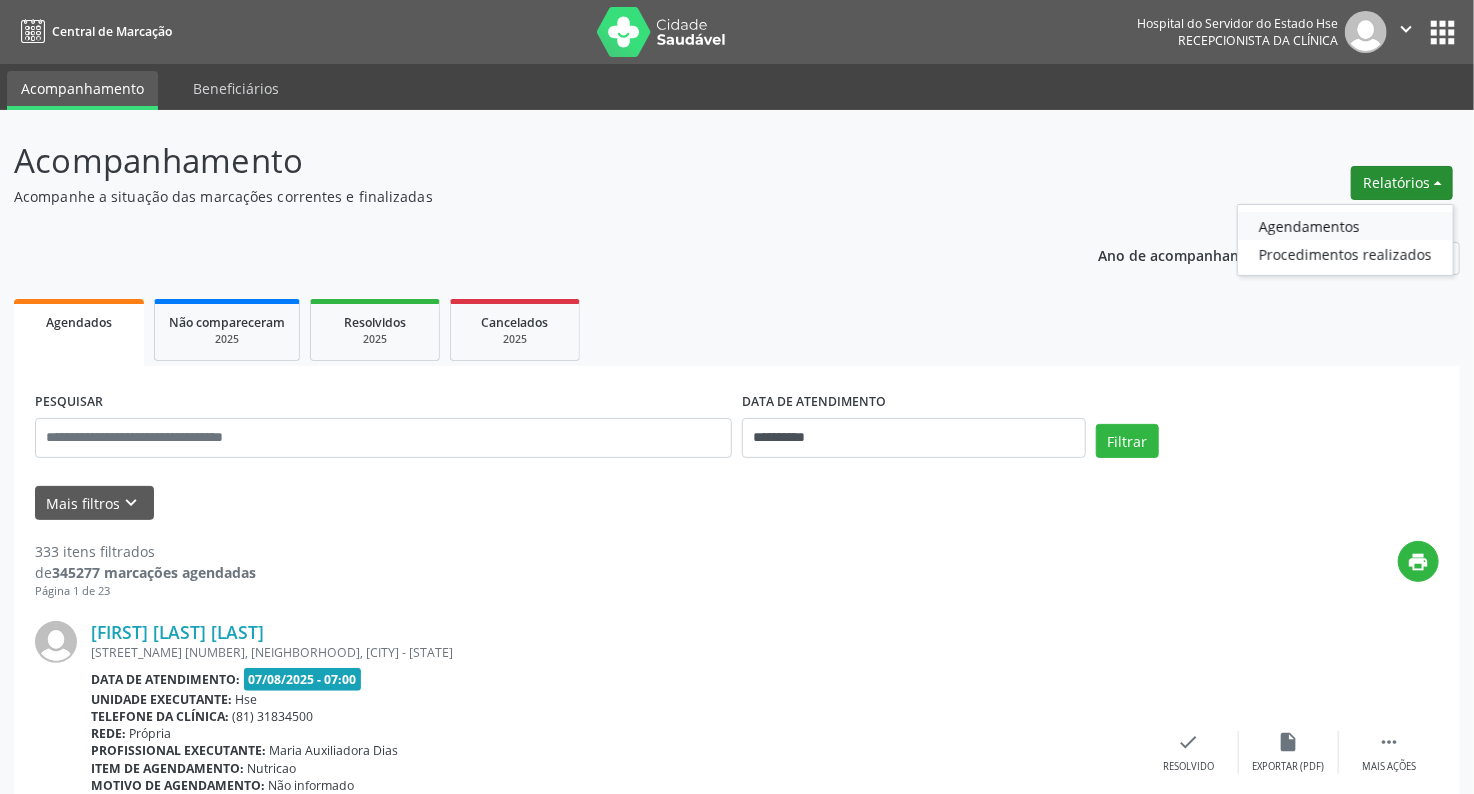 click on "Agendamentos" at bounding box center [1345, 226] 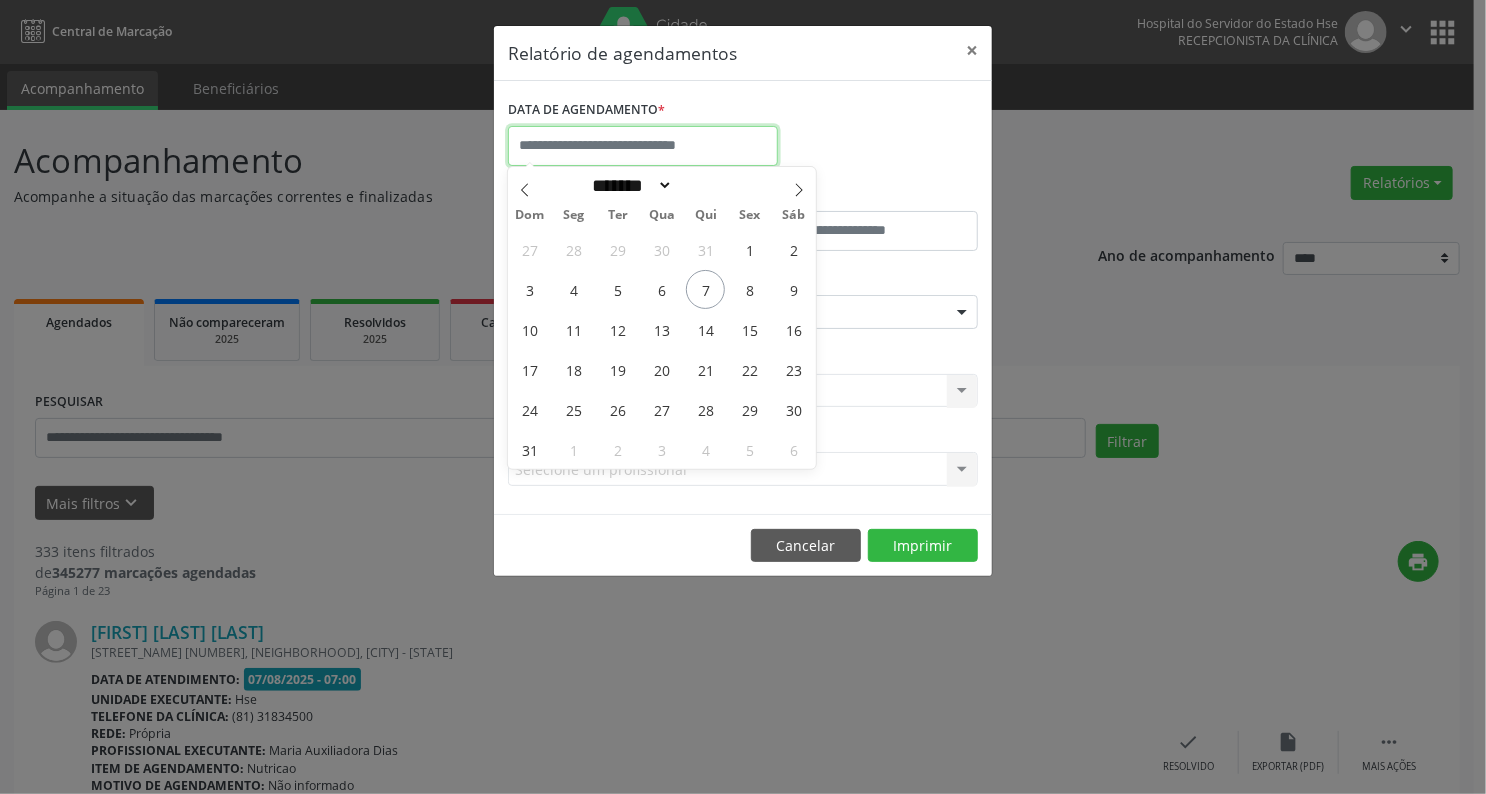 click at bounding box center [643, 146] 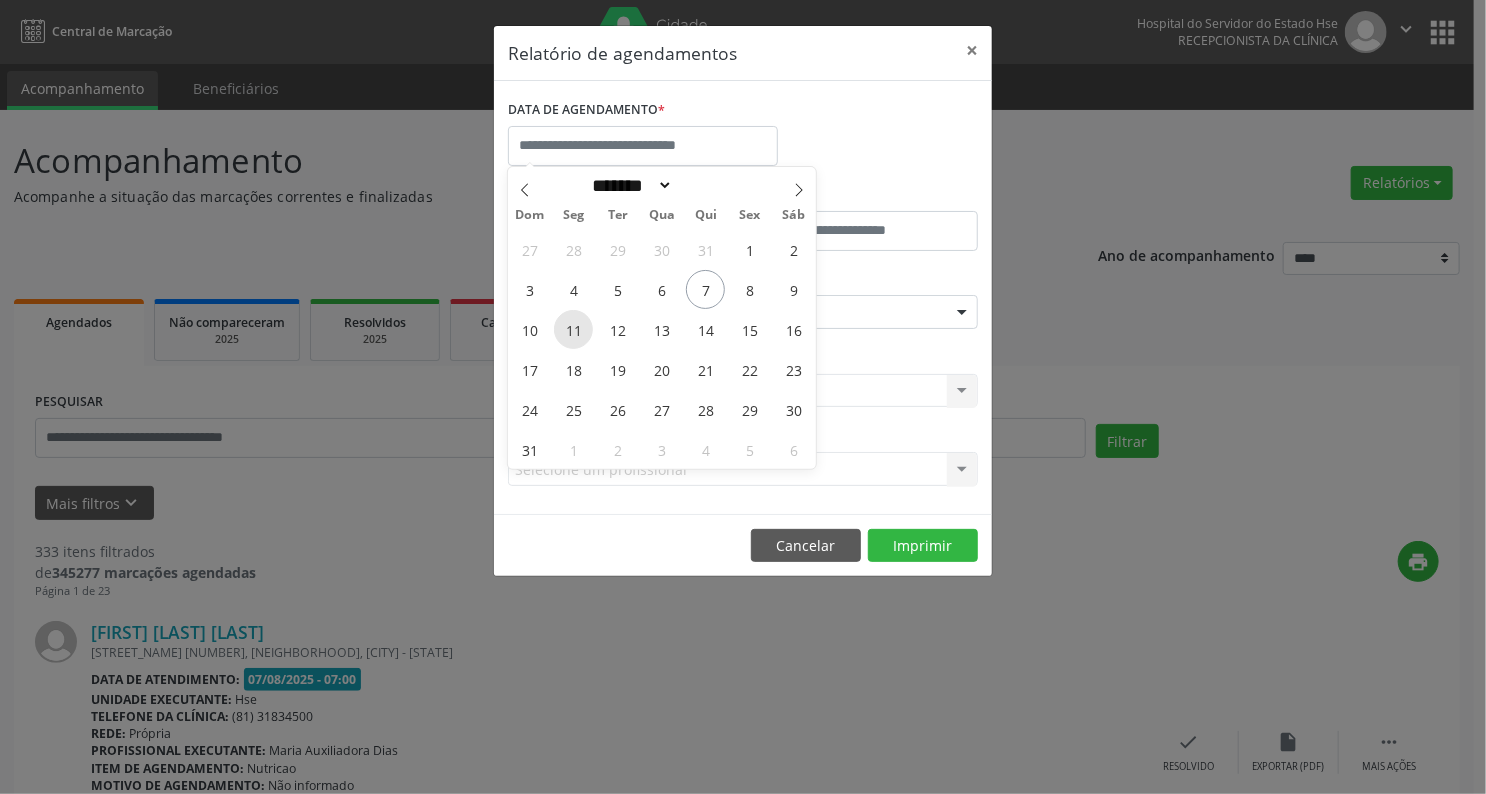 click on "11" at bounding box center (573, 329) 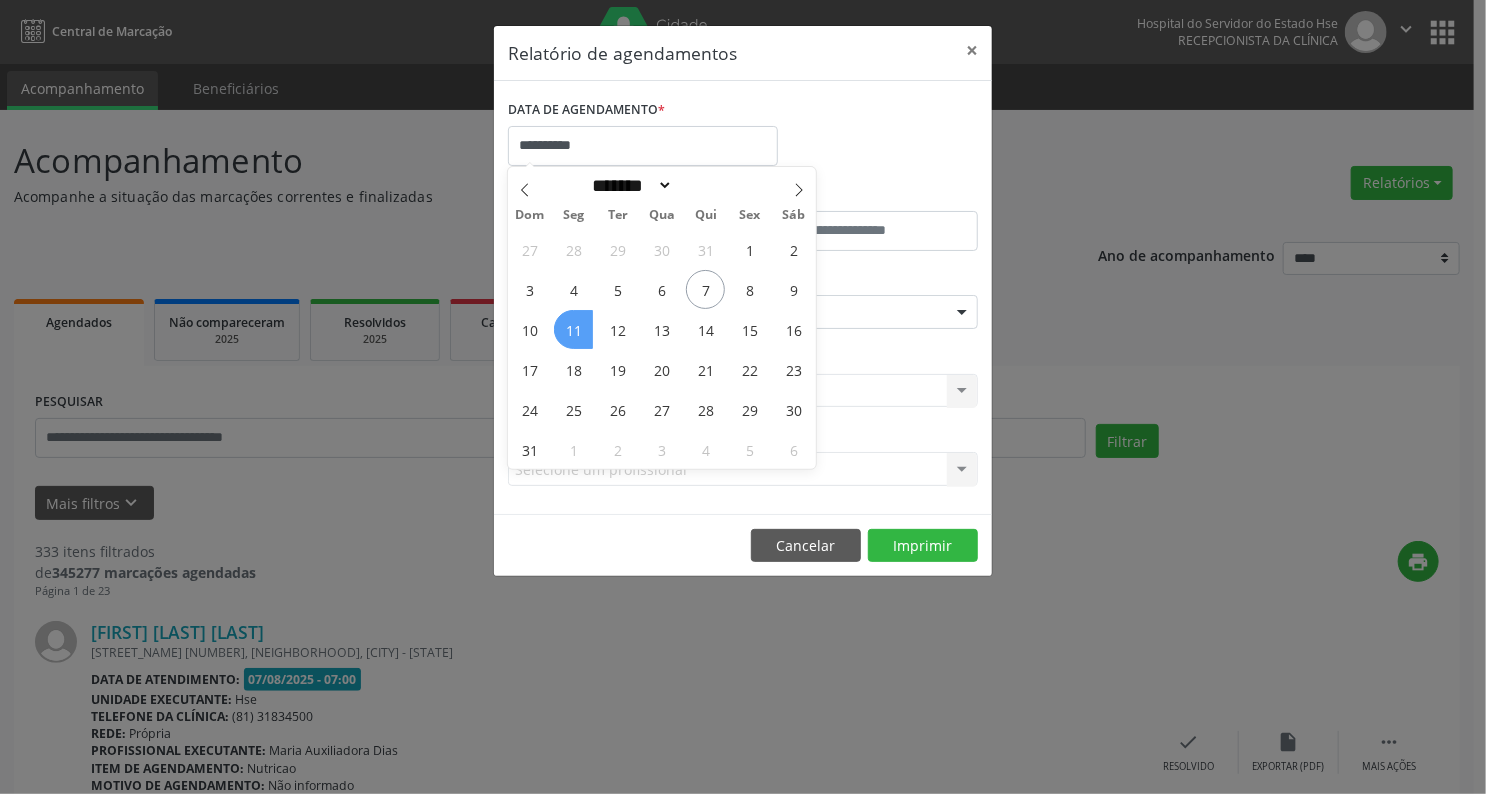 click on "11" at bounding box center [573, 329] 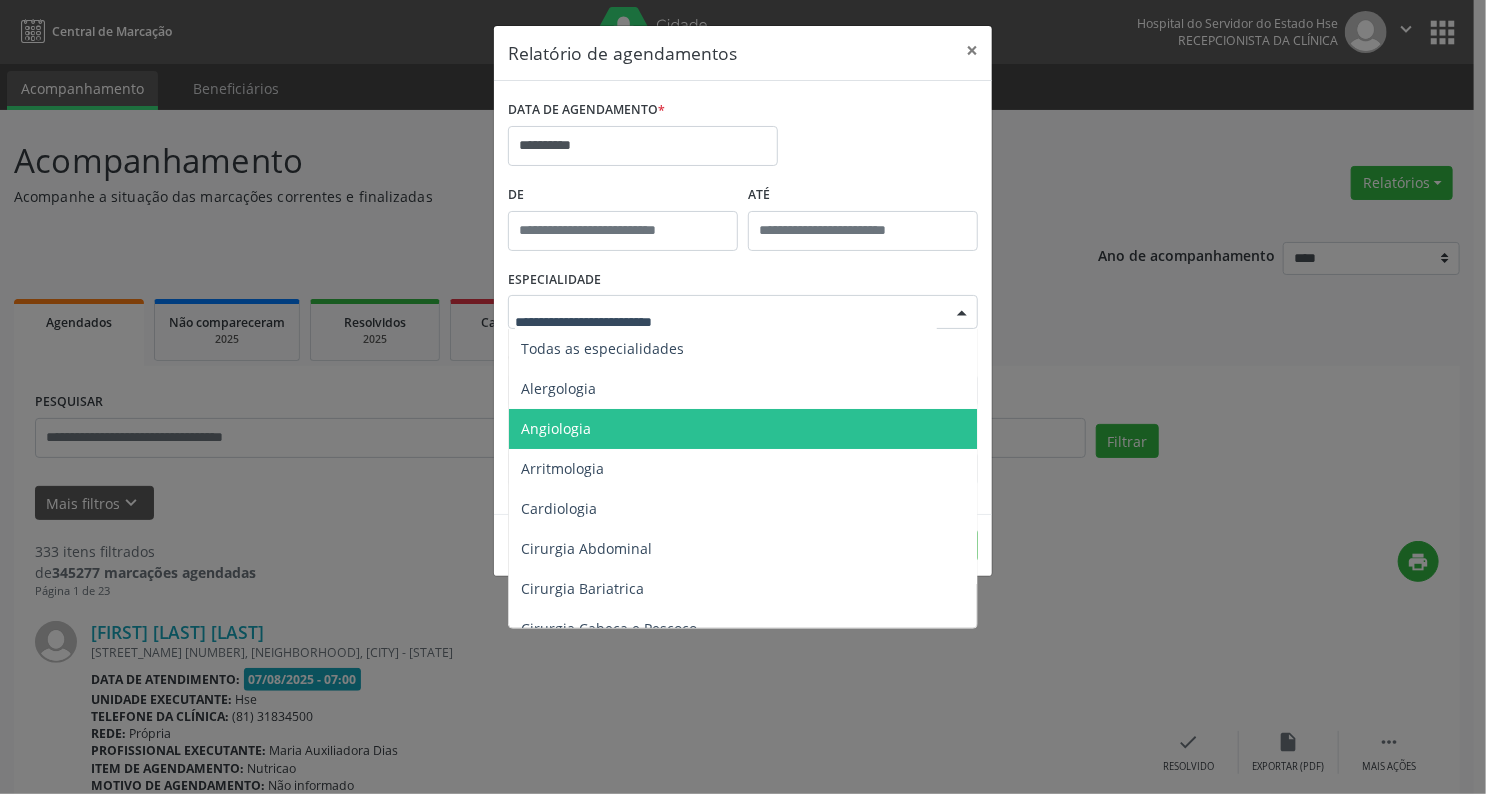 click on "Angiologia" at bounding box center [744, 429] 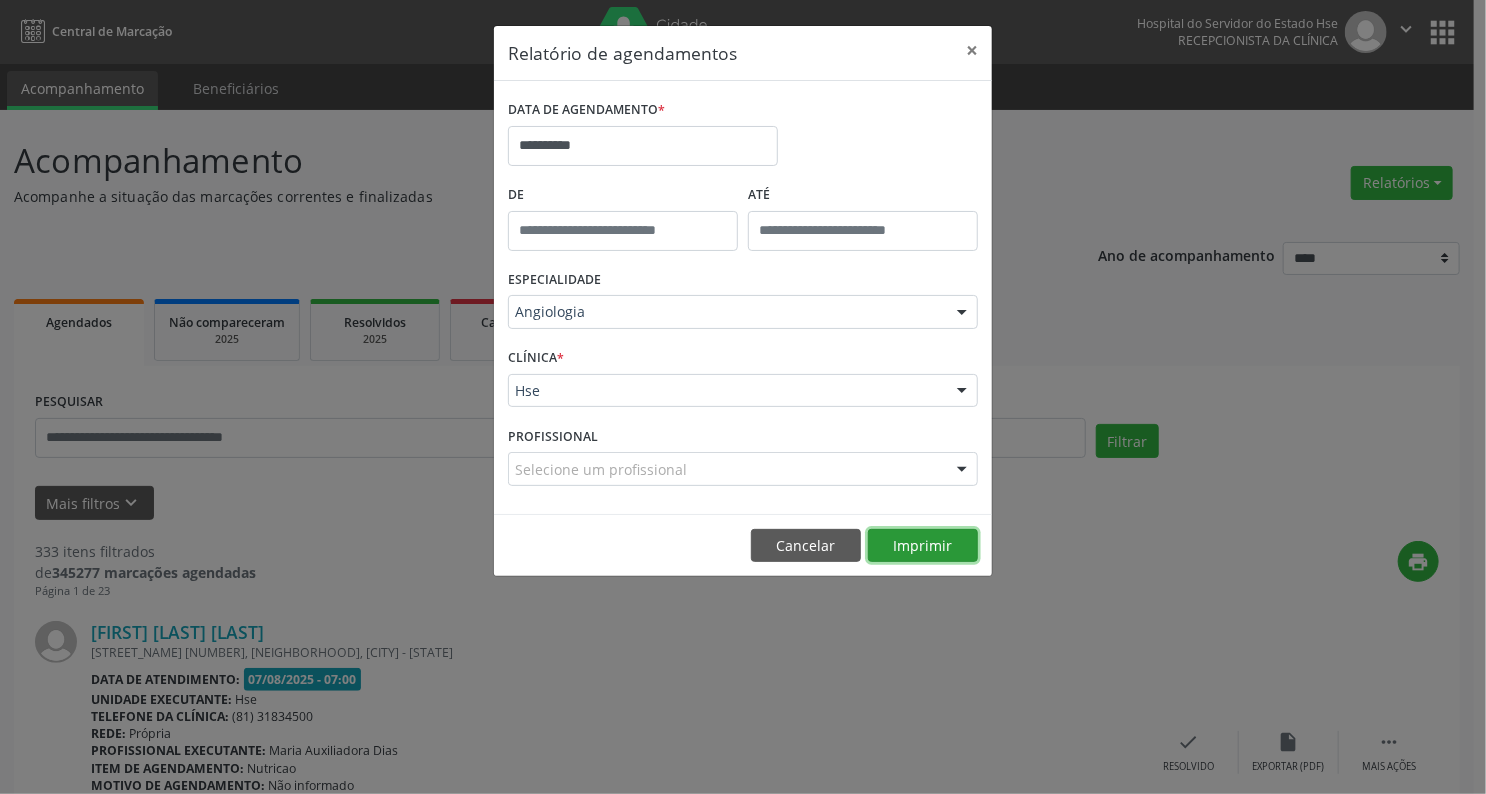 drag, startPoint x: 936, startPoint y: 544, endPoint x: 928, endPoint y: 532, distance: 14.422205 